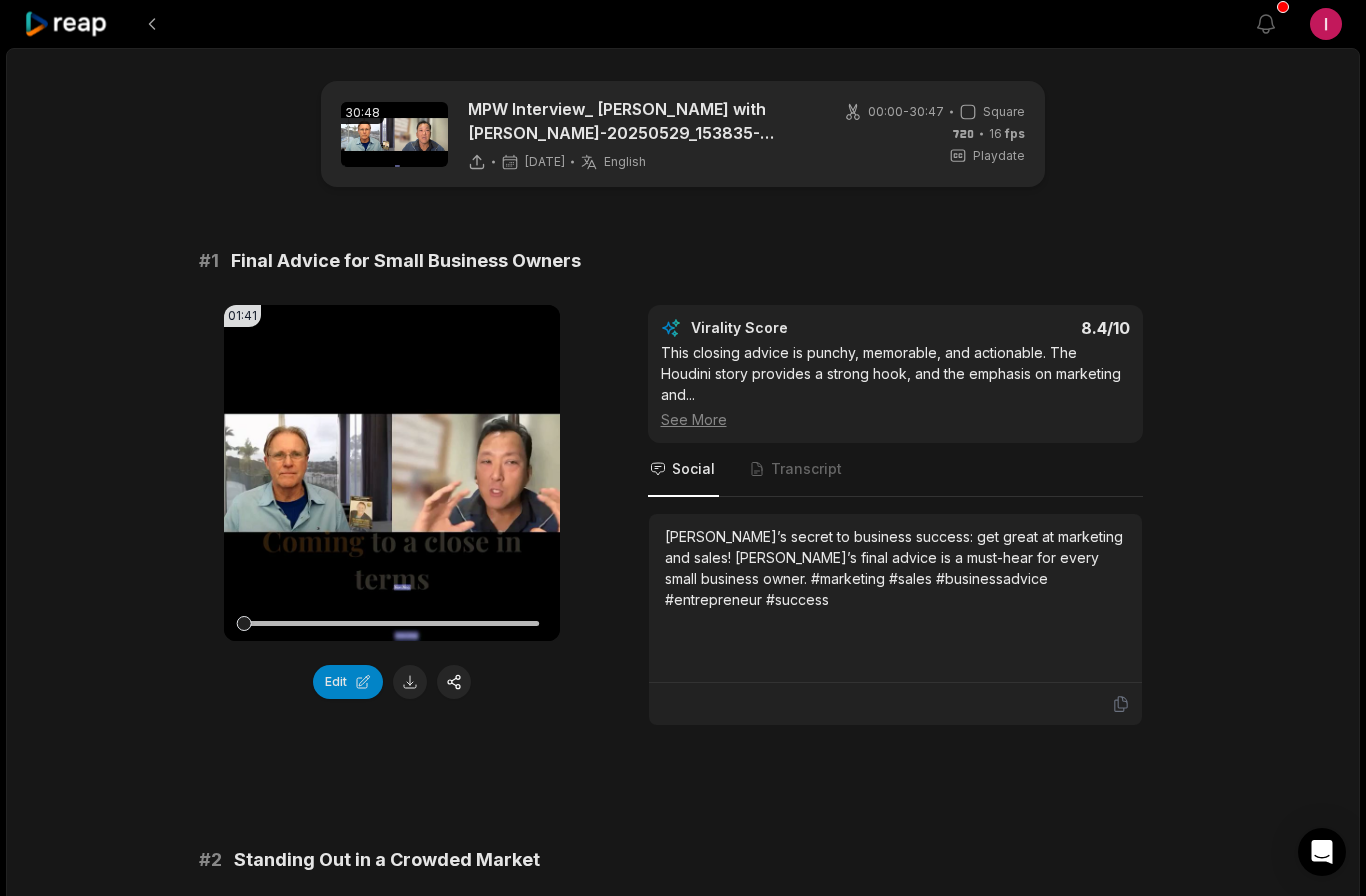 scroll, scrollTop: -6, scrollLeft: 0, axis: vertical 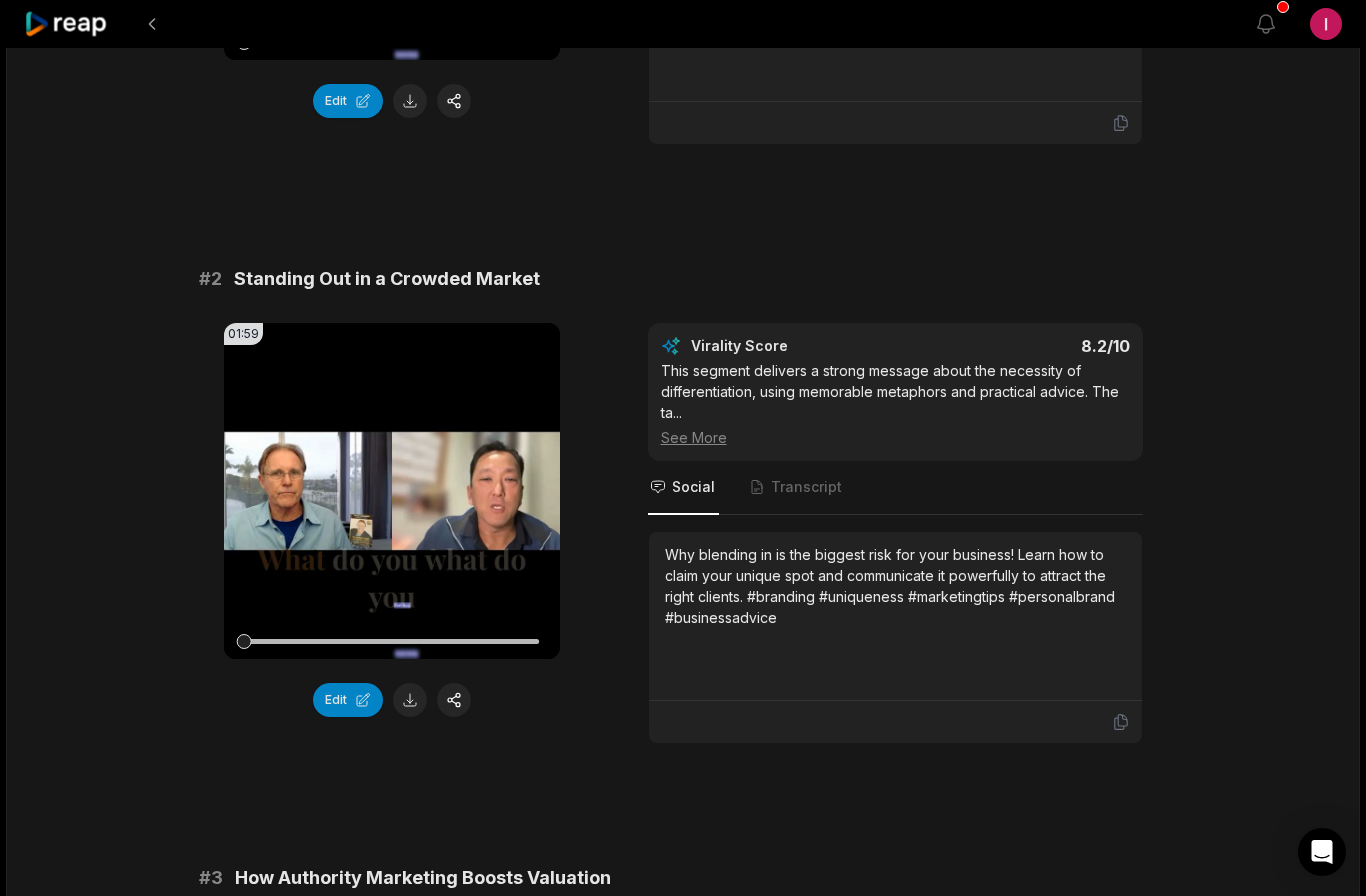 click on "See More" at bounding box center [895, 437] 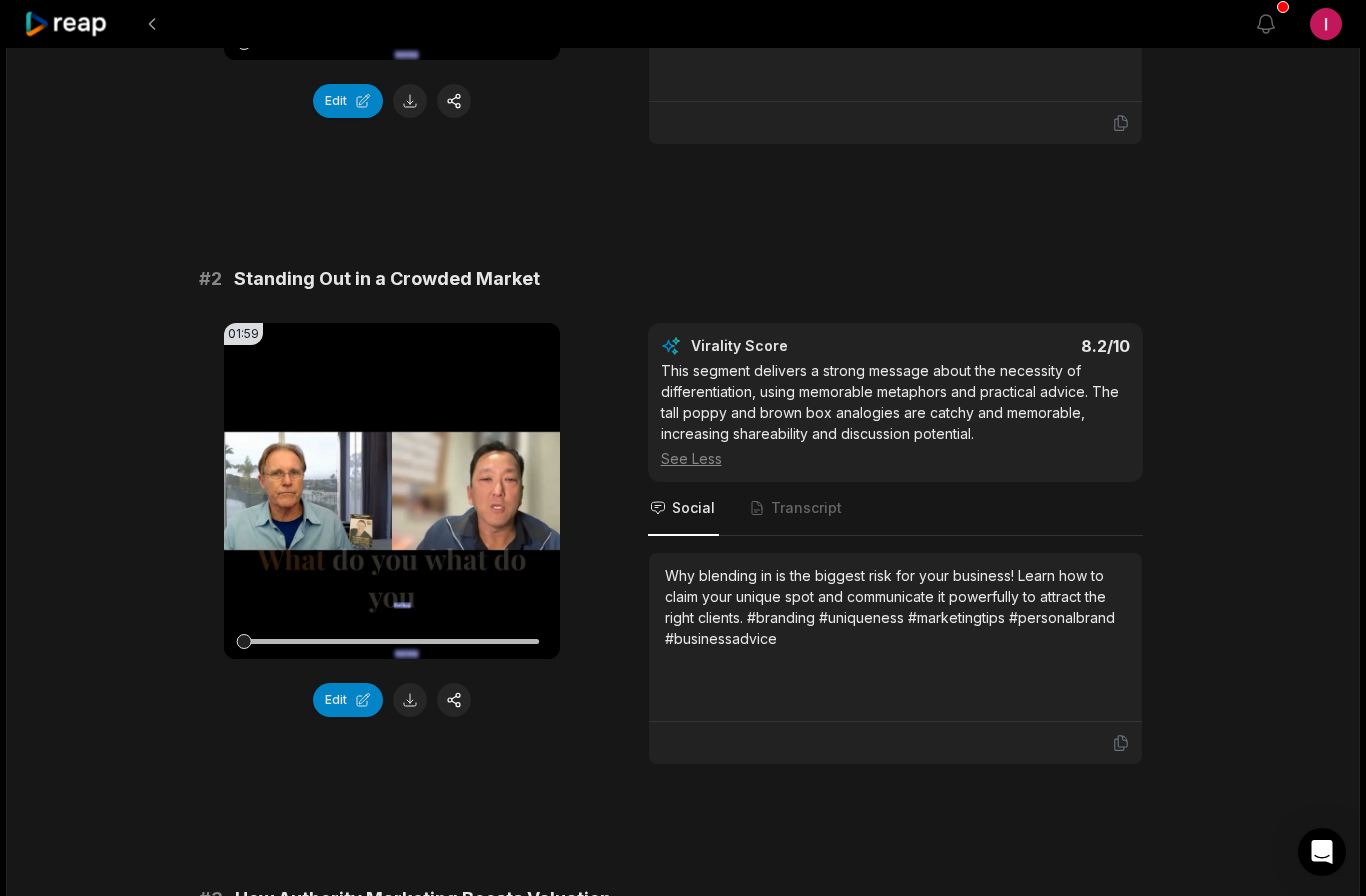 scroll, scrollTop: 544, scrollLeft: 0, axis: vertical 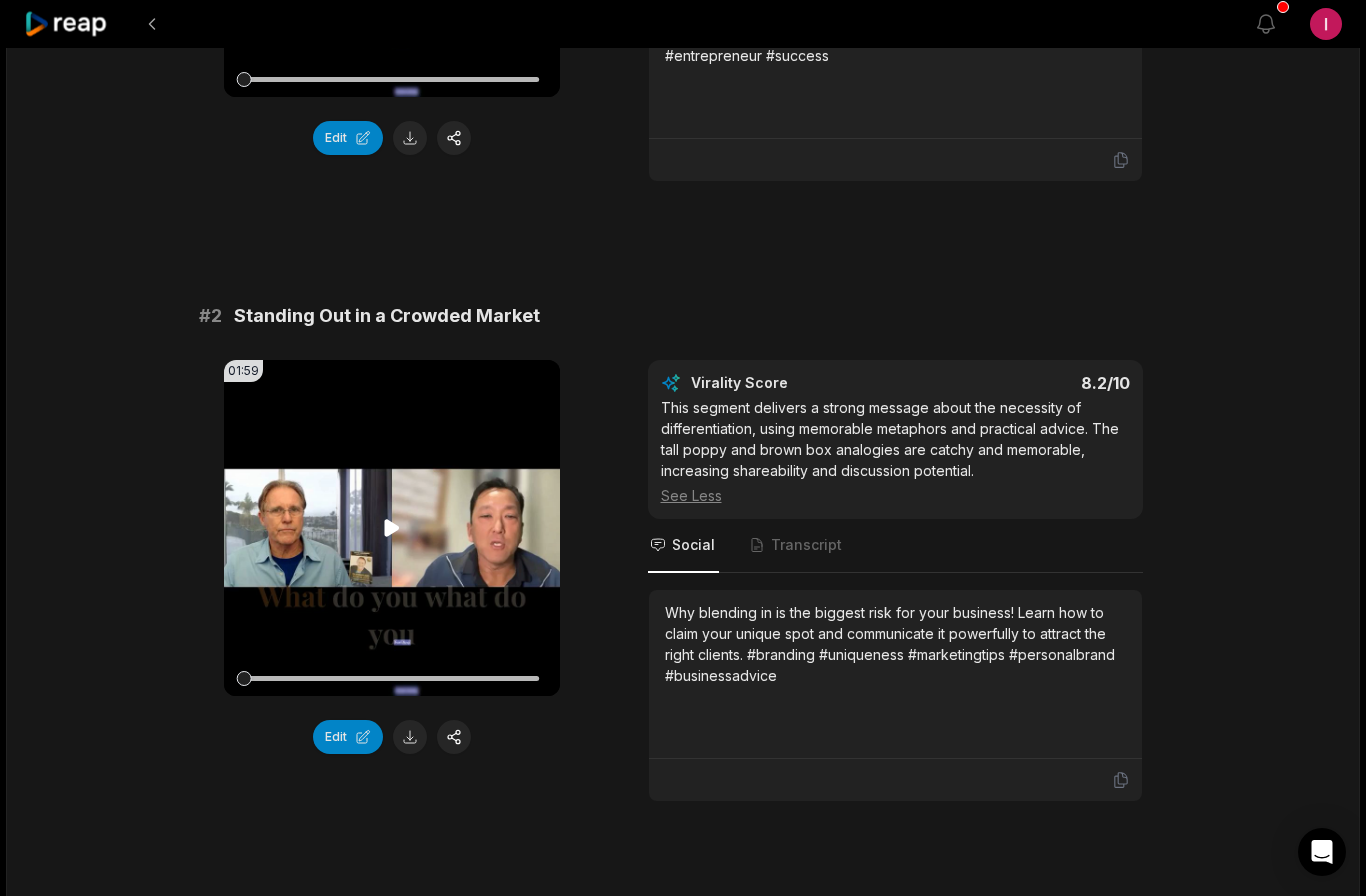 click 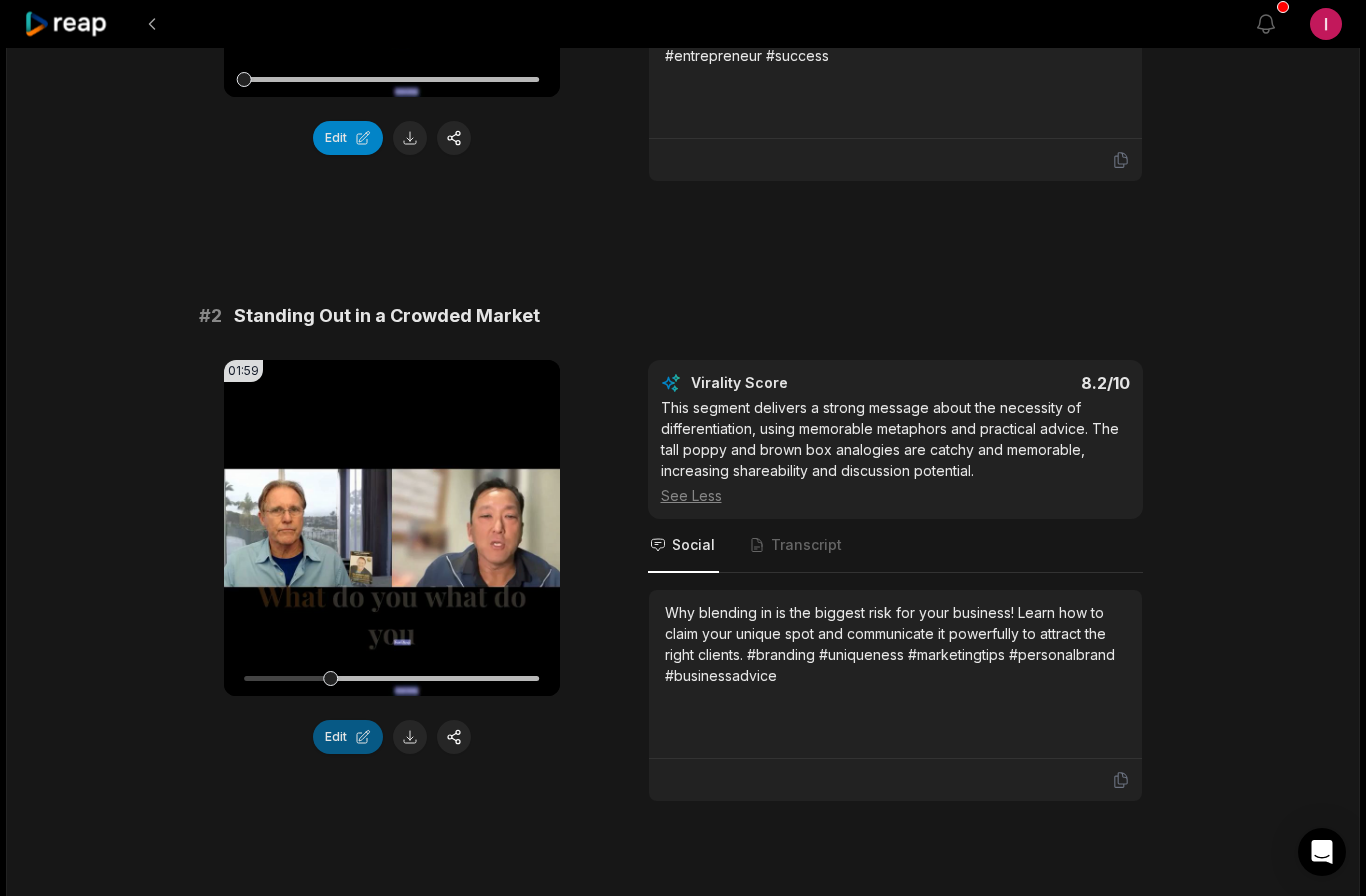 click on "Edit" at bounding box center (348, 737) 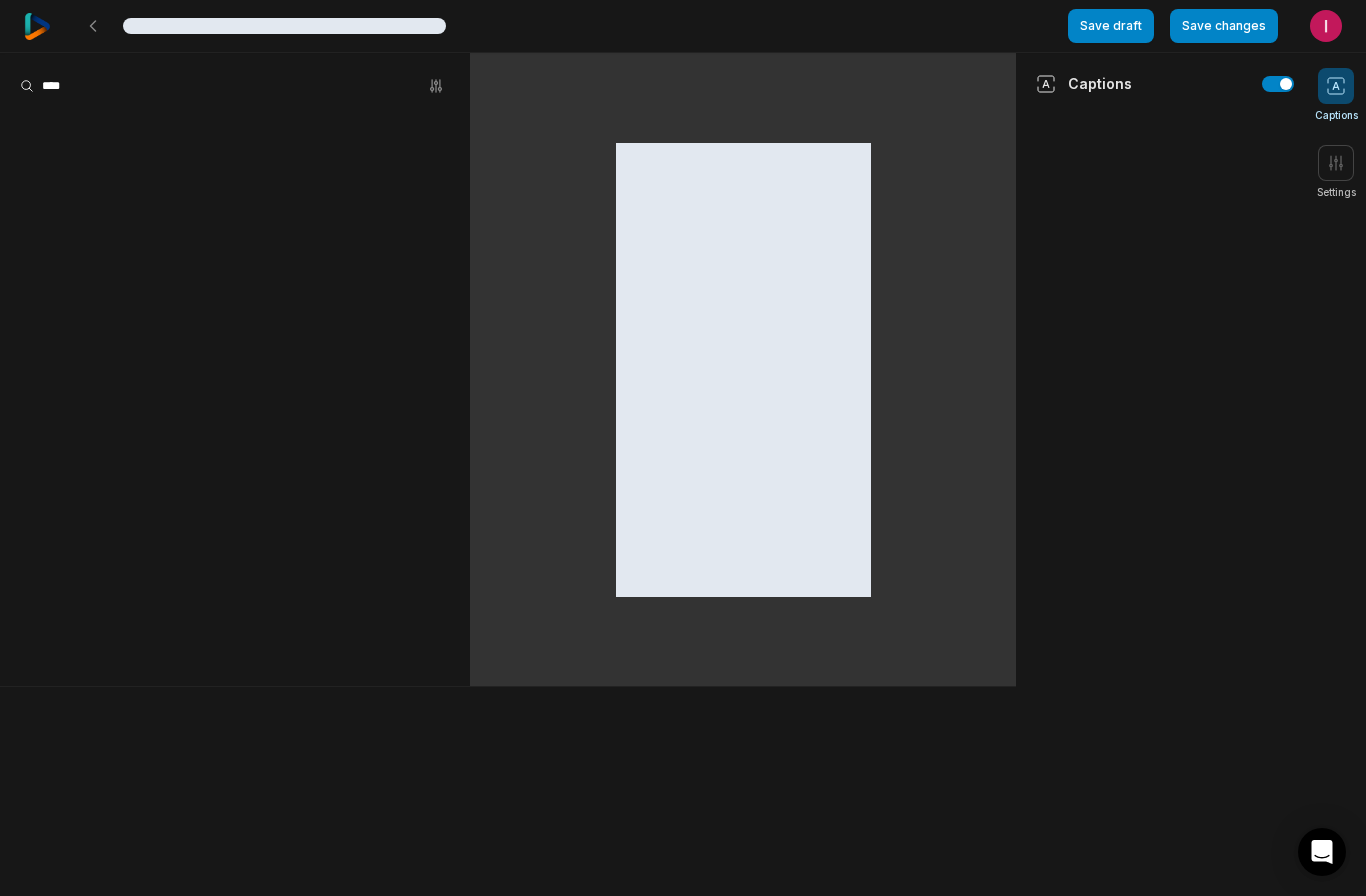 scroll, scrollTop: 0, scrollLeft: 0, axis: both 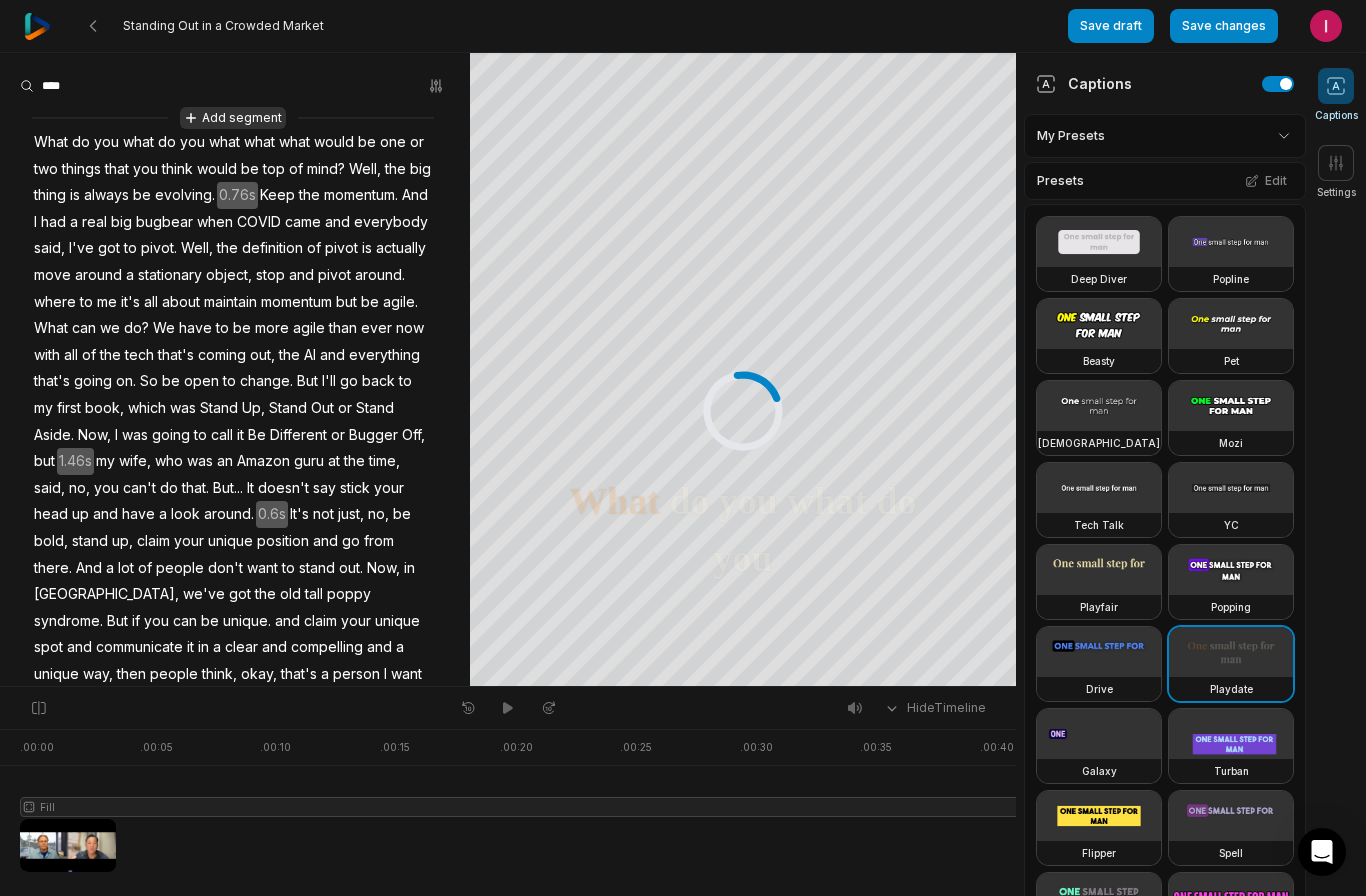 click on "Add segment" at bounding box center (233, 118) 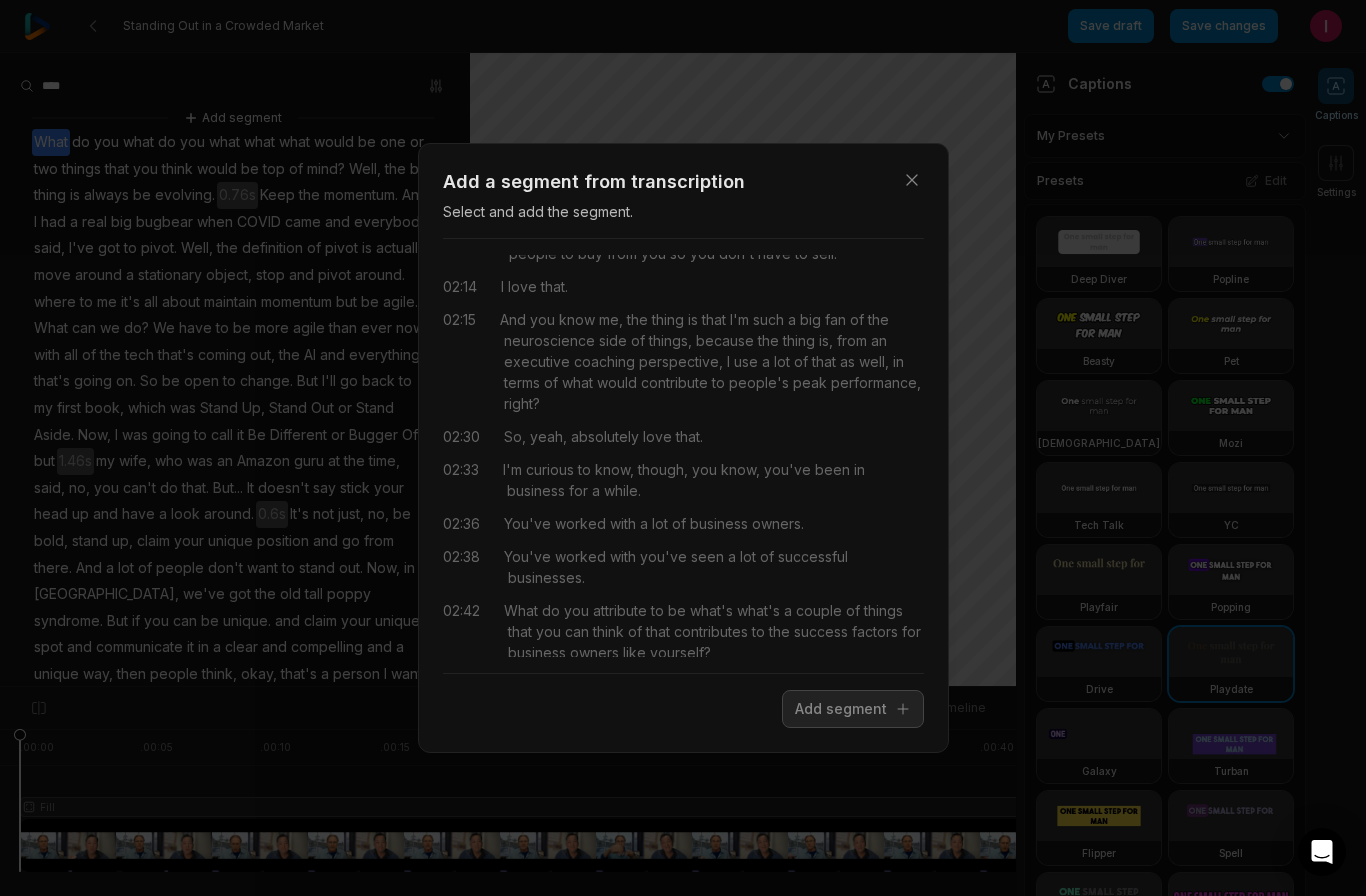 scroll, scrollTop: 1122, scrollLeft: 0, axis: vertical 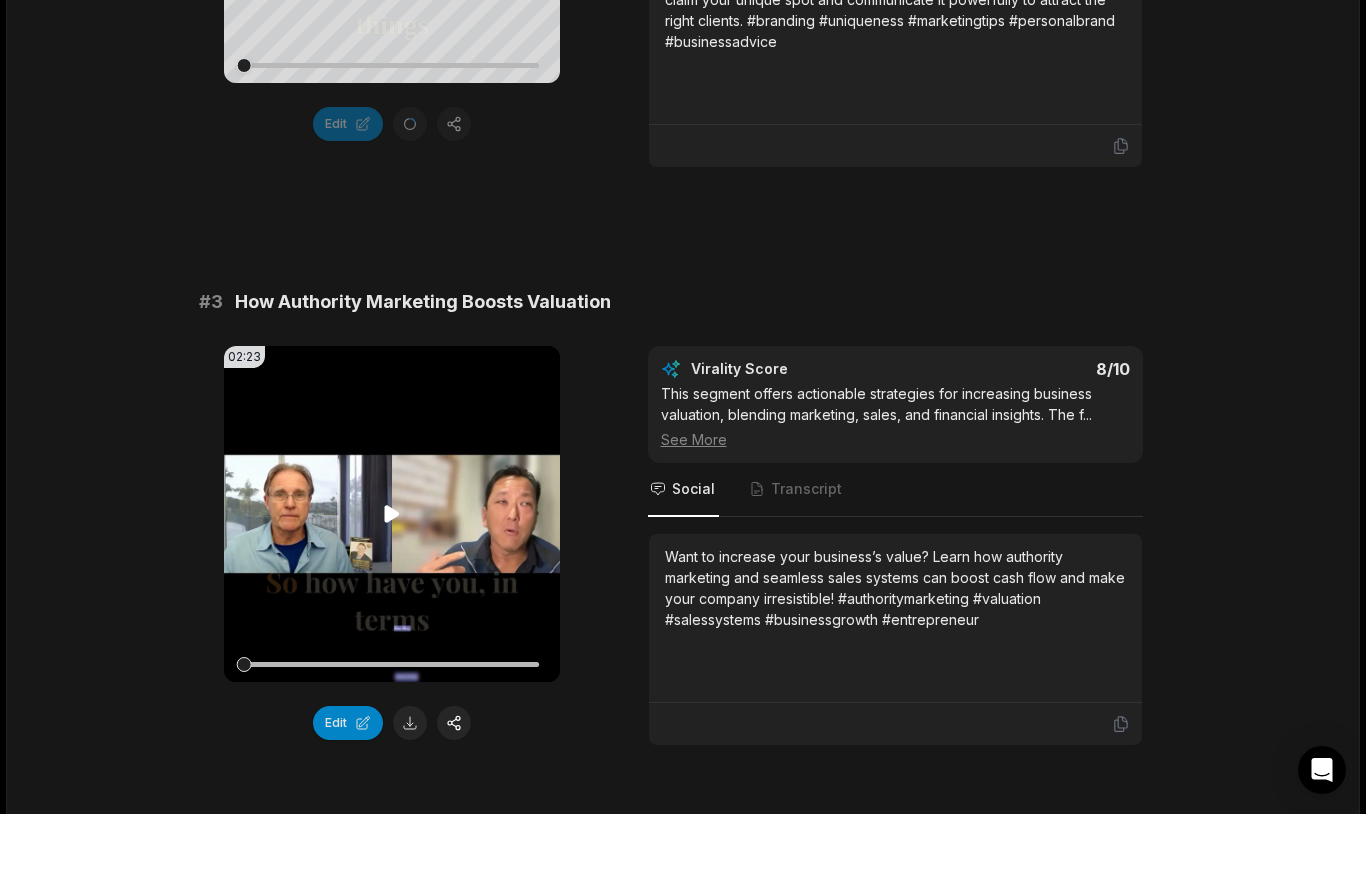 click on "Your browser does not support mp4 format." at bounding box center (392, 596) 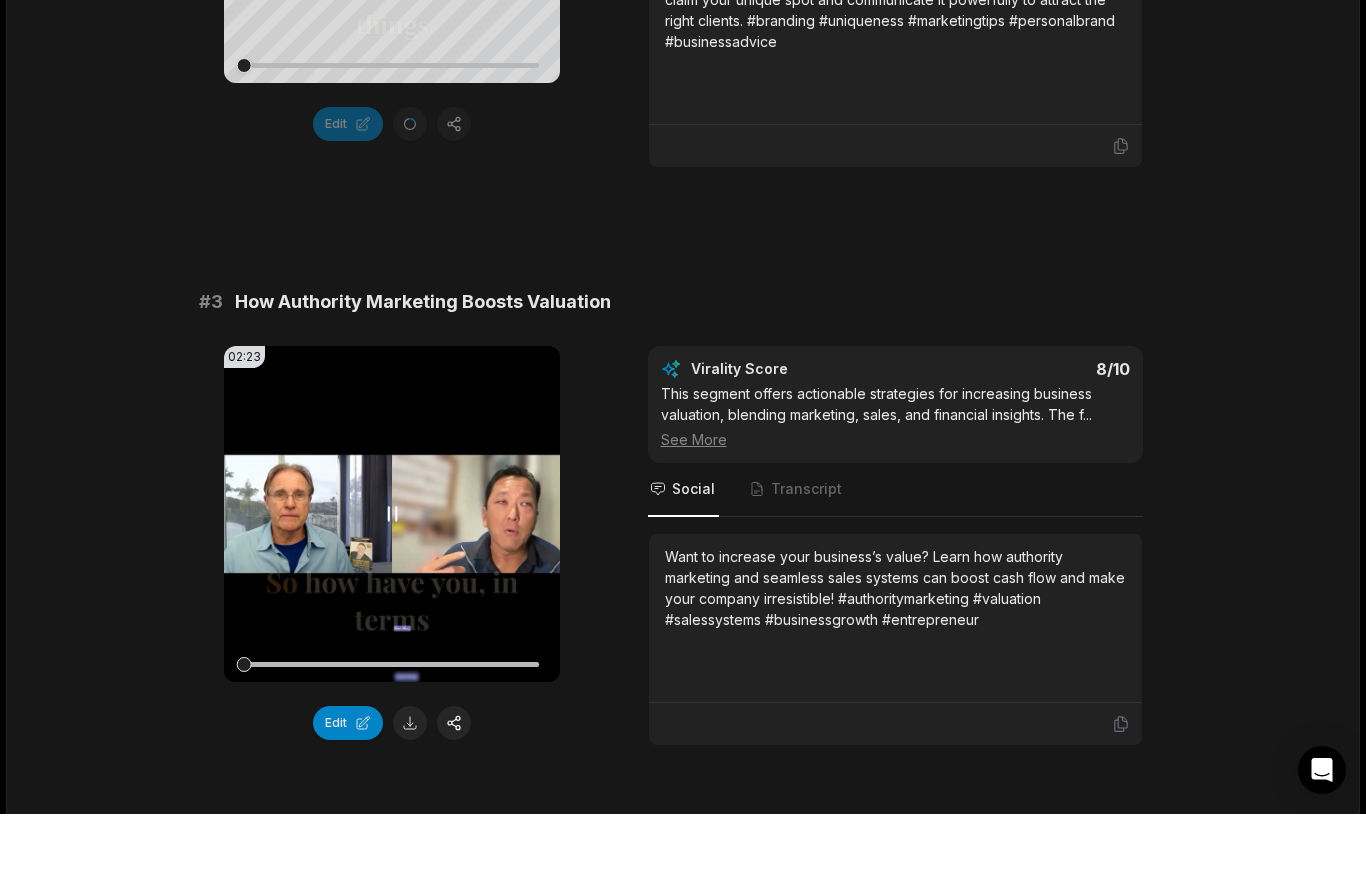 scroll, scrollTop: 1157, scrollLeft: 0, axis: vertical 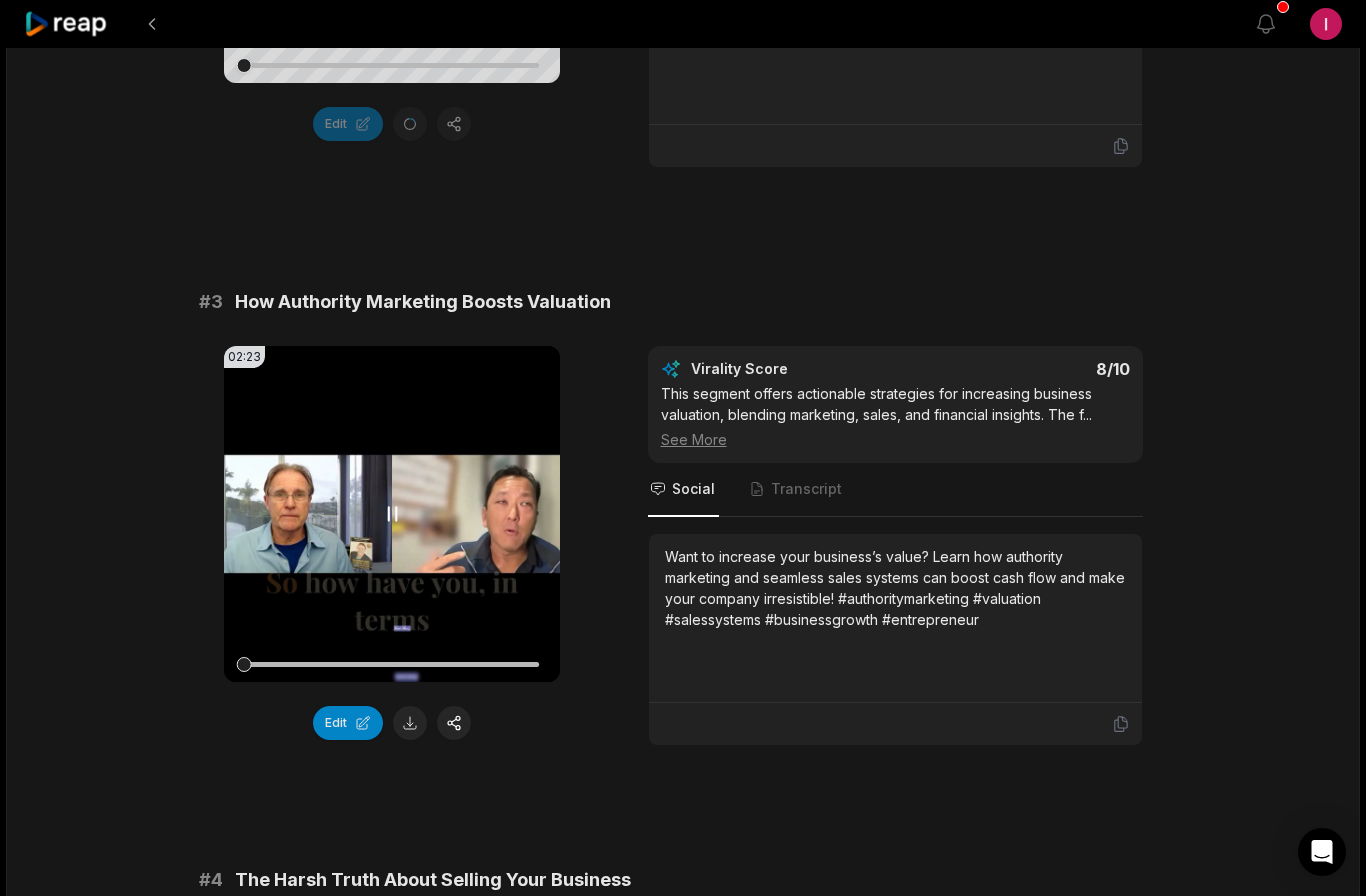 click 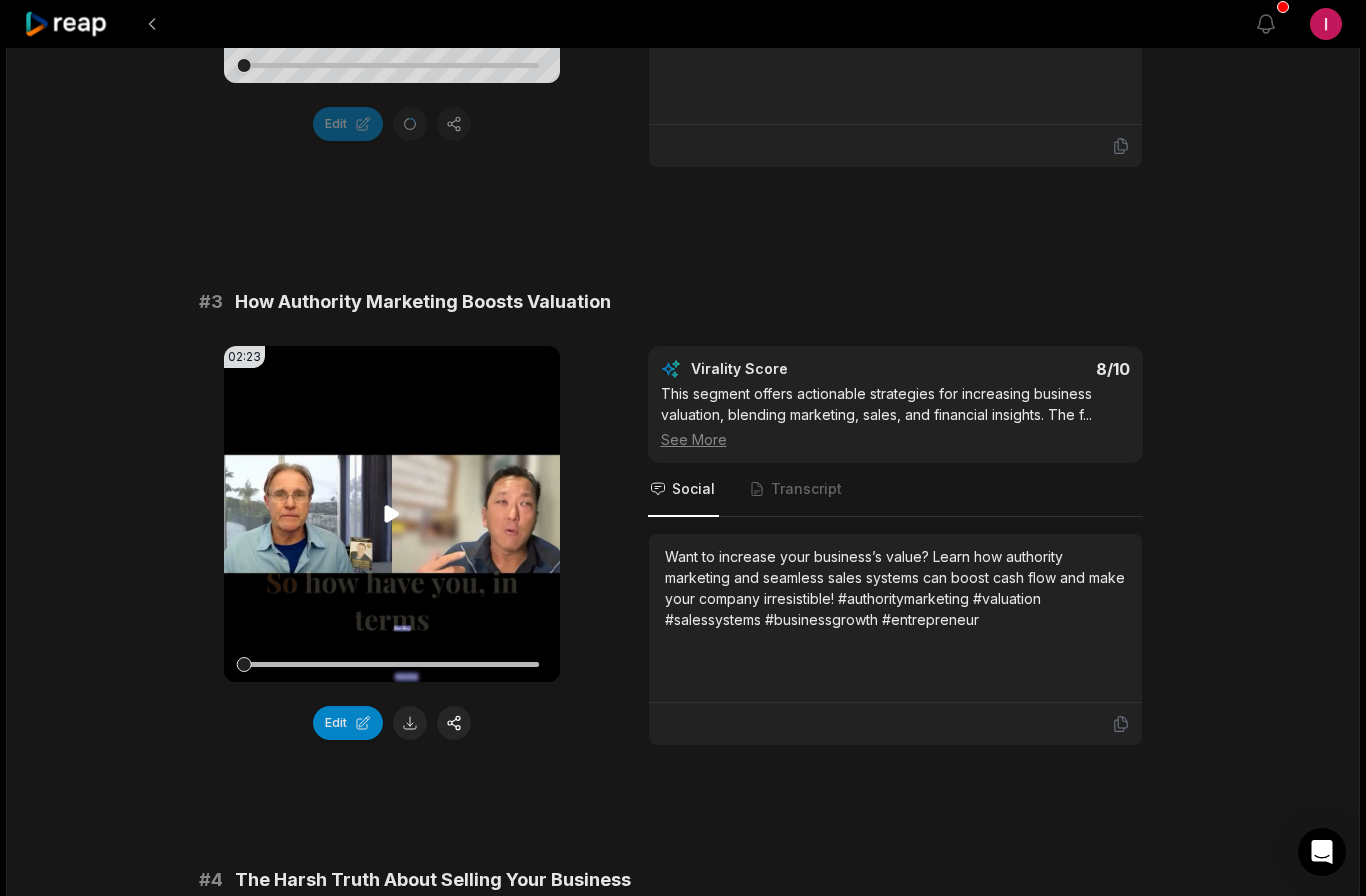 click 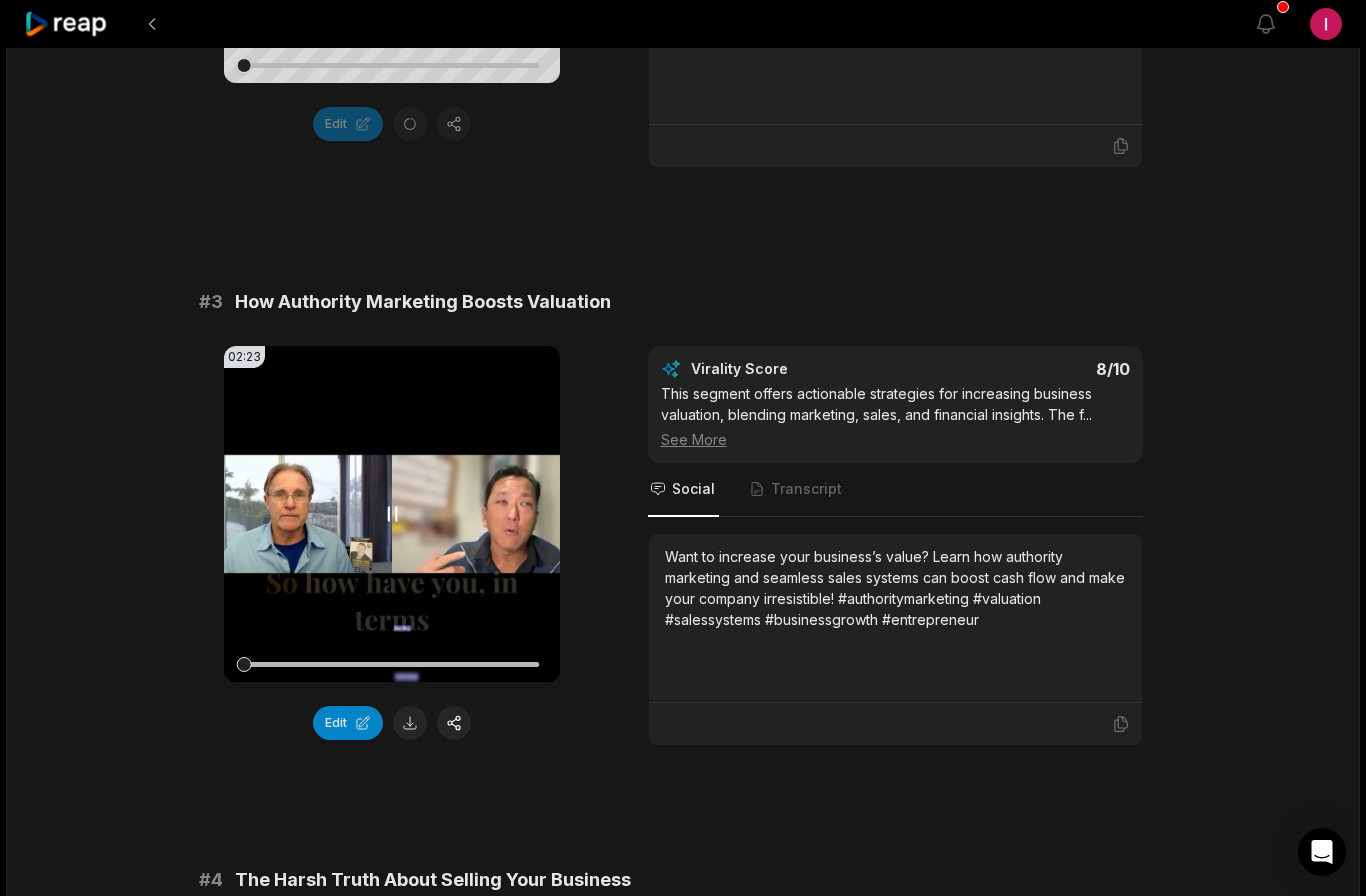 click 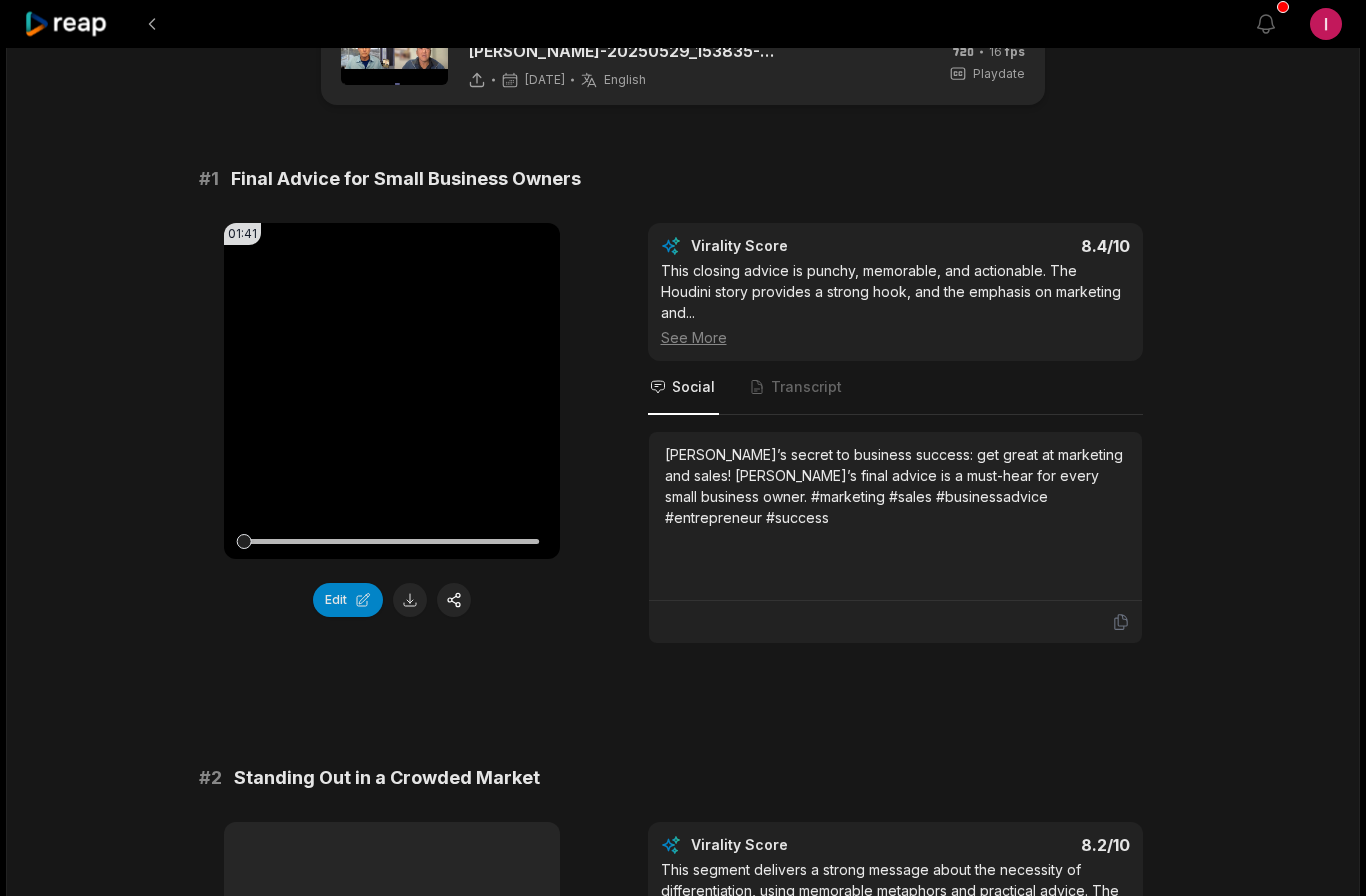 scroll, scrollTop: 0, scrollLeft: 0, axis: both 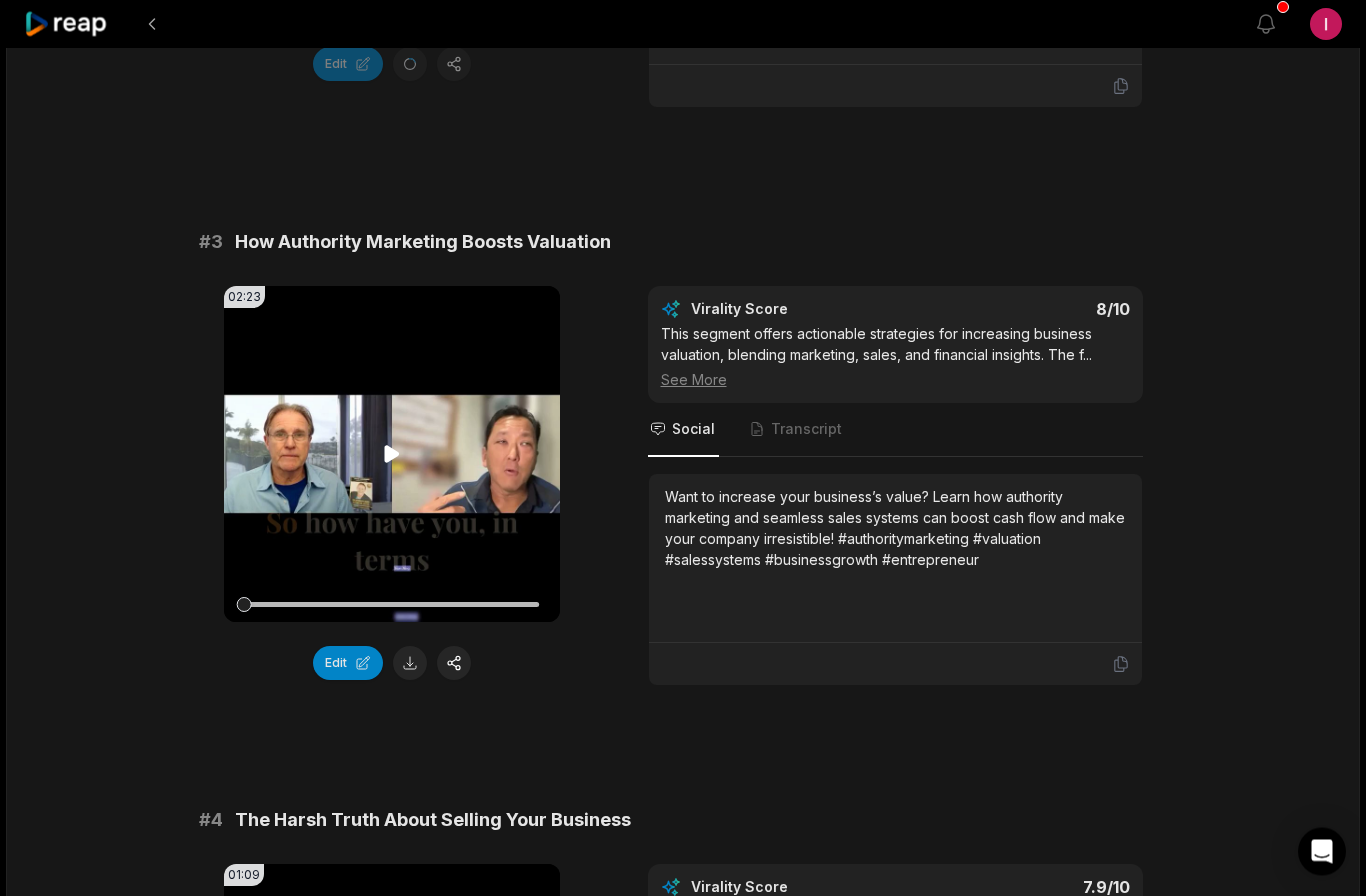 click 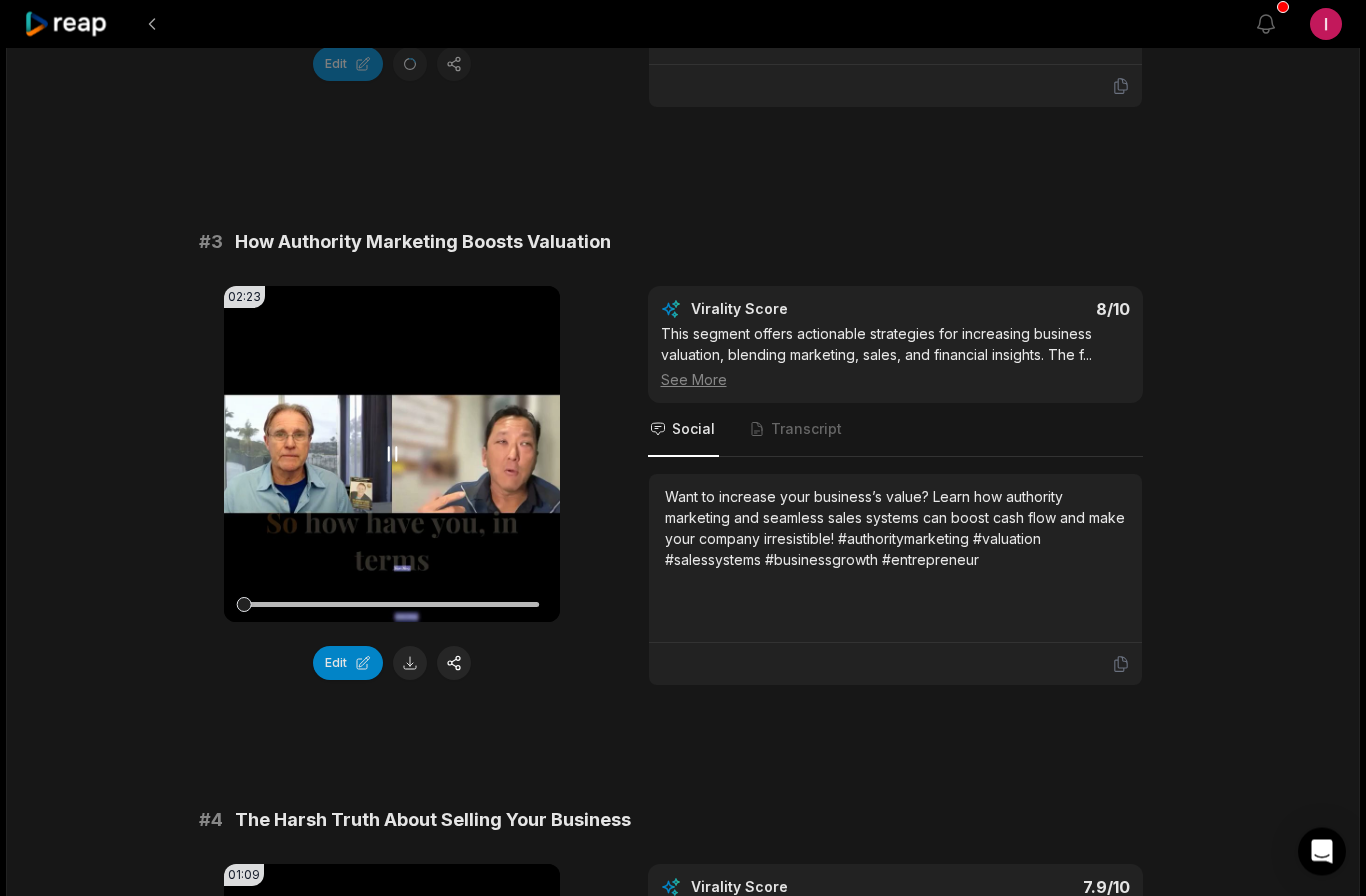 scroll, scrollTop: 1217, scrollLeft: 0, axis: vertical 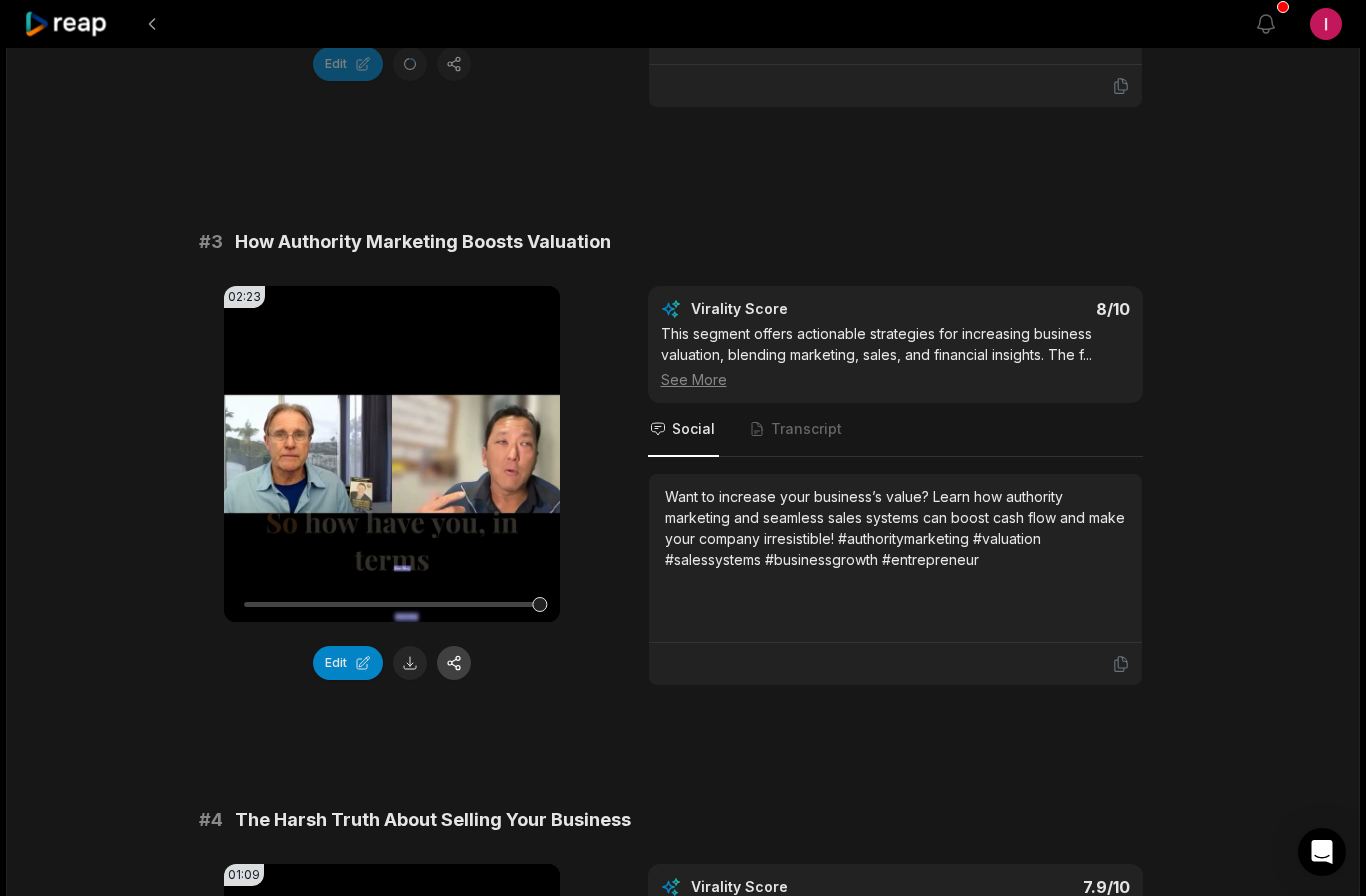 click at bounding box center (454, 663) 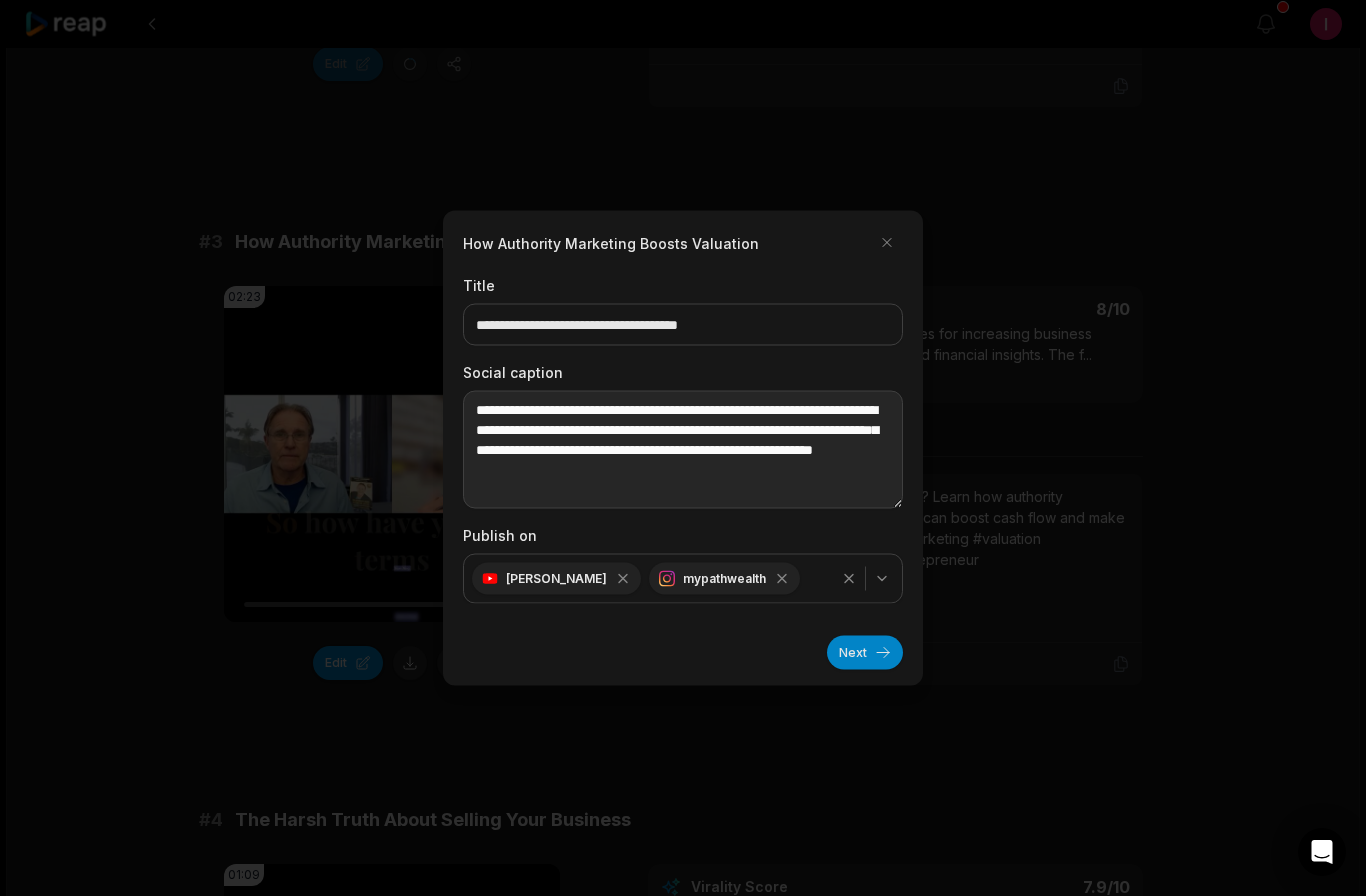 scroll, scrollTop: 1216, scrollLeft: 0, axis: vertical 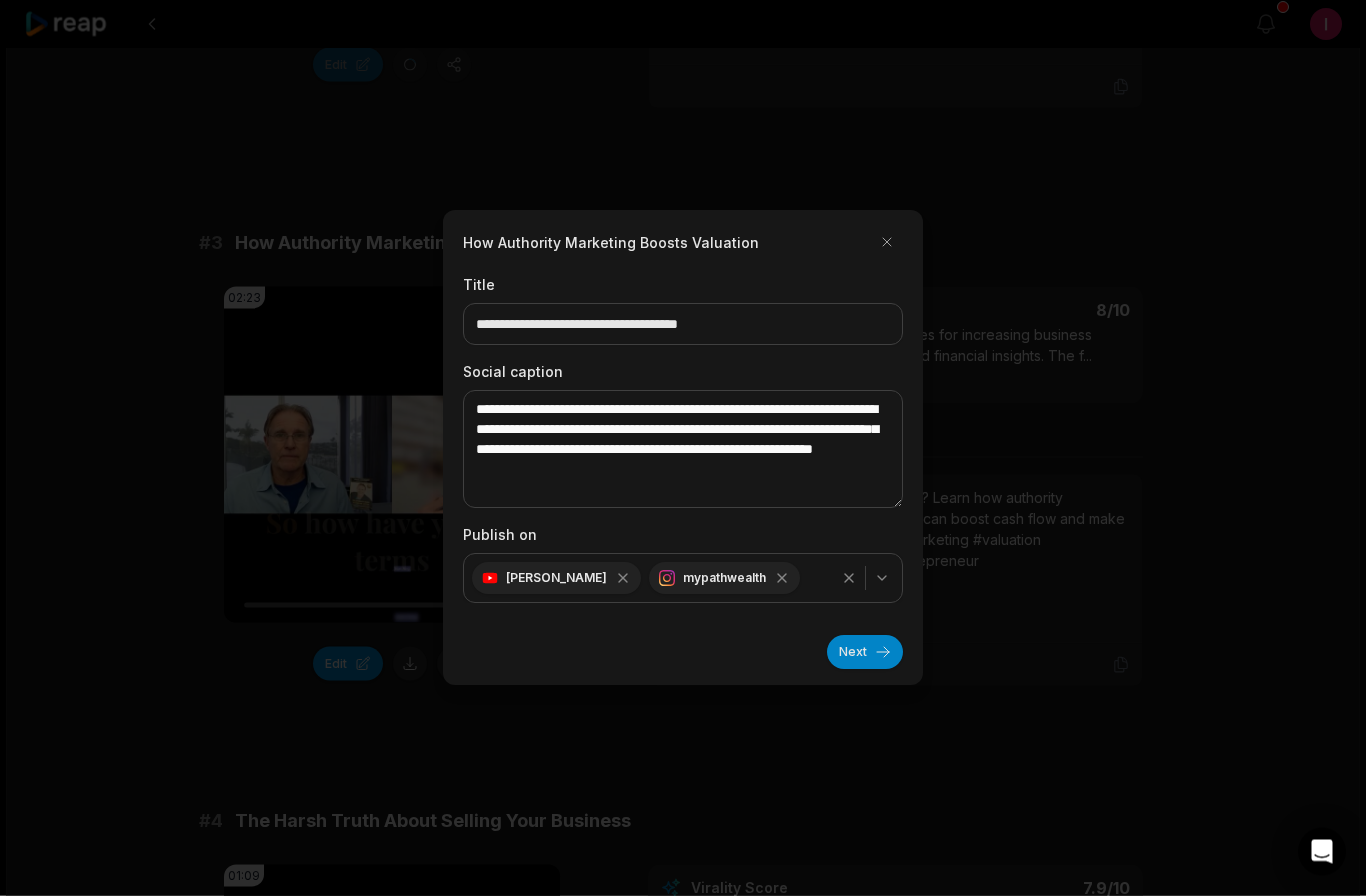 click 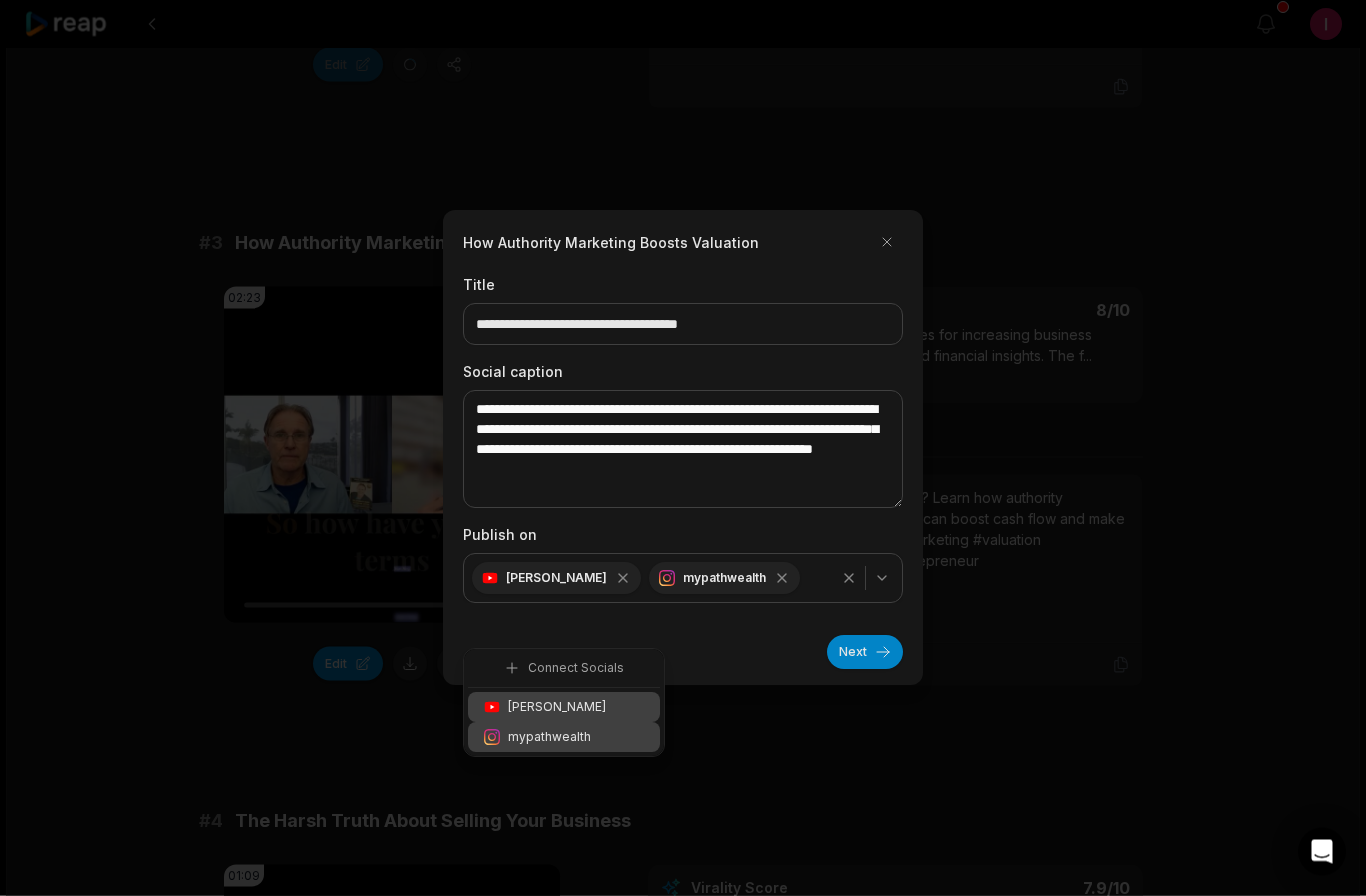 scroll, scrollTop: 1217, scrollLeft: 0, axis: vertical 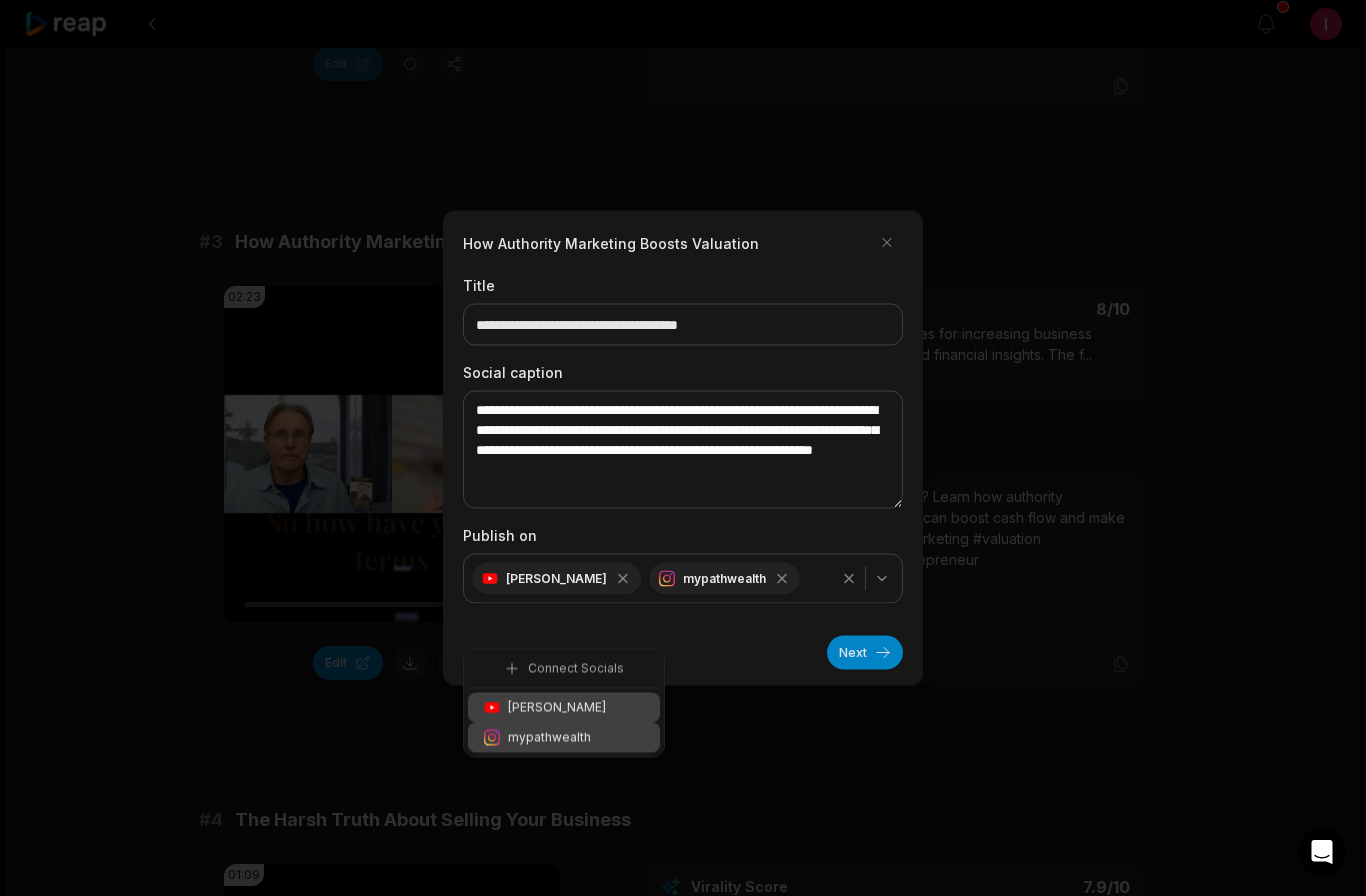 click 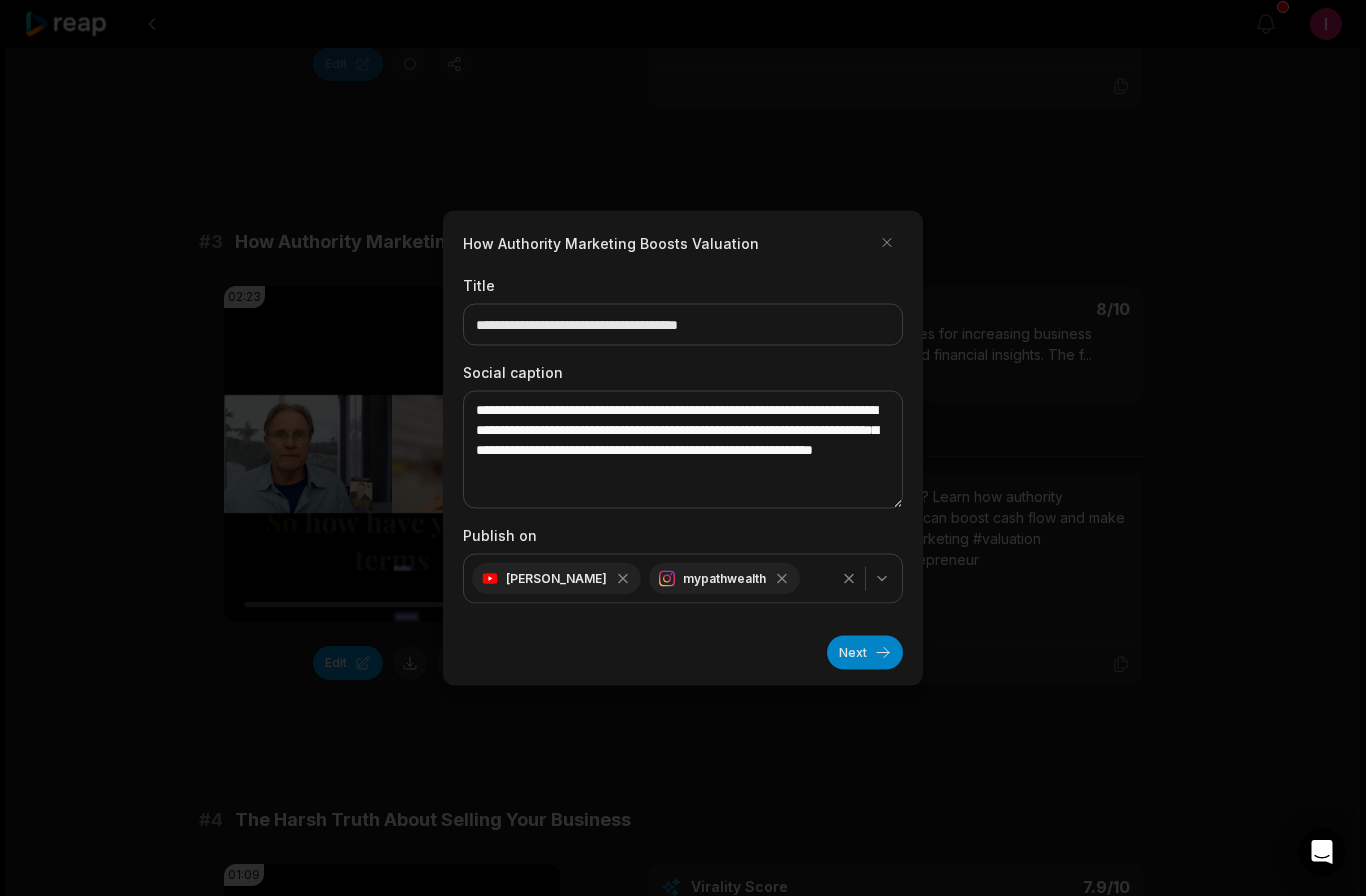 click 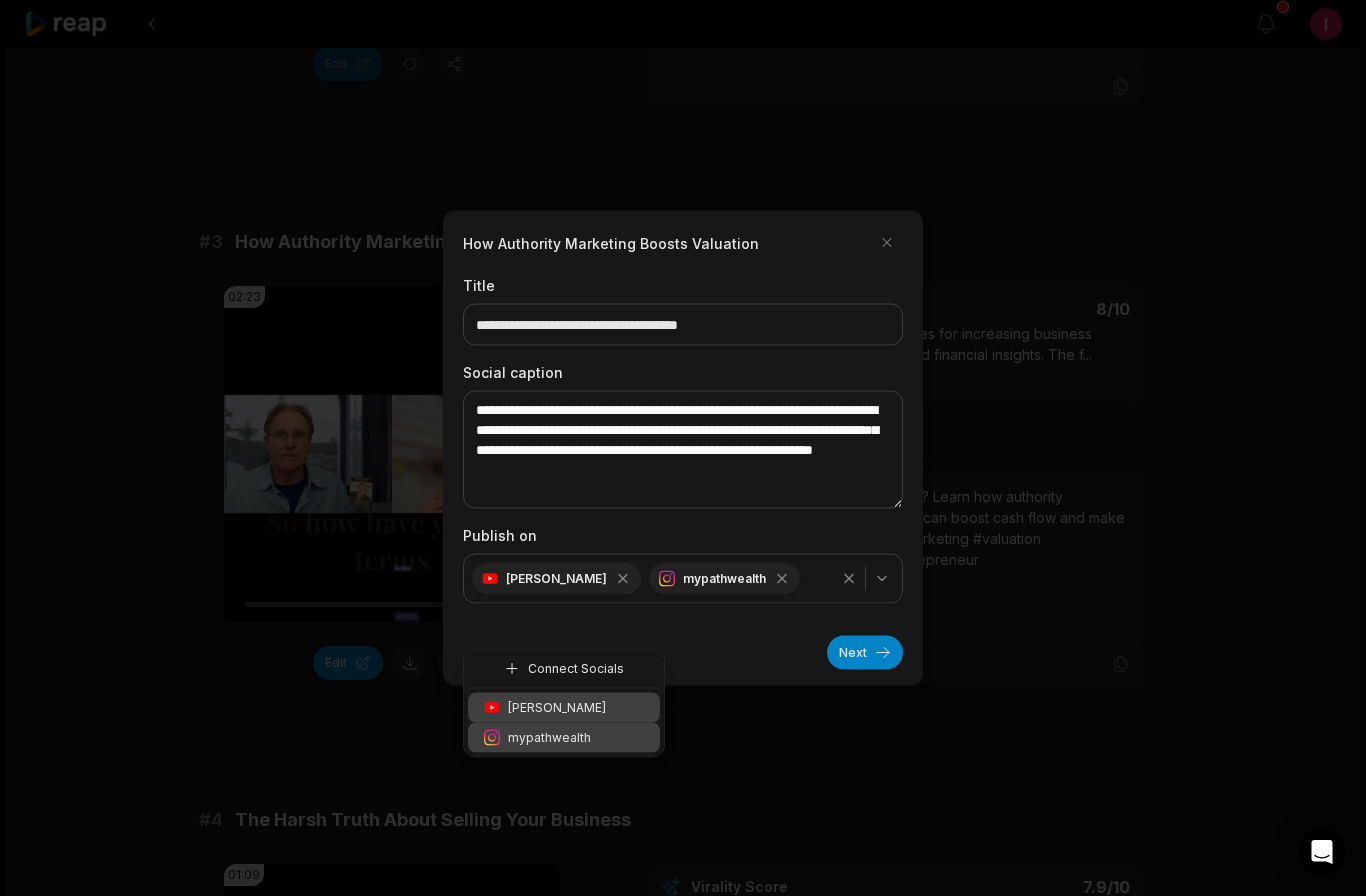 click on "Connect Socials" at bounding box center [576, 669] 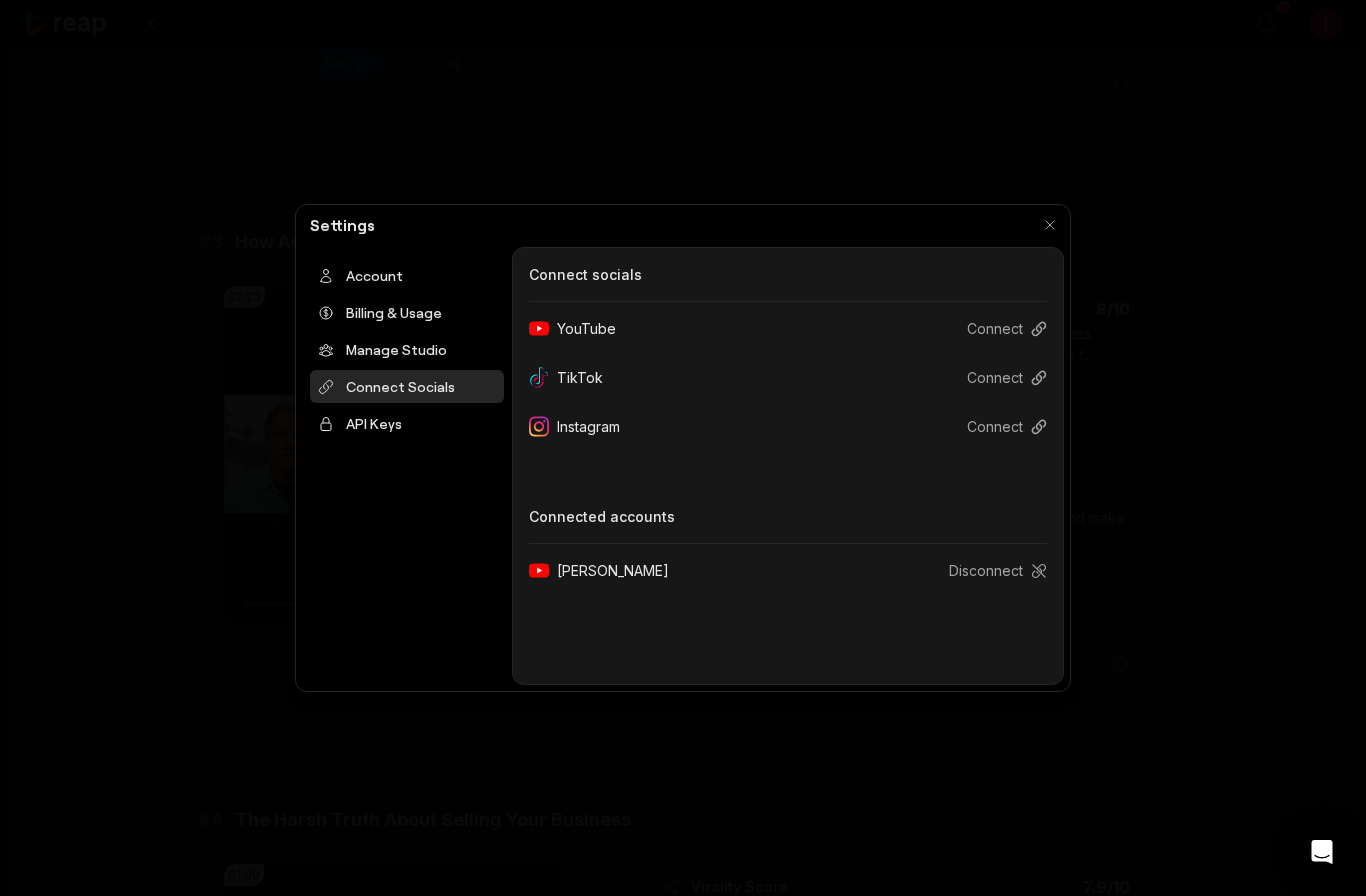 scroll, scrollTop: 1216, scrollLeft: 0, axis: vertical 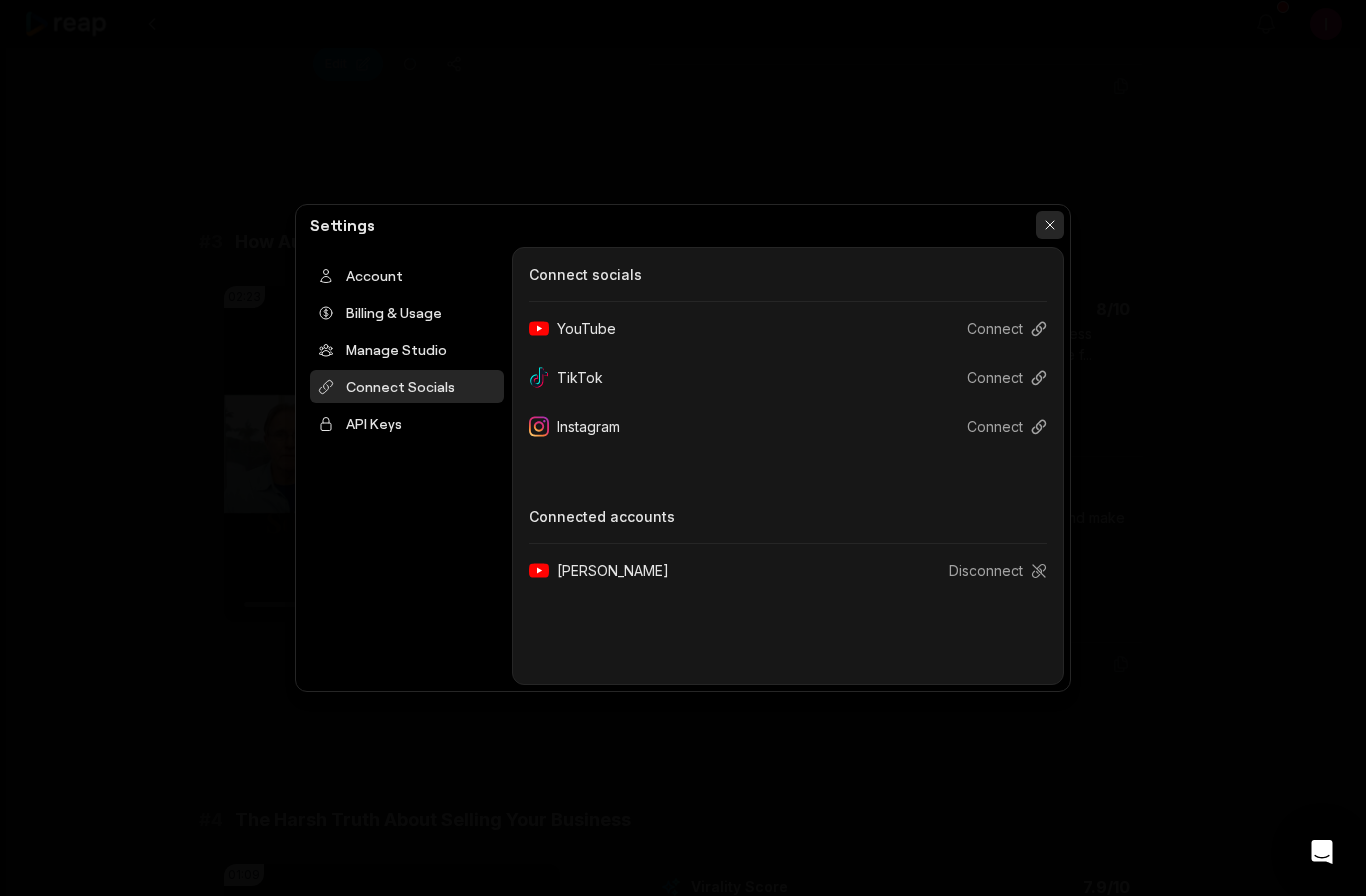click at bounding box center [1050, 225] 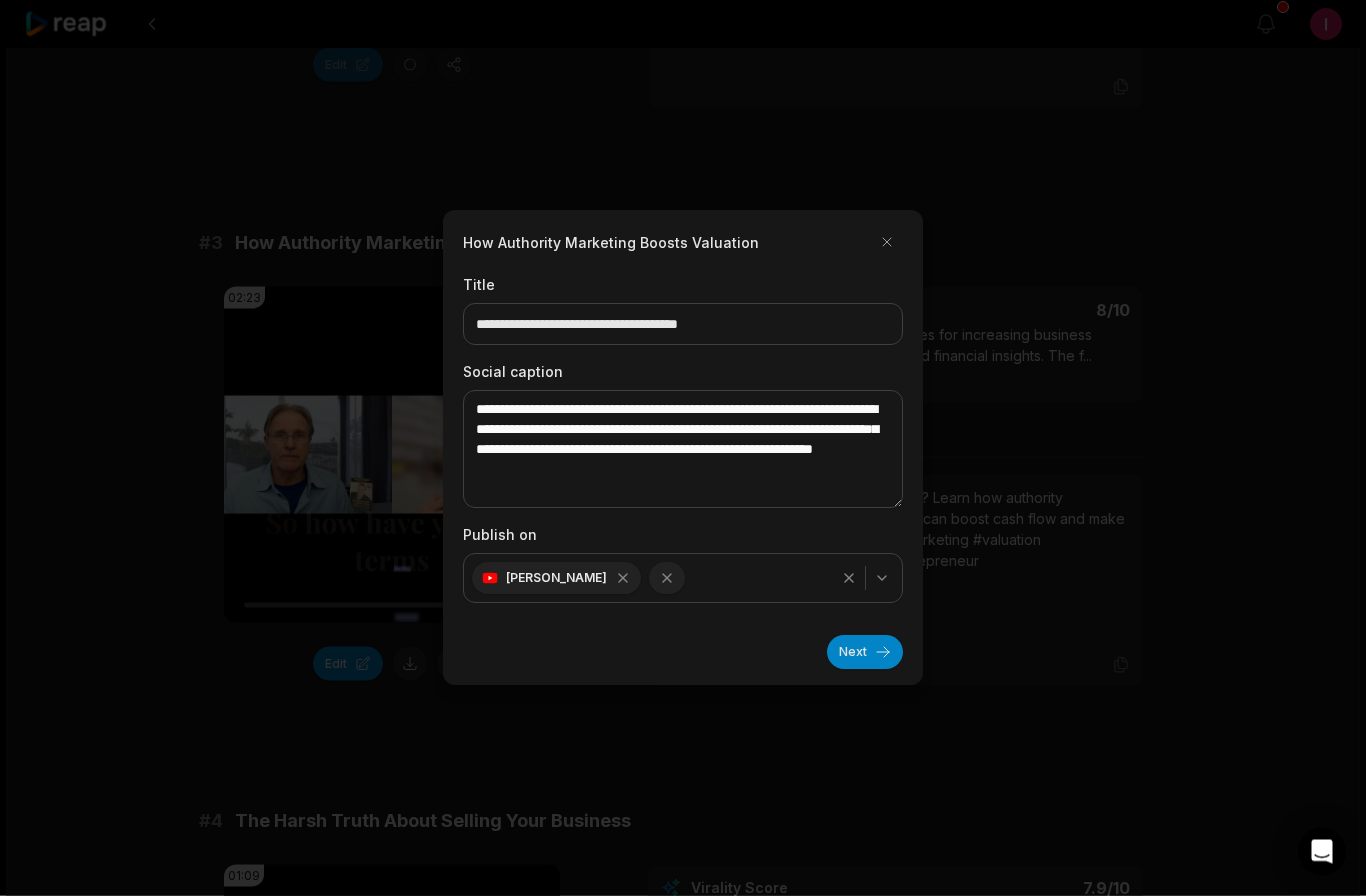 scroll, scrollTop: 1217, scrollLeft: 0, axis: vertical 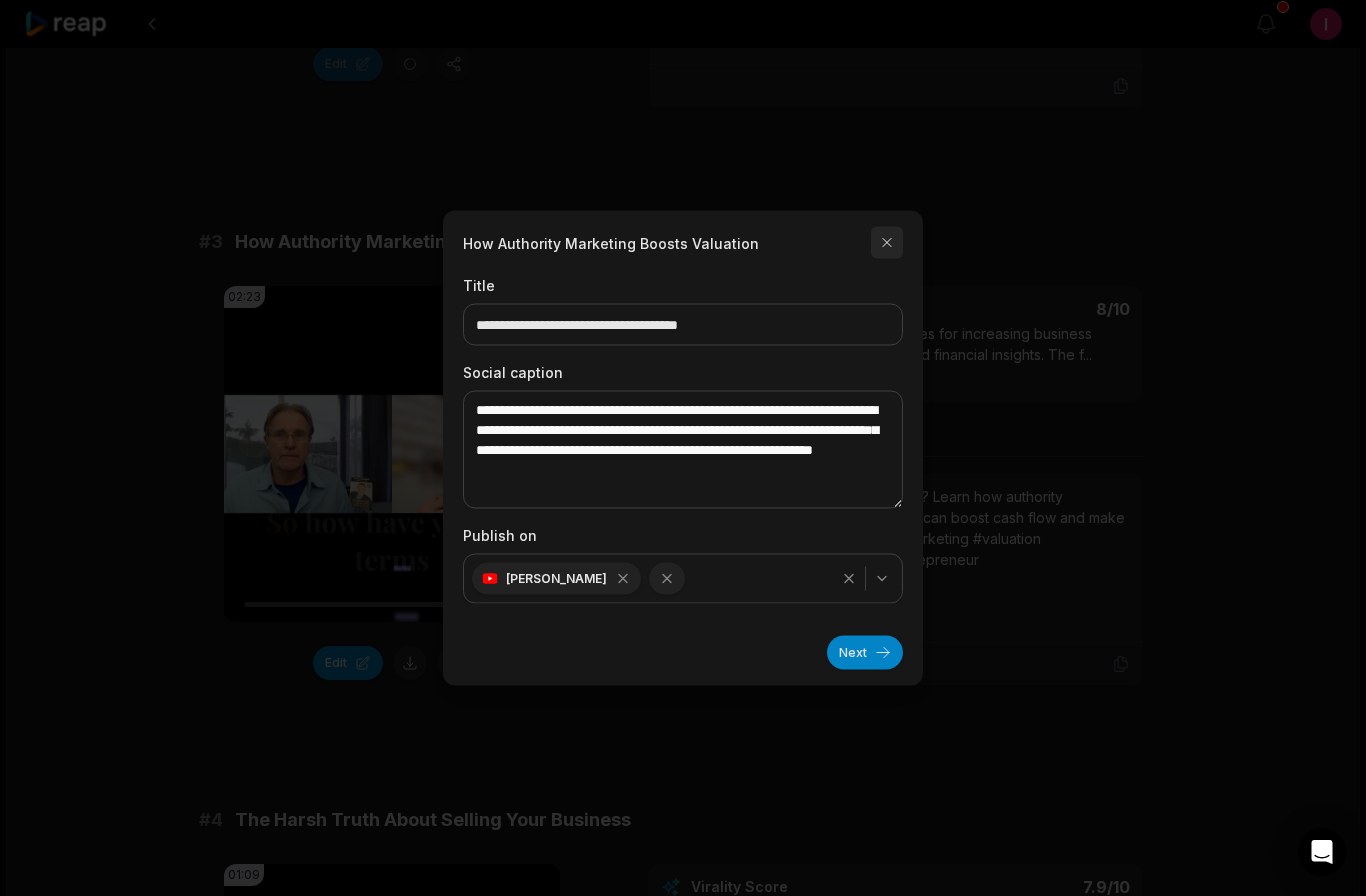 click at bounding box center [887, 243] 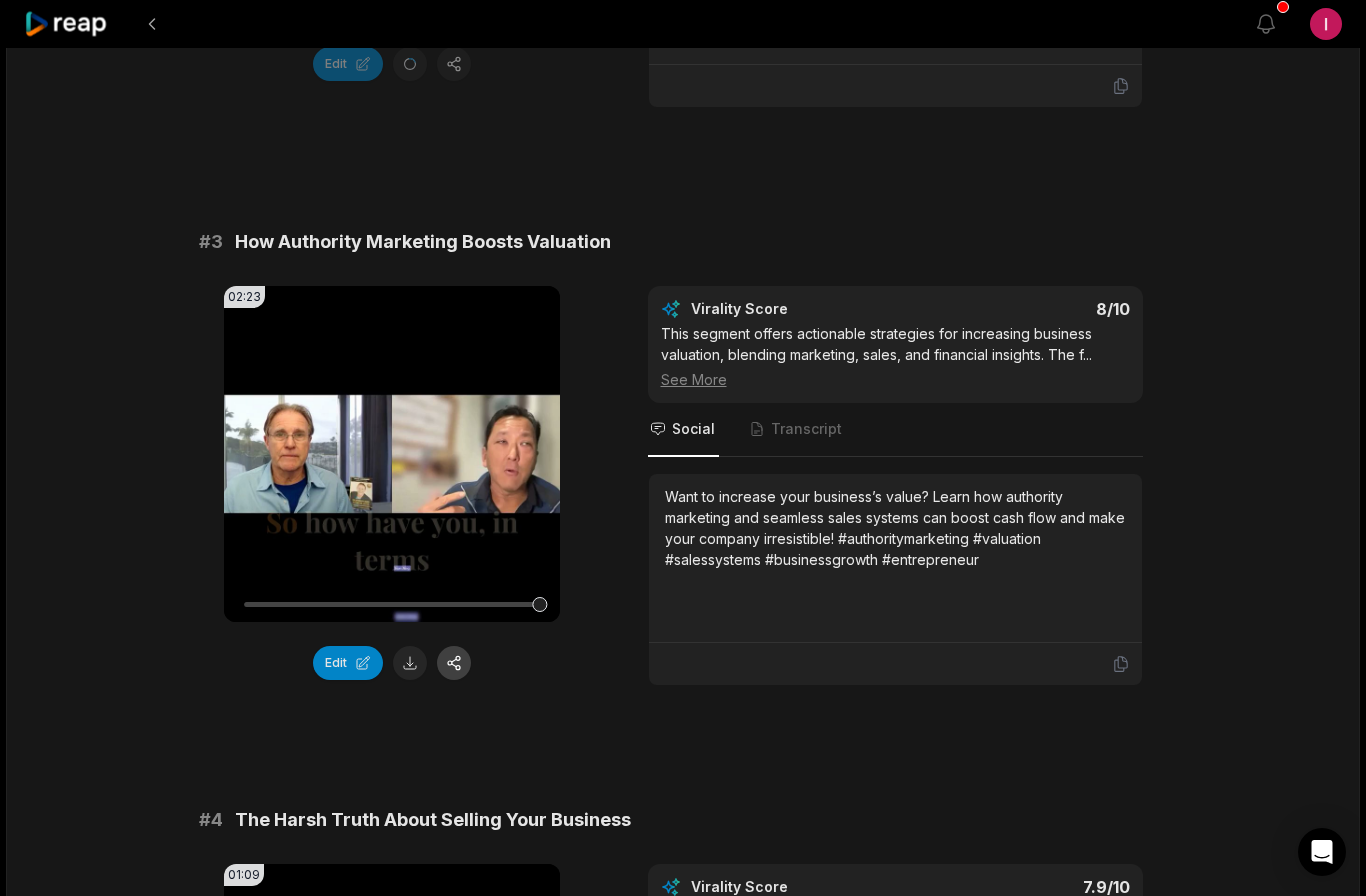 click at bounding box center (454, 663) 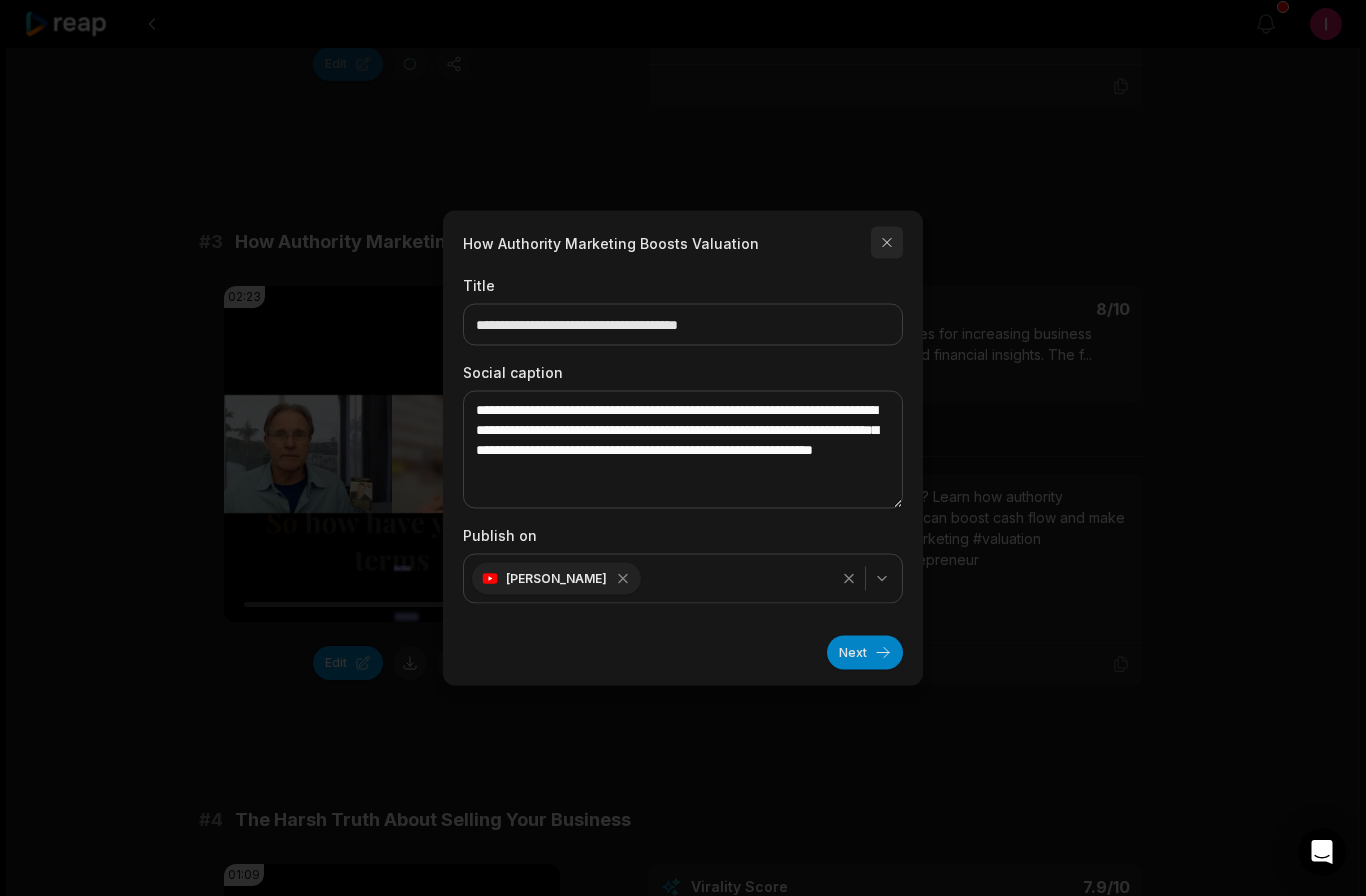 click at bounding box center (887, 243) 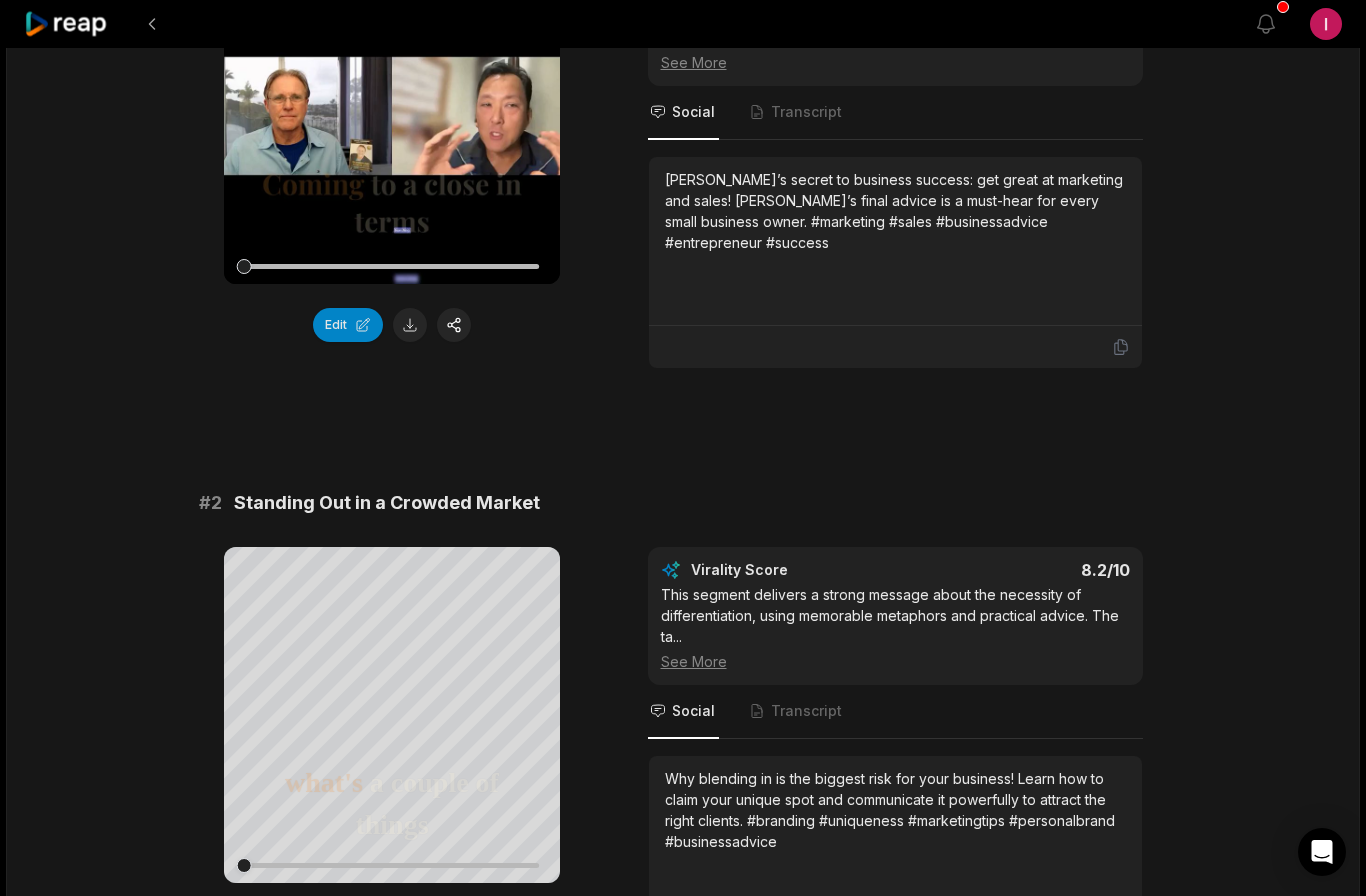 scroll, scrollTop: 374, scrollLeft: 0, axis: vertical 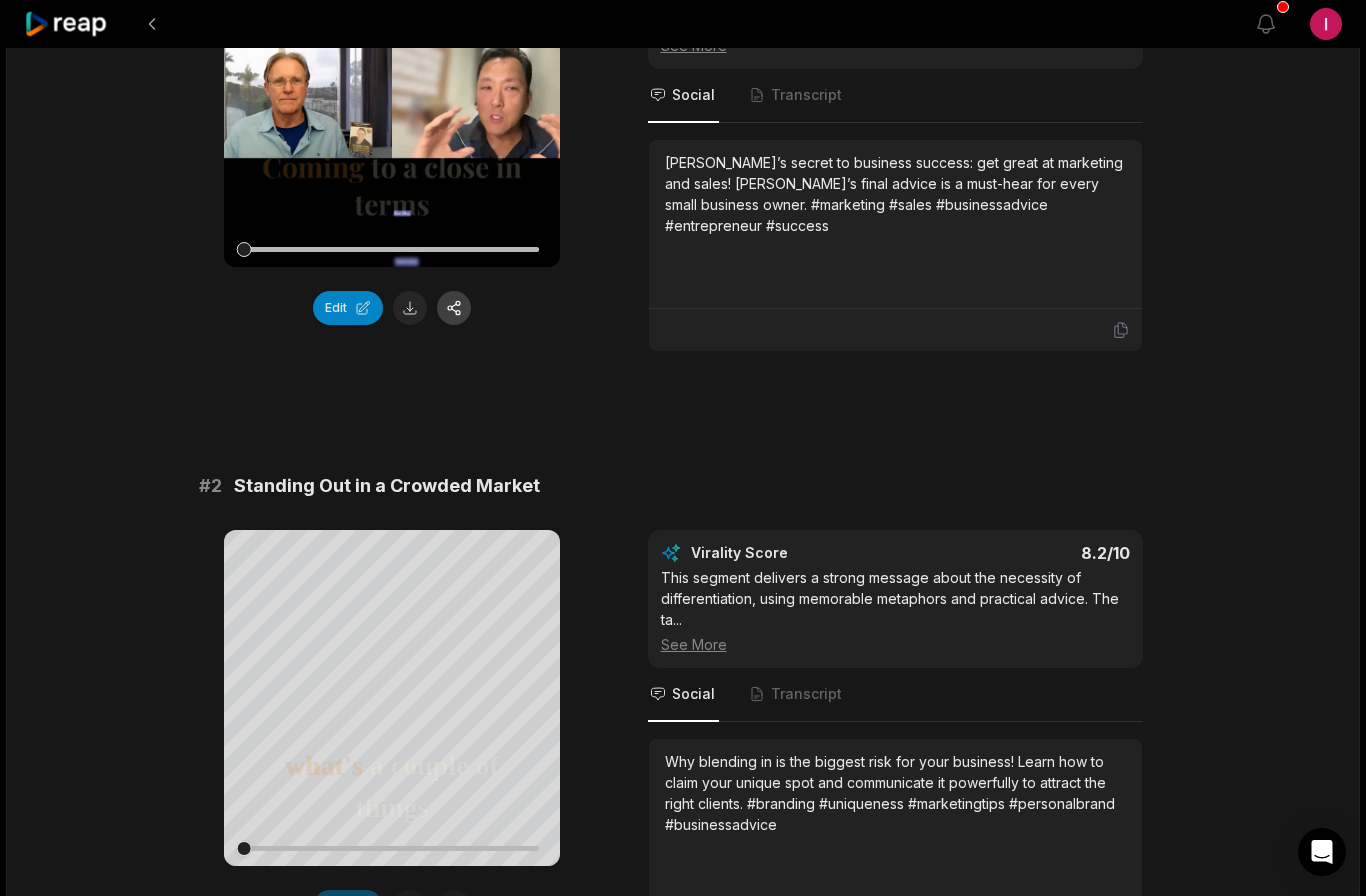click at bounding box center [454, 308] 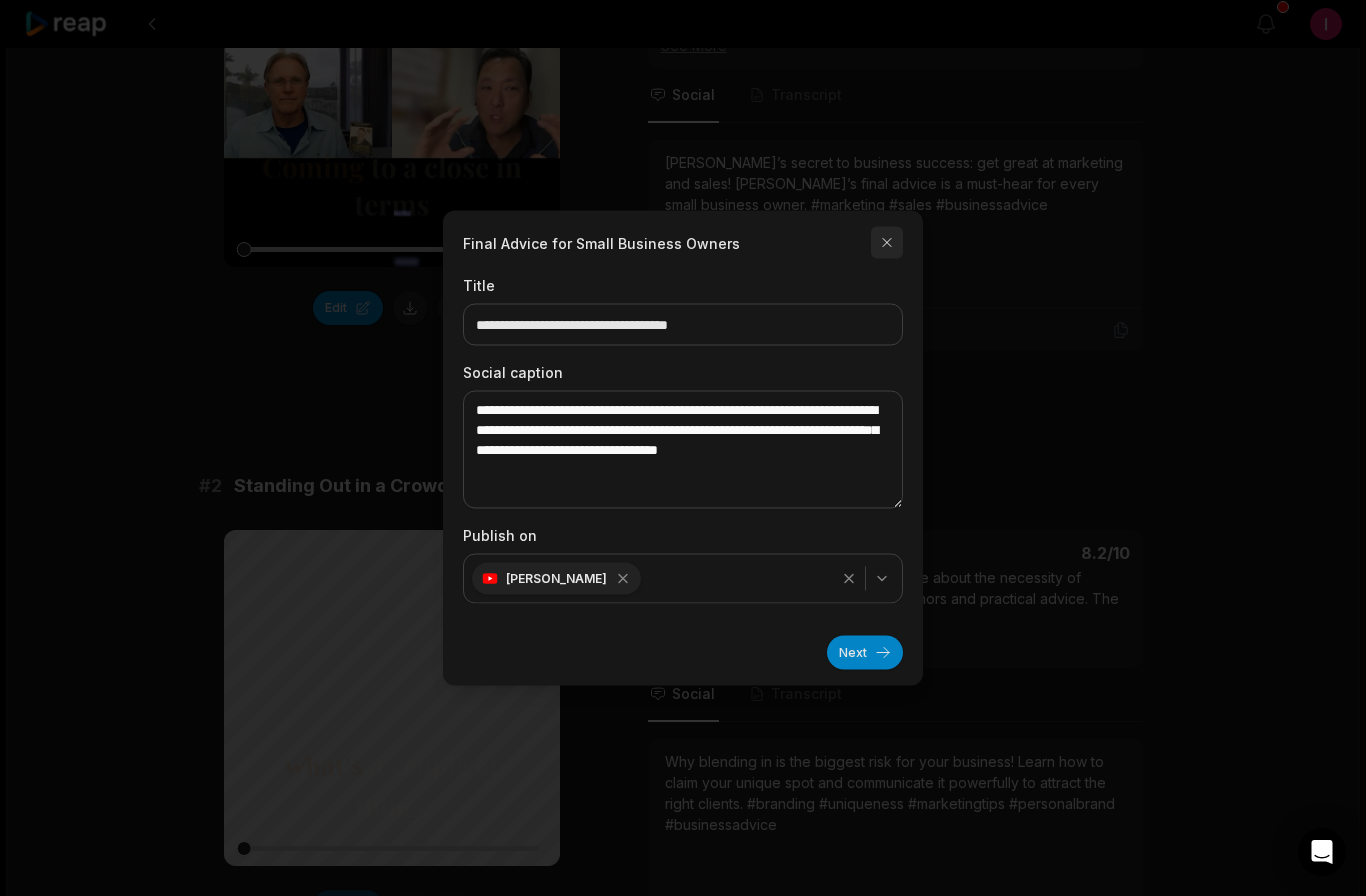 click at bounding box center [887, 243] 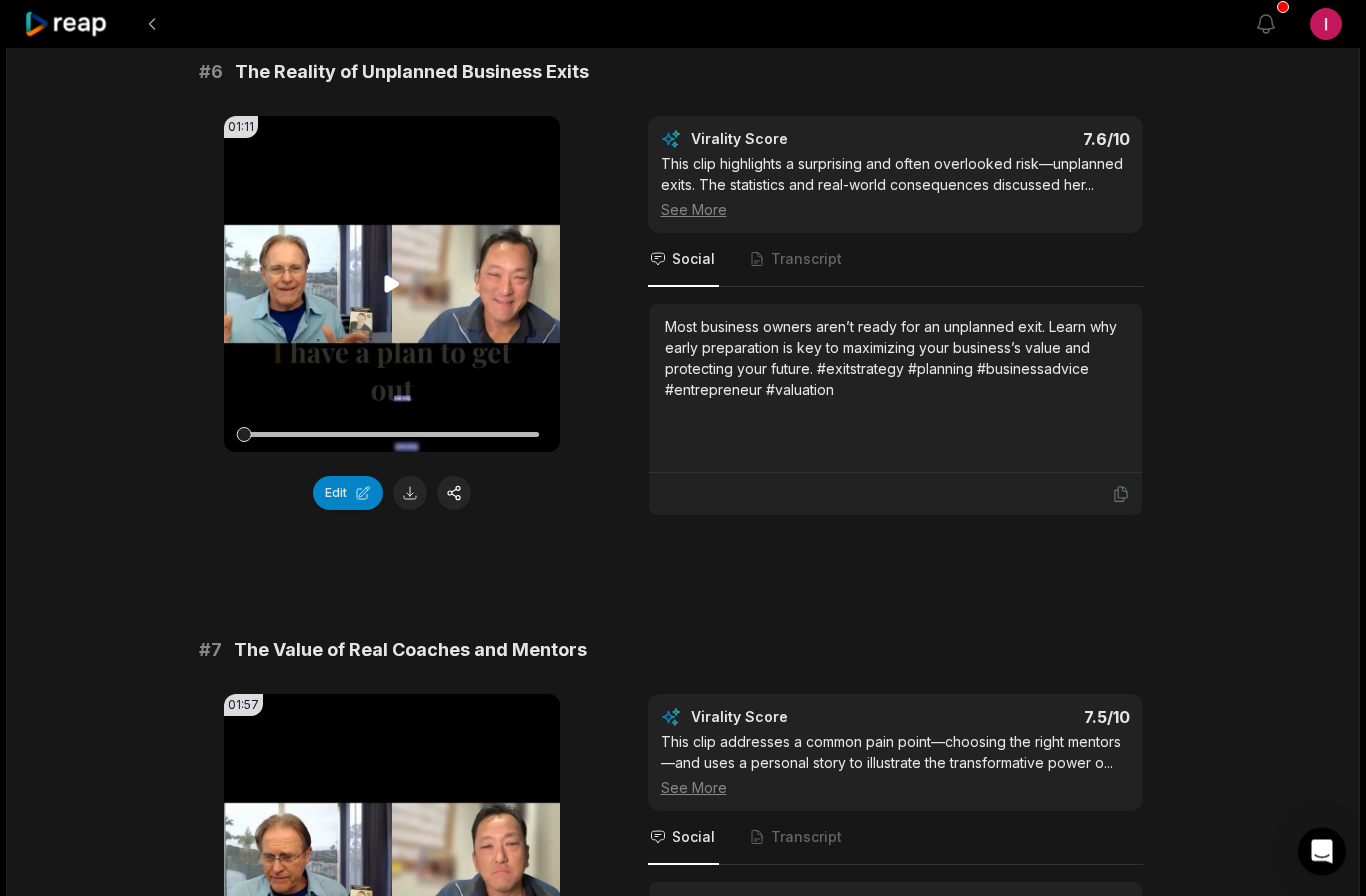 scroll, scrollTop: 3121, scrollLeft: 0, axis: vertical 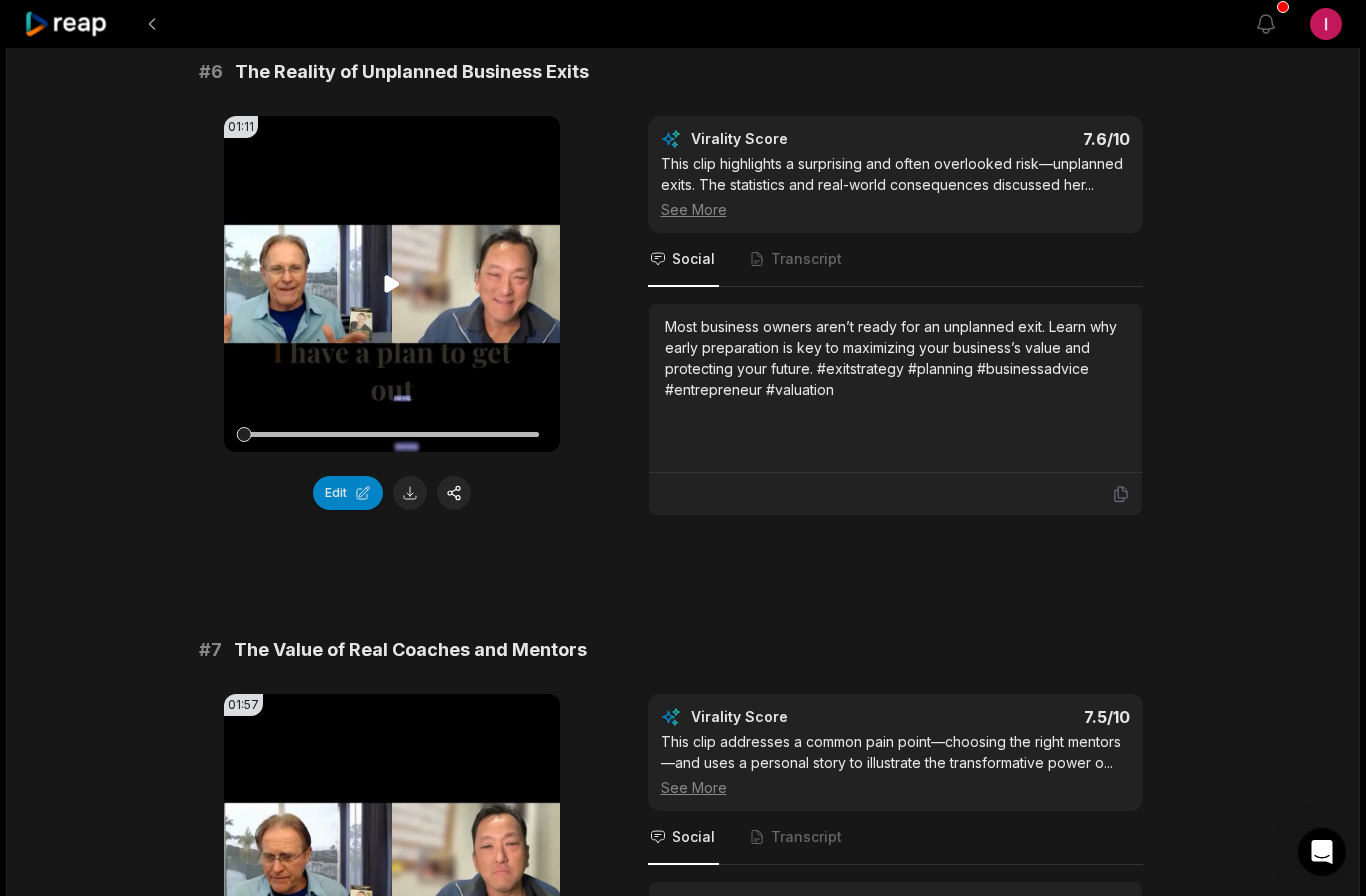 click 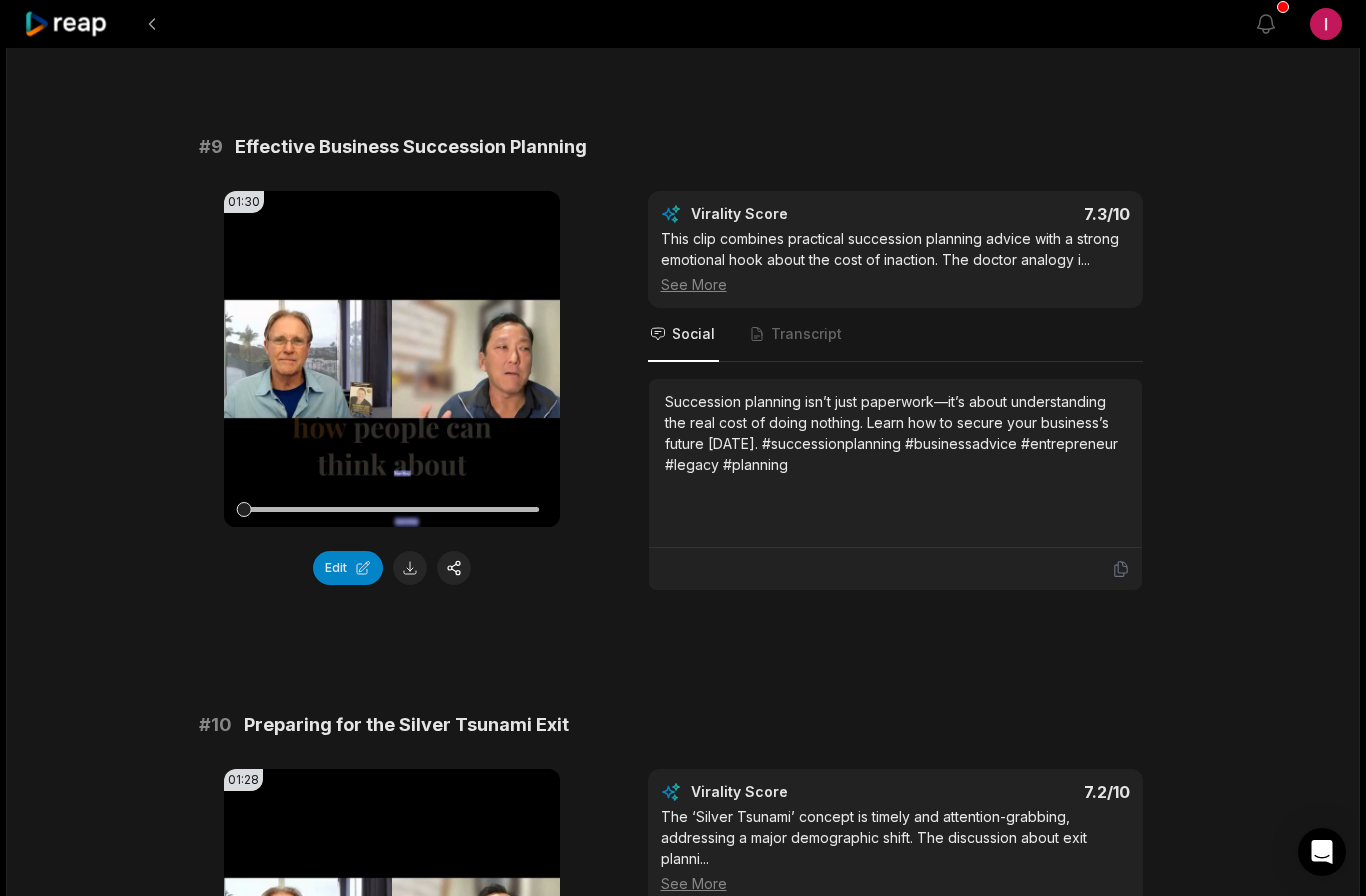 scroll, scrollTop: 4800, scrollLeft: 0, axis: vertical 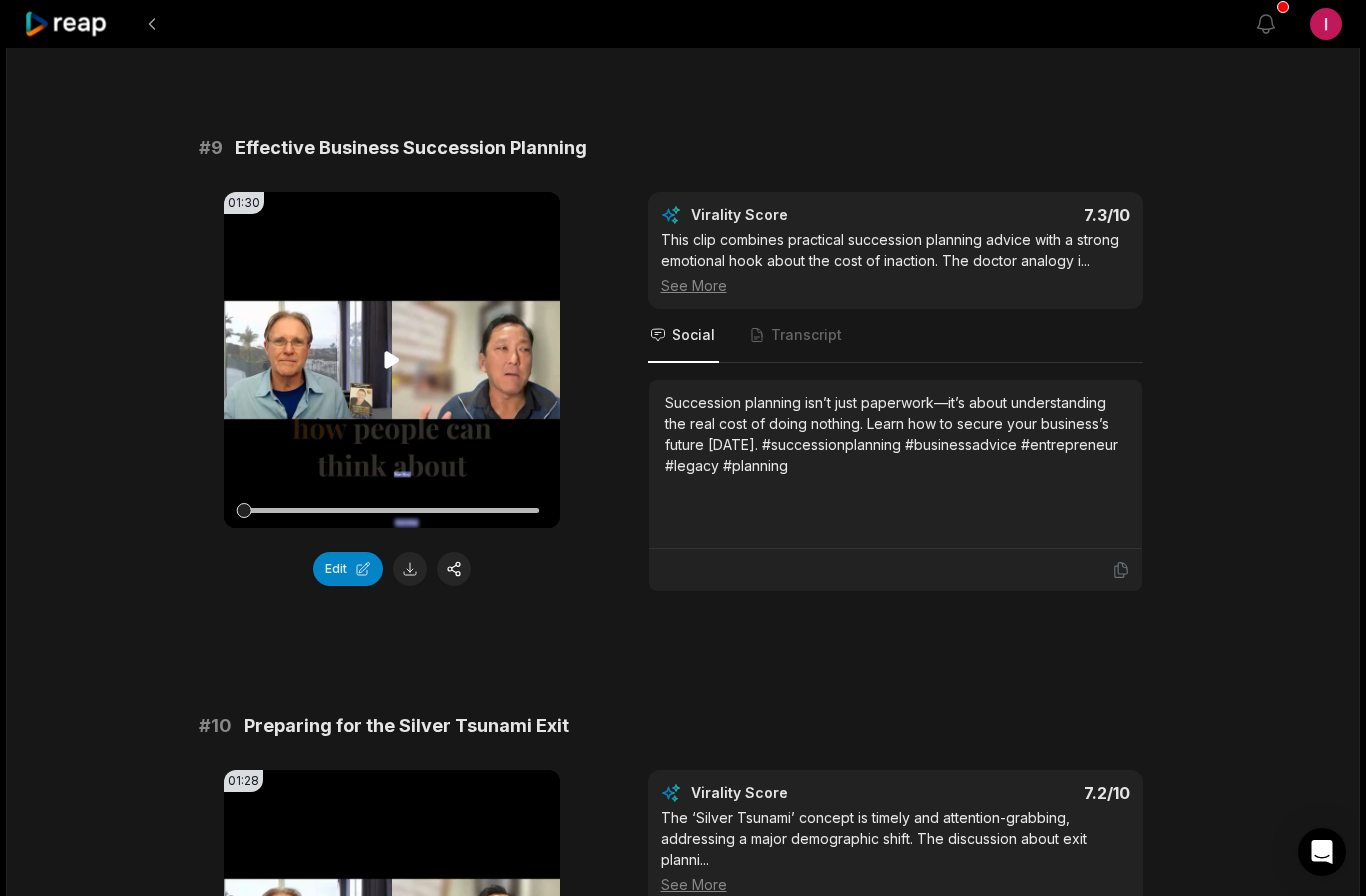 click 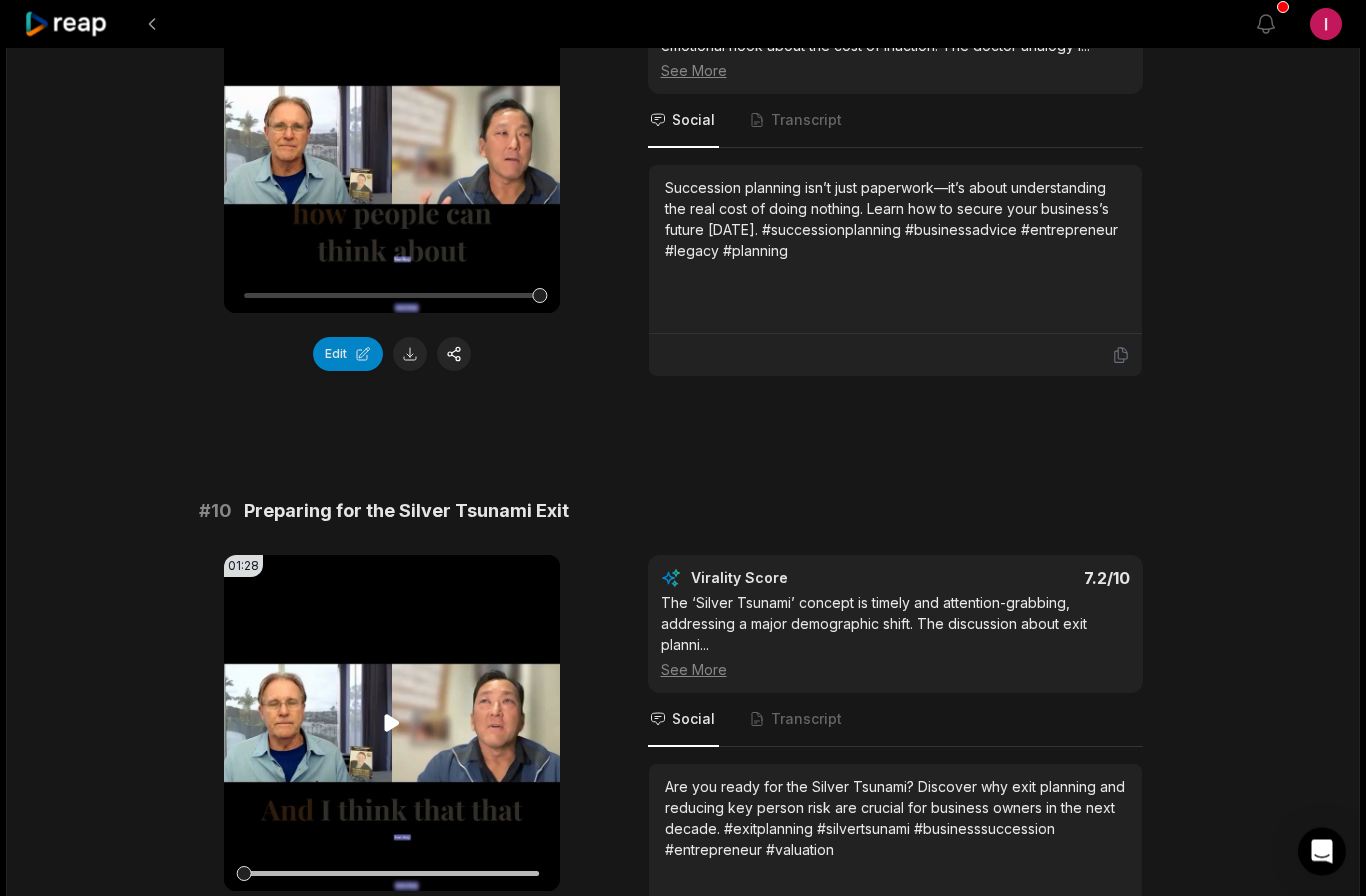 scroll, scrollTop: 5212, scrollLeft: 0, axis: vertical 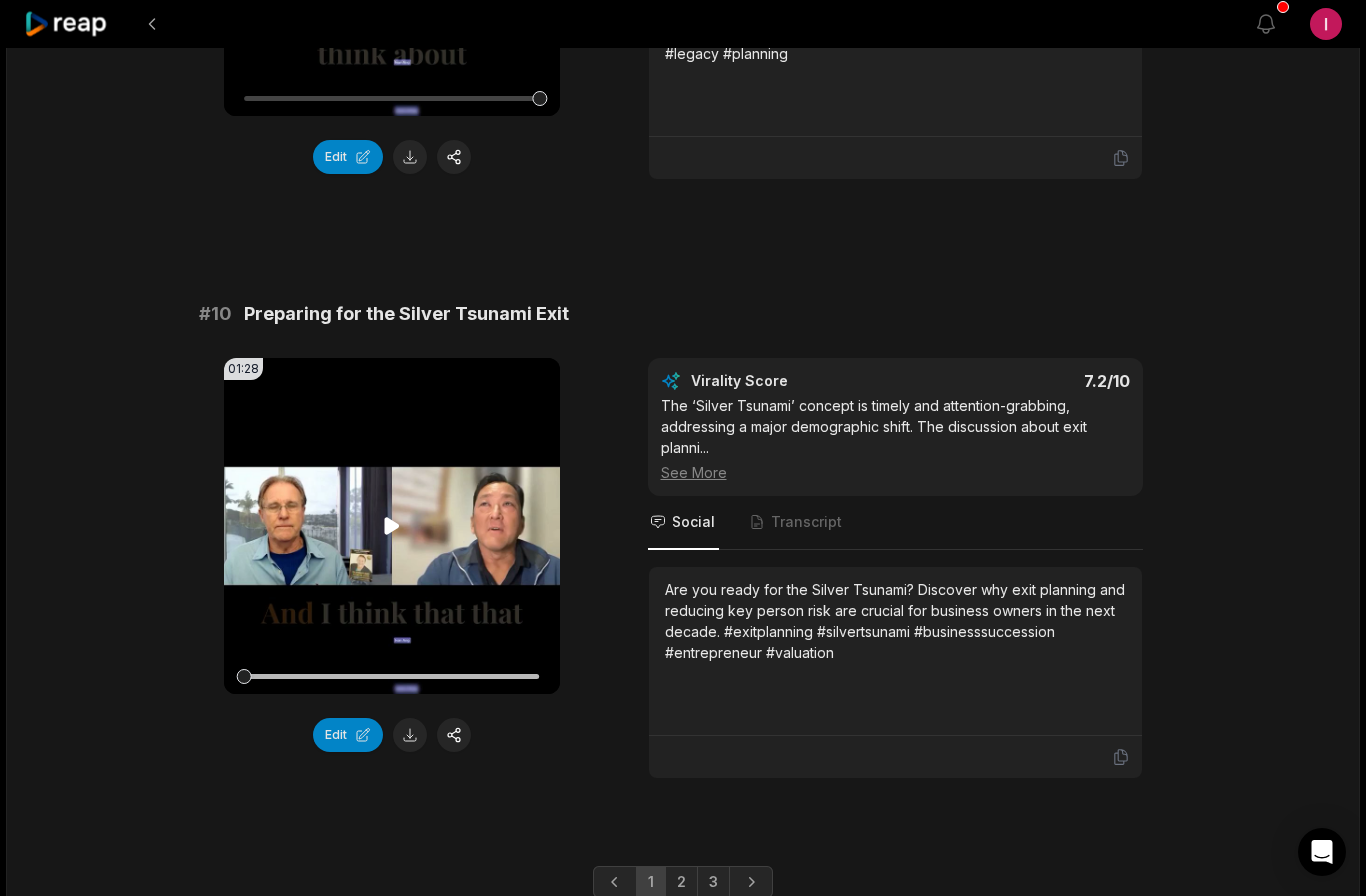 click 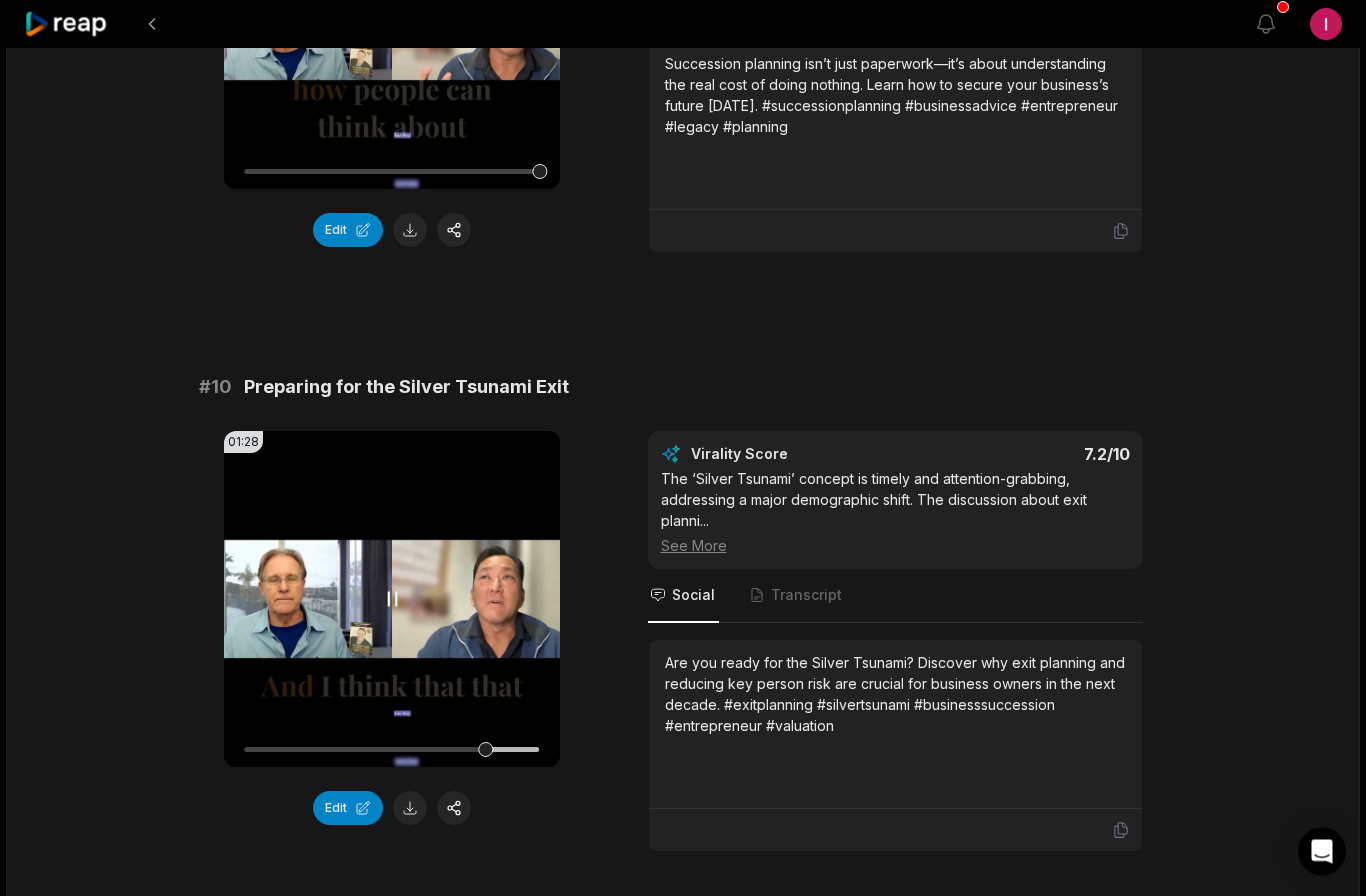 scroll, scrollTop: 5139, scrollLeft: 0, axis: vertical 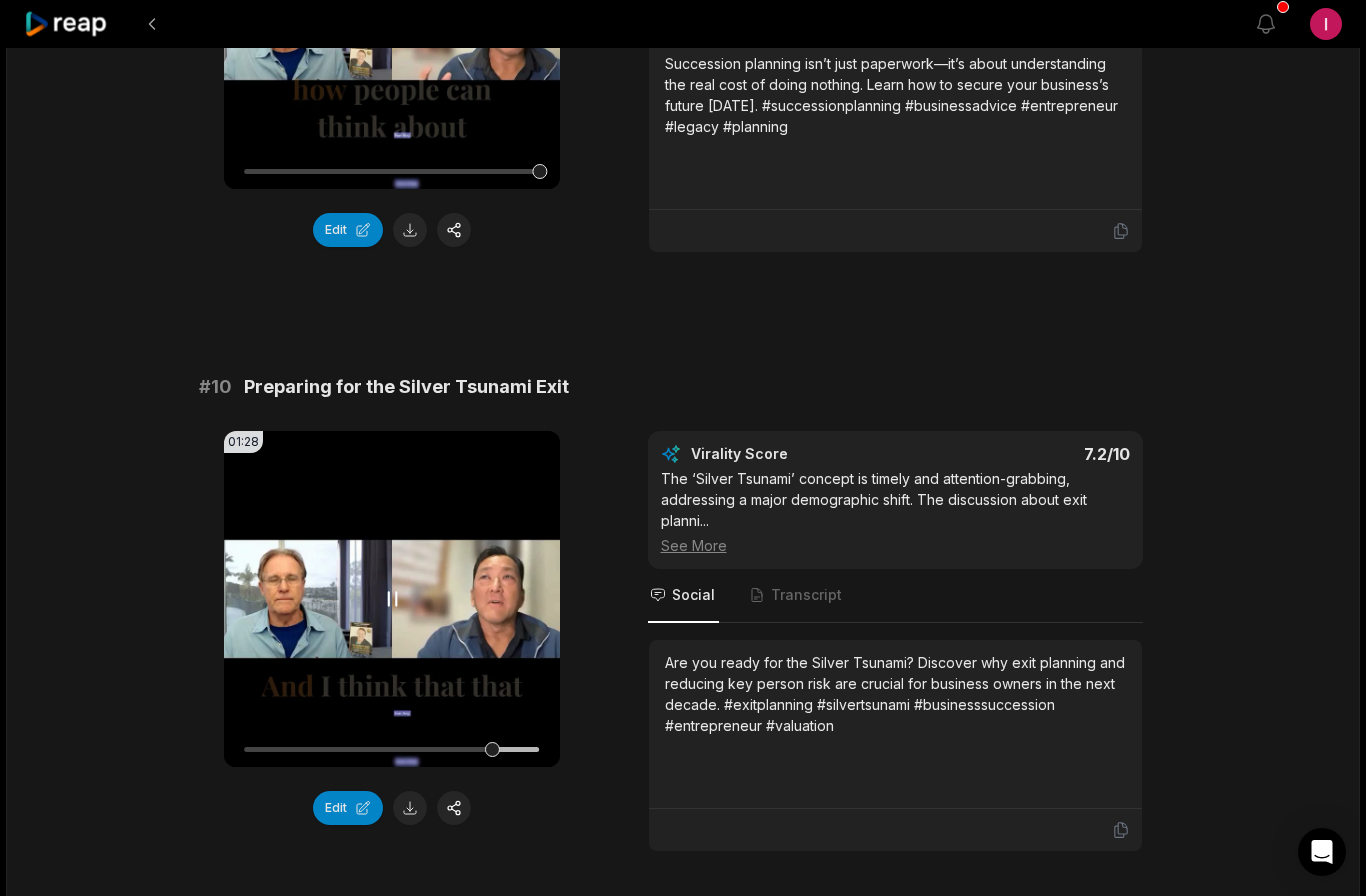 click 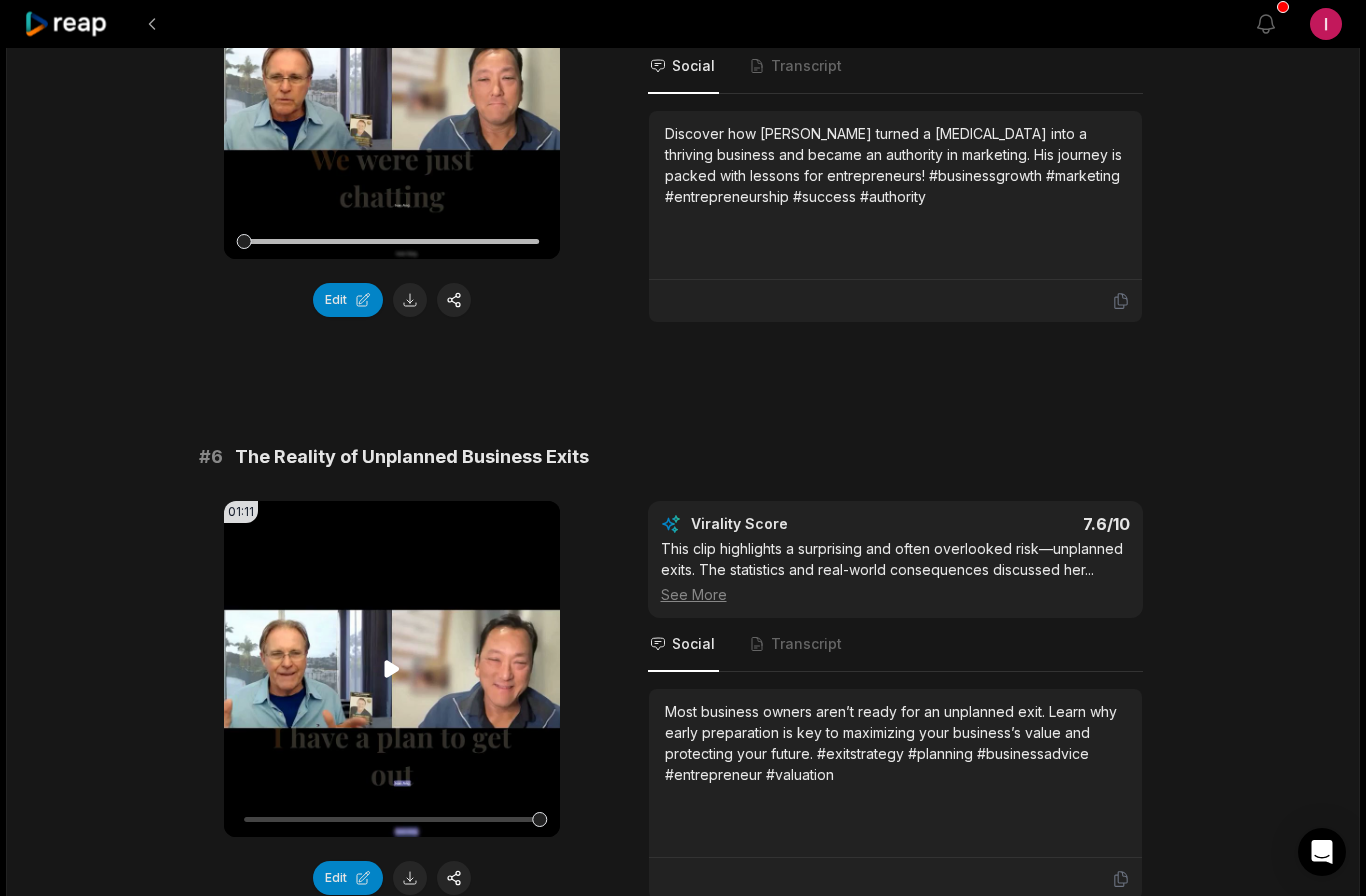 scroll, scrollTop: 2708, scrollLeft: 0, axis: vertical 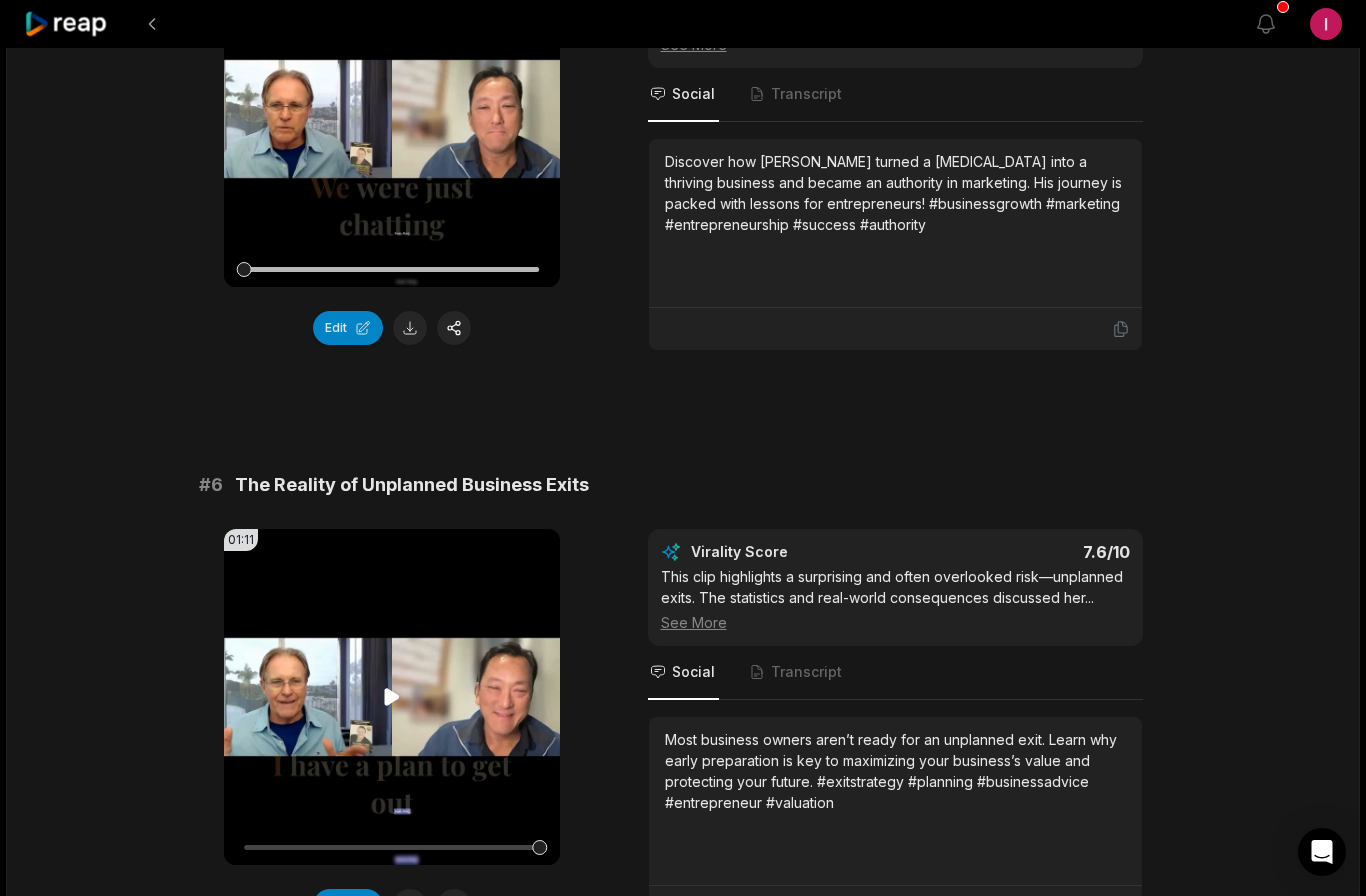 click 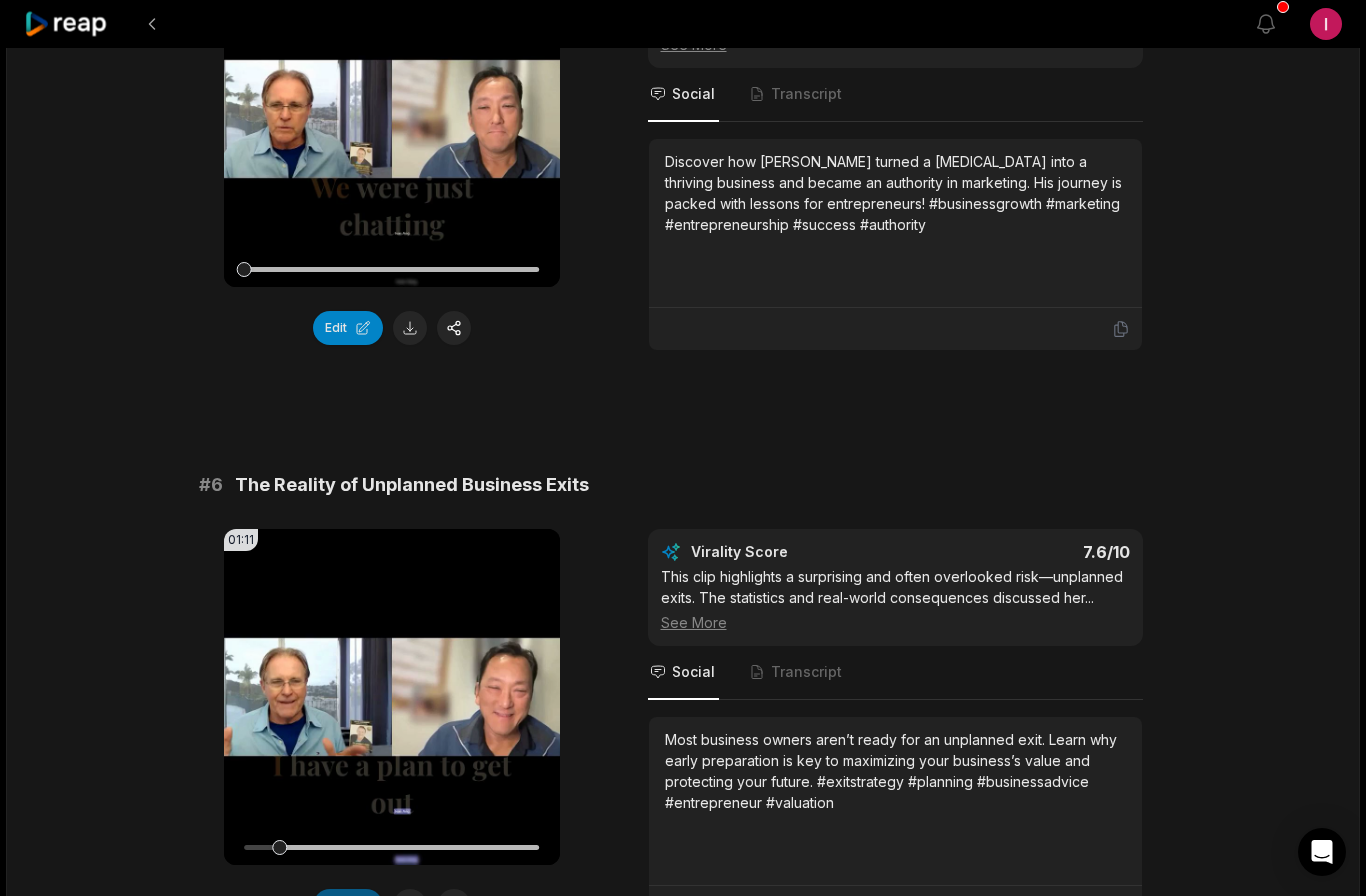 click on "Edit" at bounding box center [348, 906] 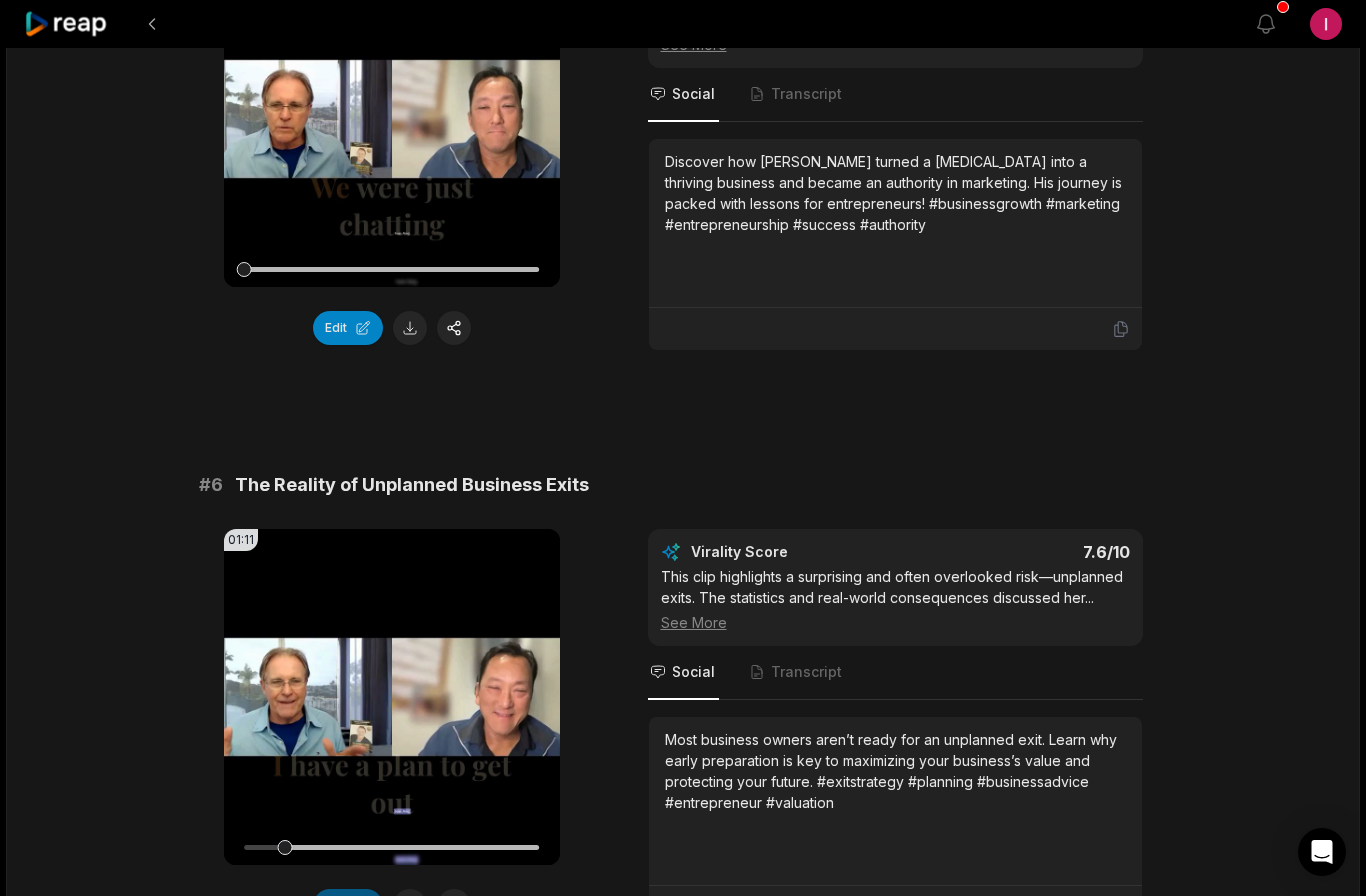 scroll, scrollTop: 0, scrollLeft: 0, axis: both 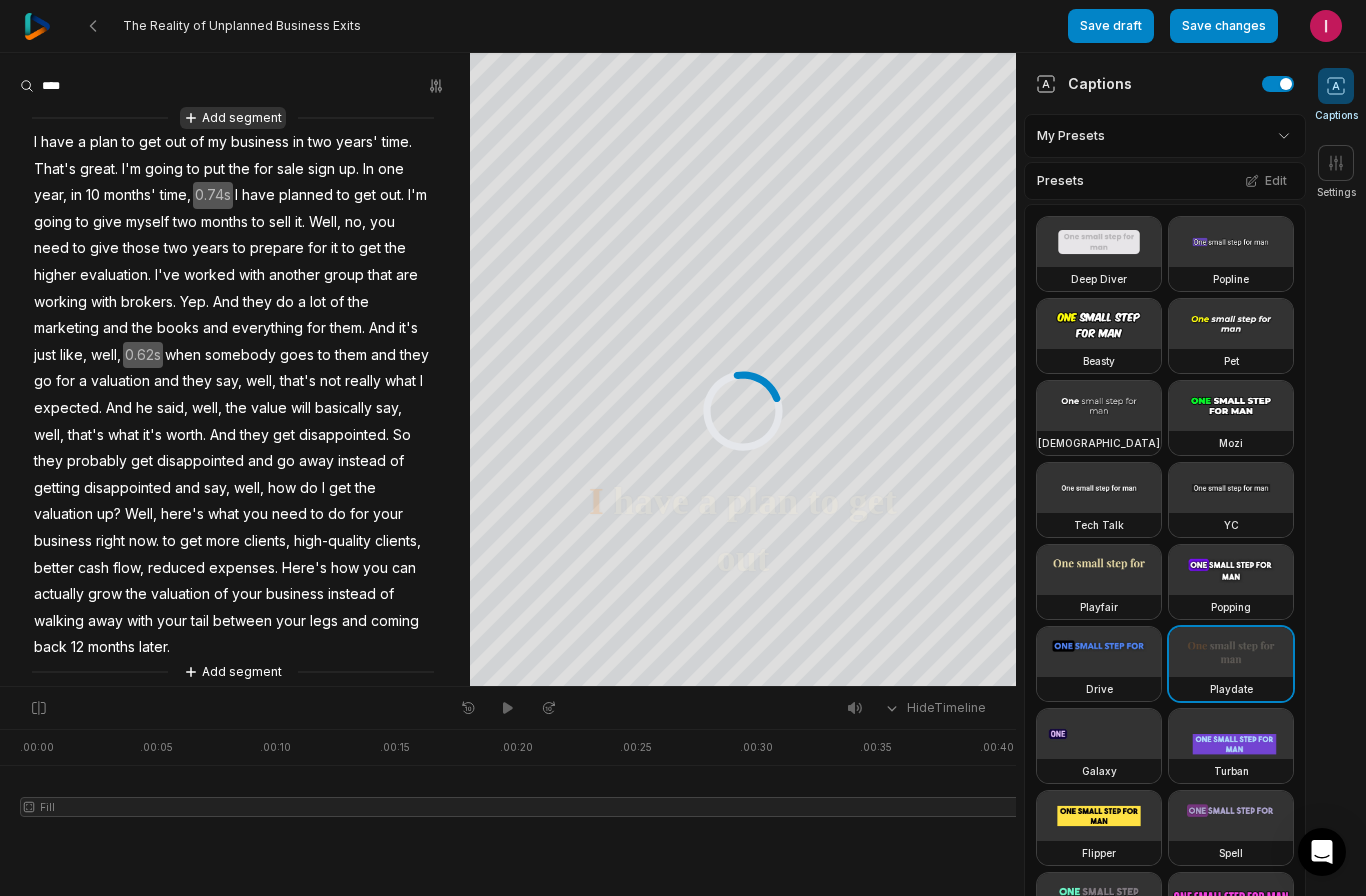 click on "Add segment" at bounding box center (233, 118) 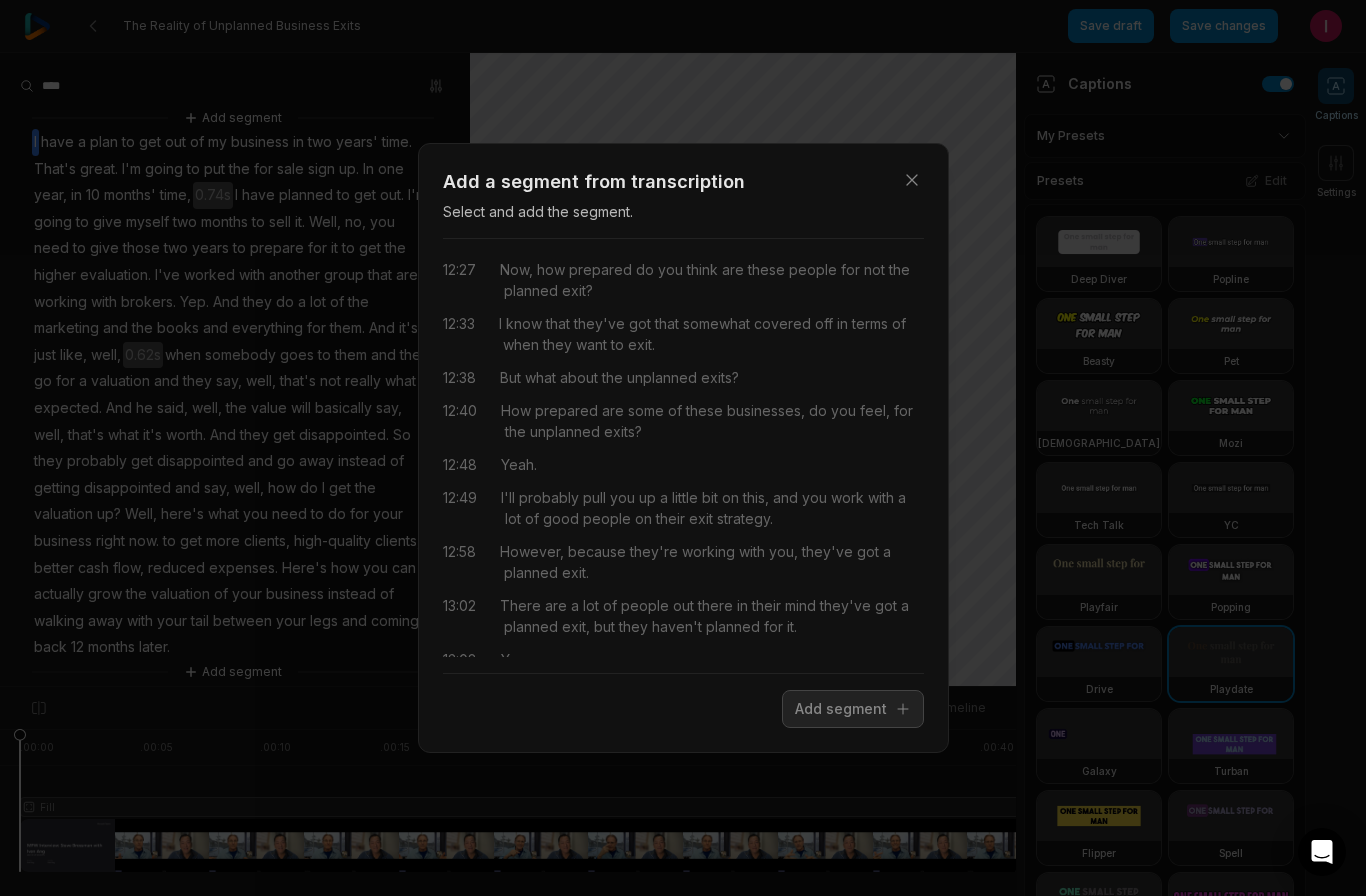 scroll, scrollTop: 6504, scrollLeft: 0, axis: vertical 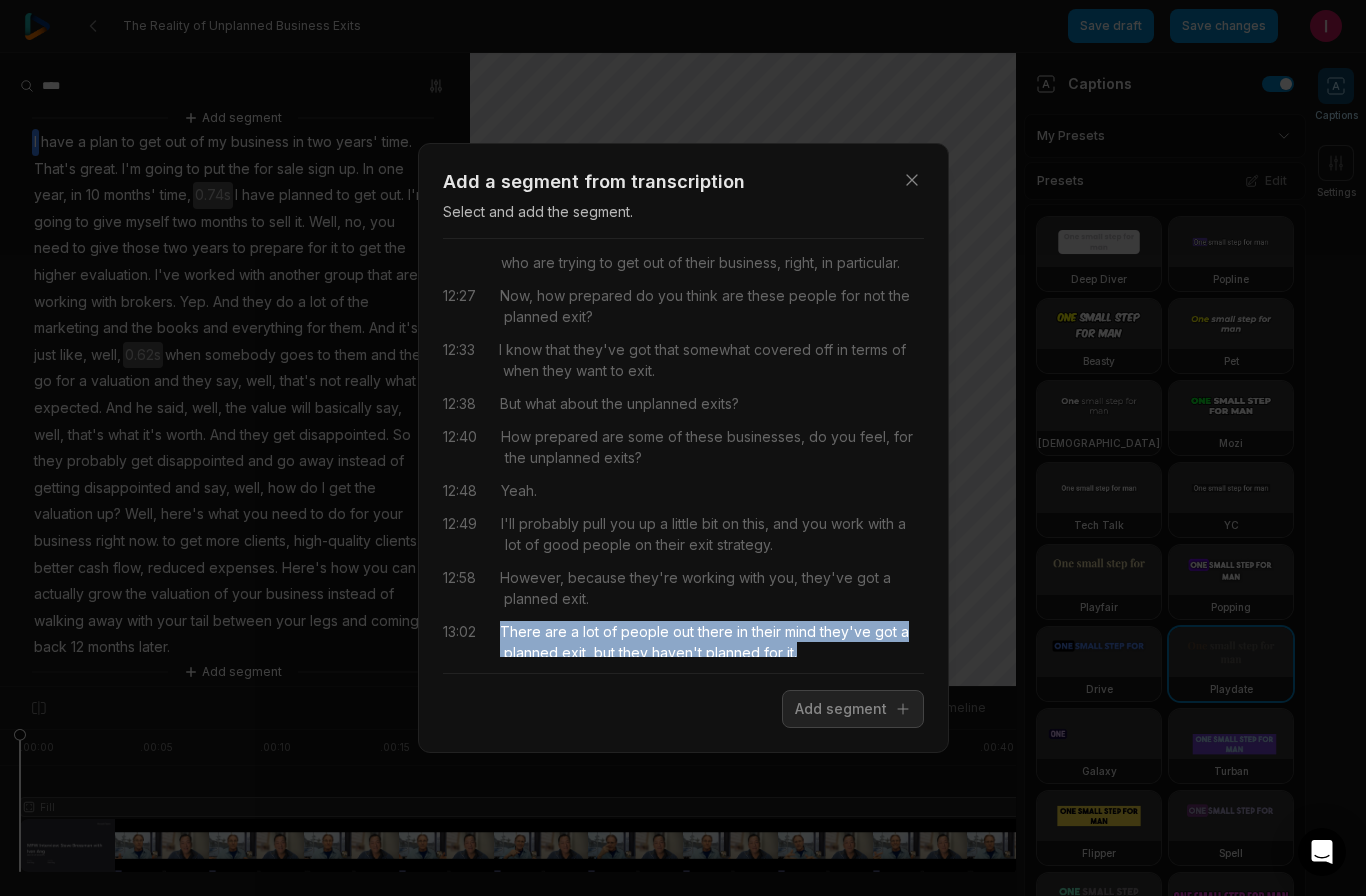 drag, startPoint x: 502, startPoint y: 546, endPoint x: 836, endPoint y: 681, distance: 360.2513 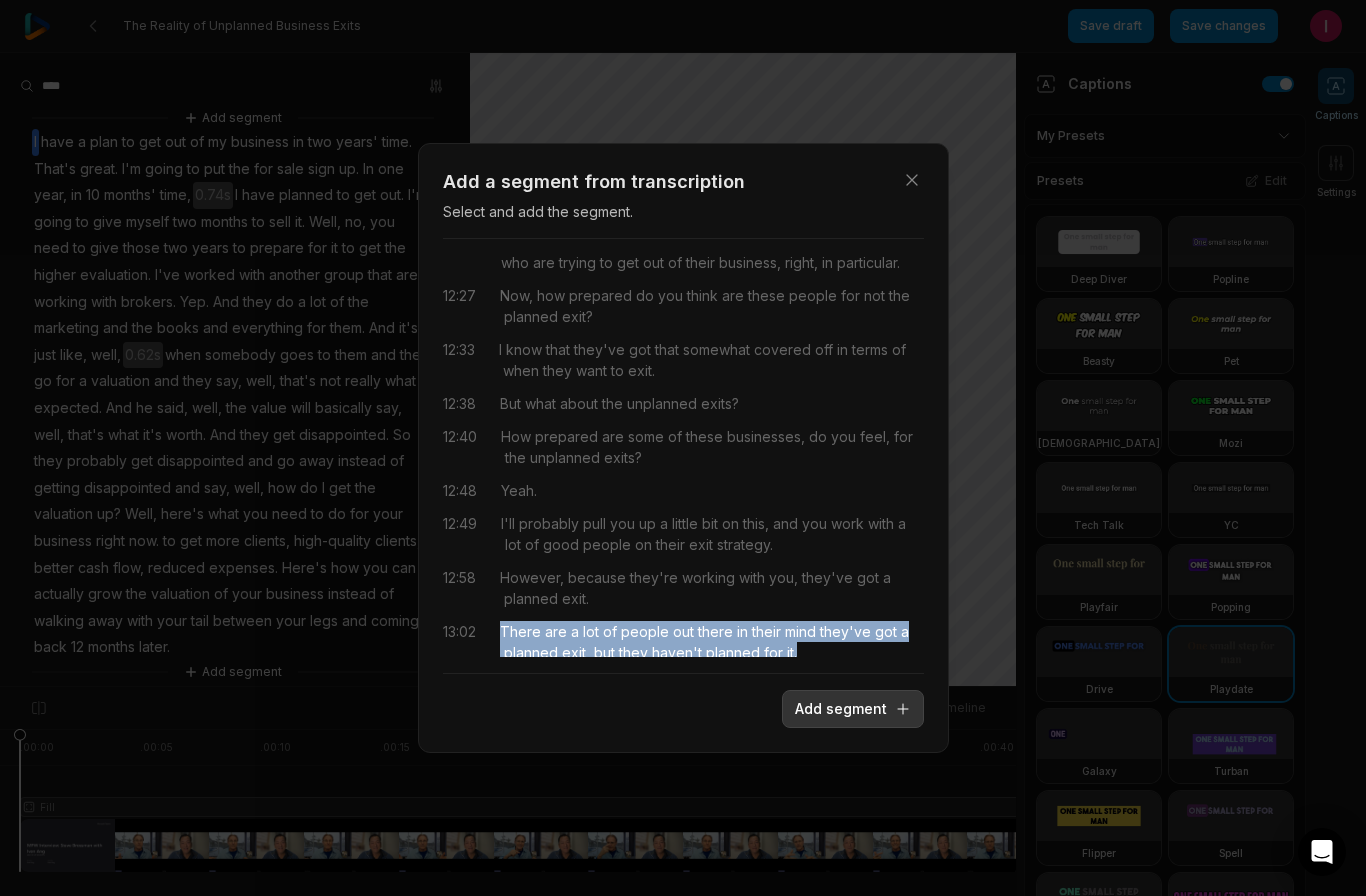 click on "Add segment" at bounding box center (853, 709) 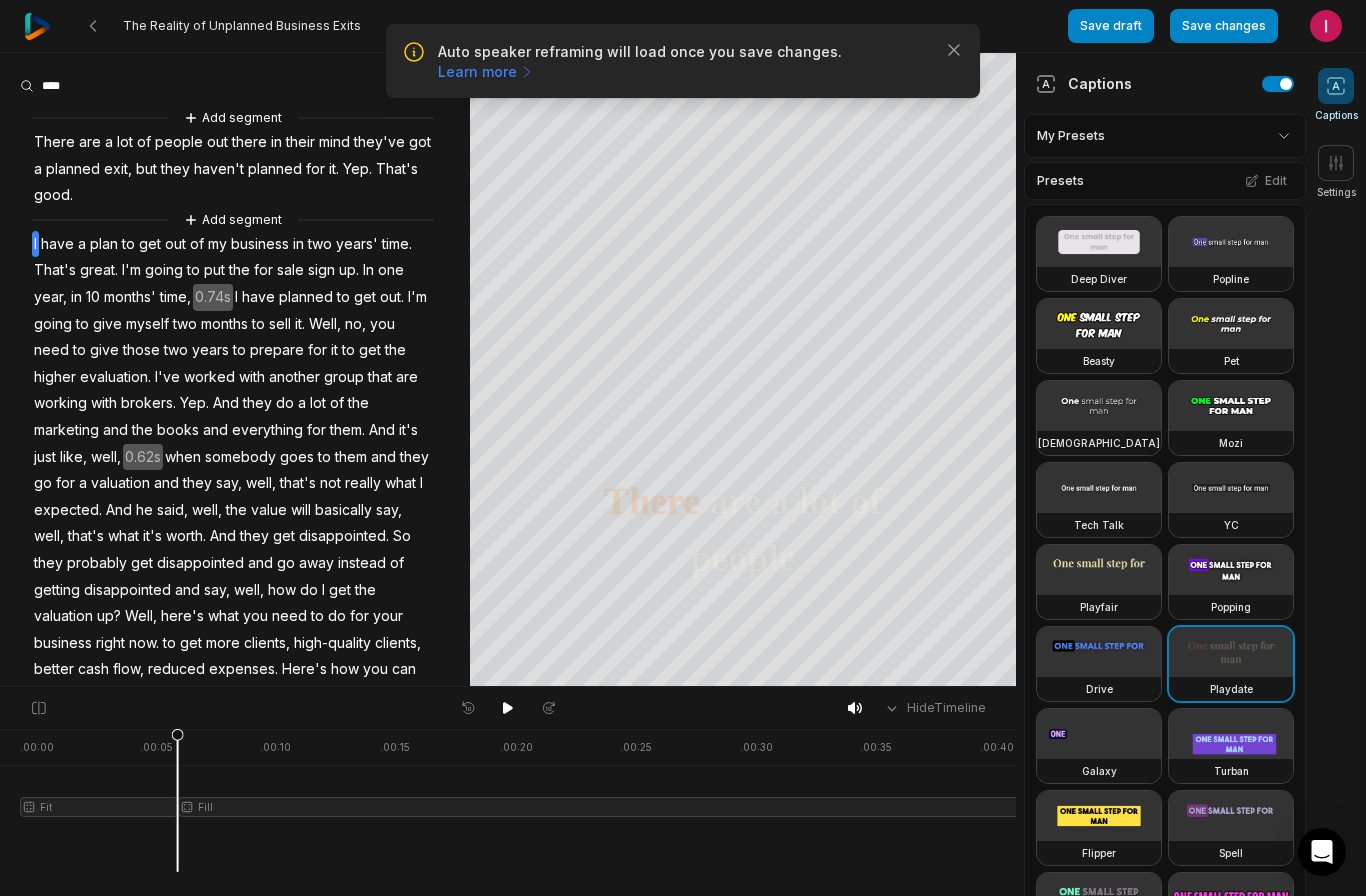 scroll, scrollTop: 0, scrollLeft: 0, axis: both 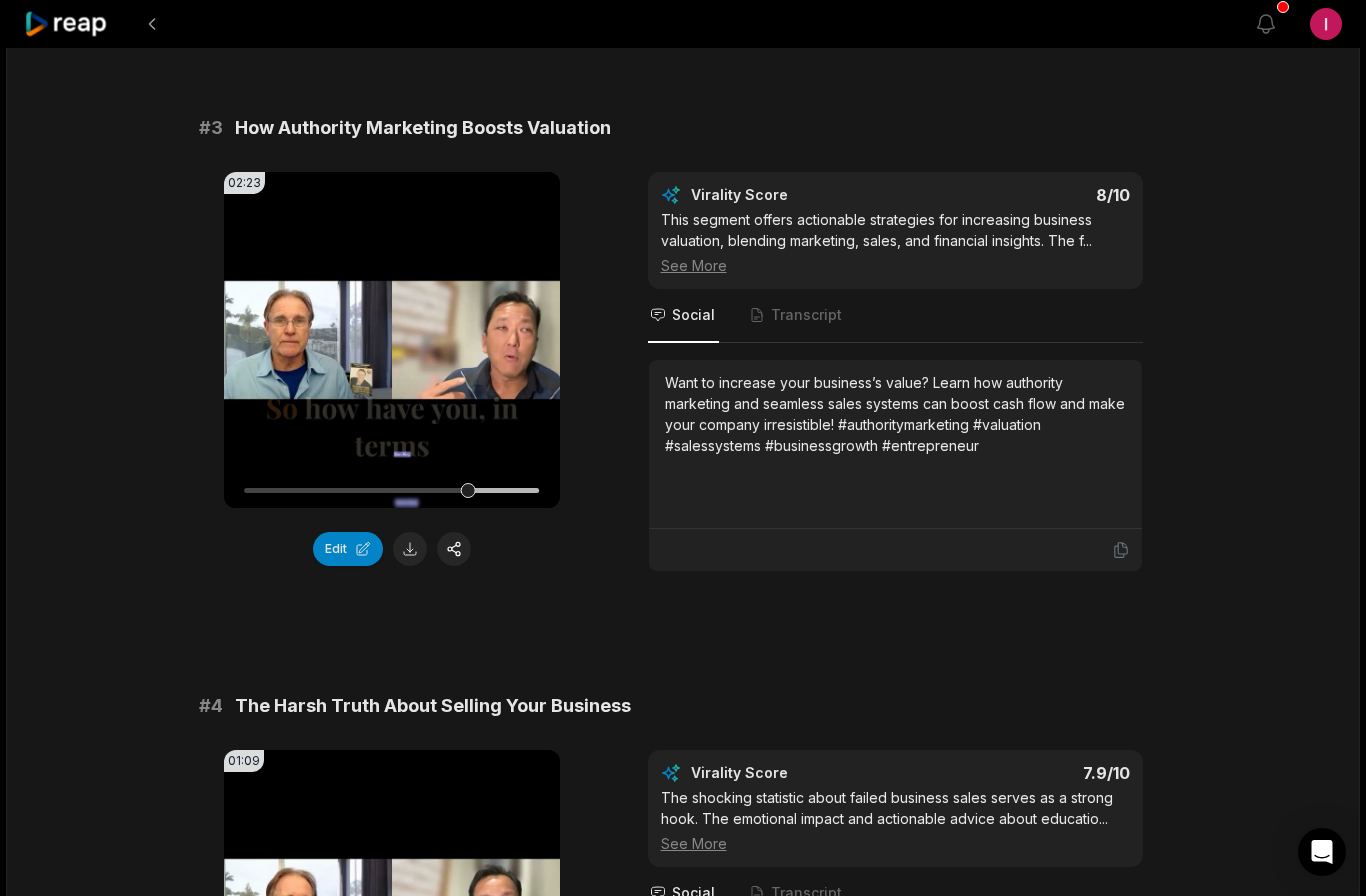 drag, startPoint x: 1007, startPoint y: 443, endPoint x: 1049, endPoint y: 485, distance: 59.39697 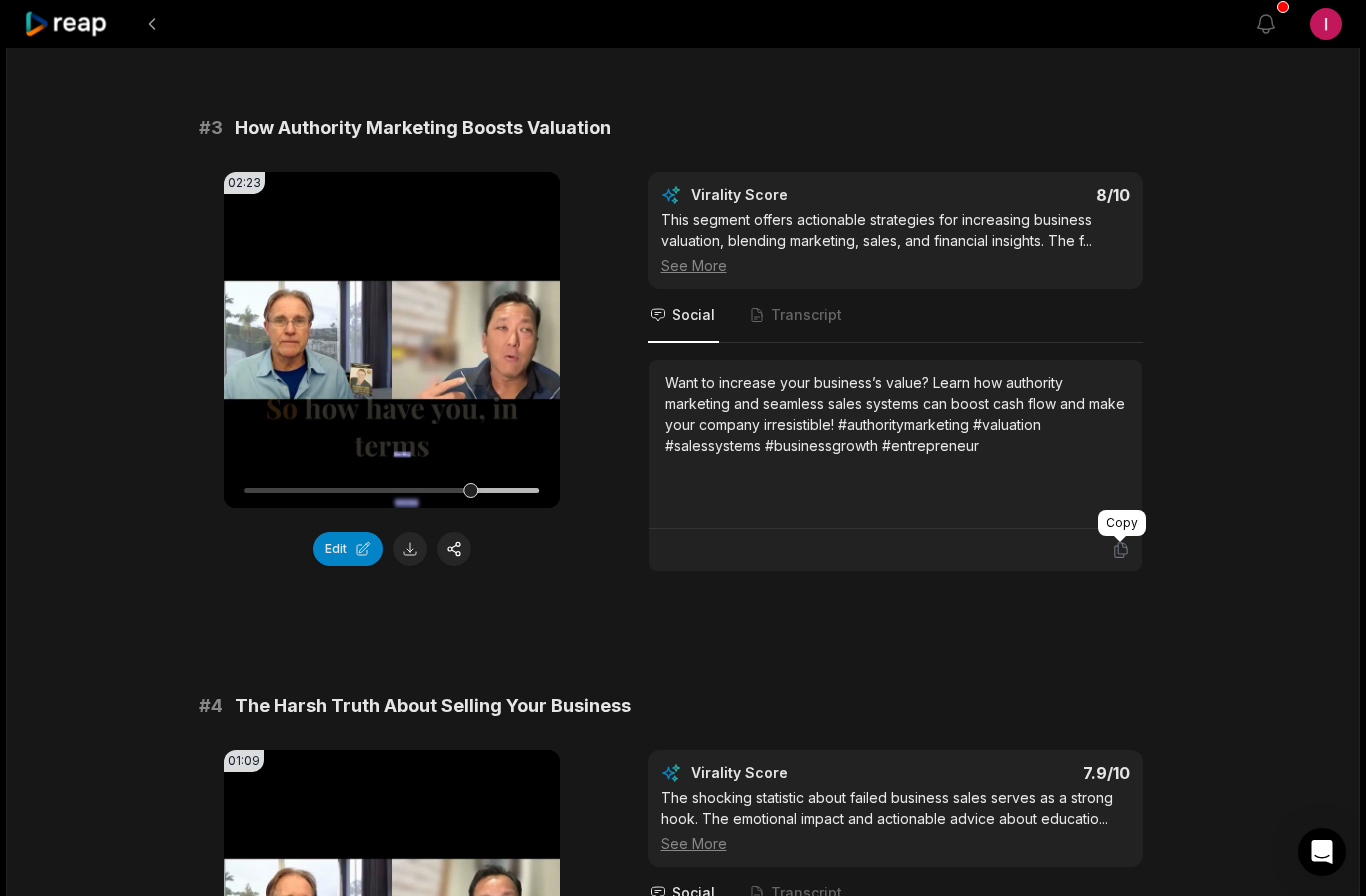 click 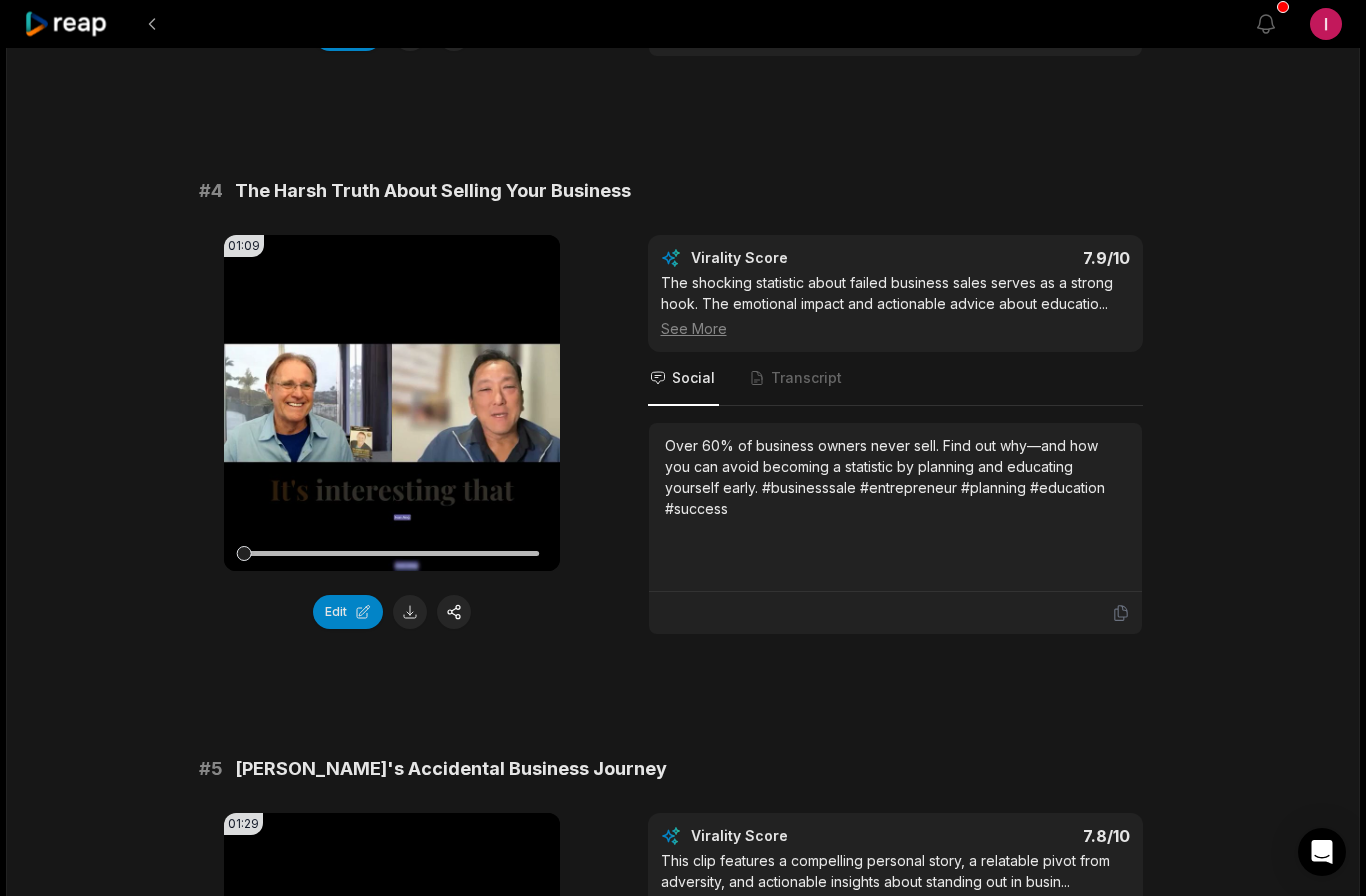 scroll, scrollTop: 1844, scrollLeft: 0, axis: vertical 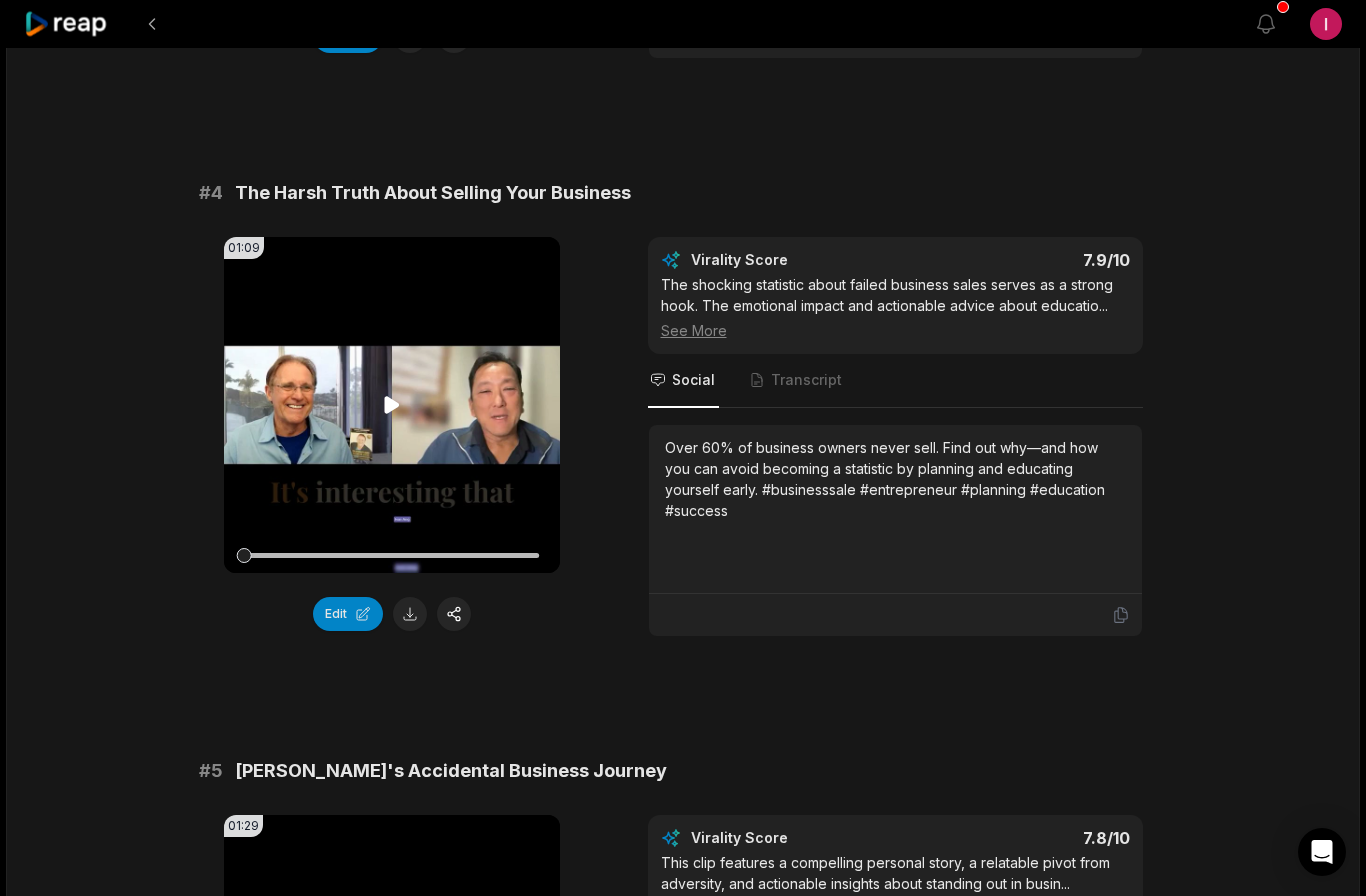 click 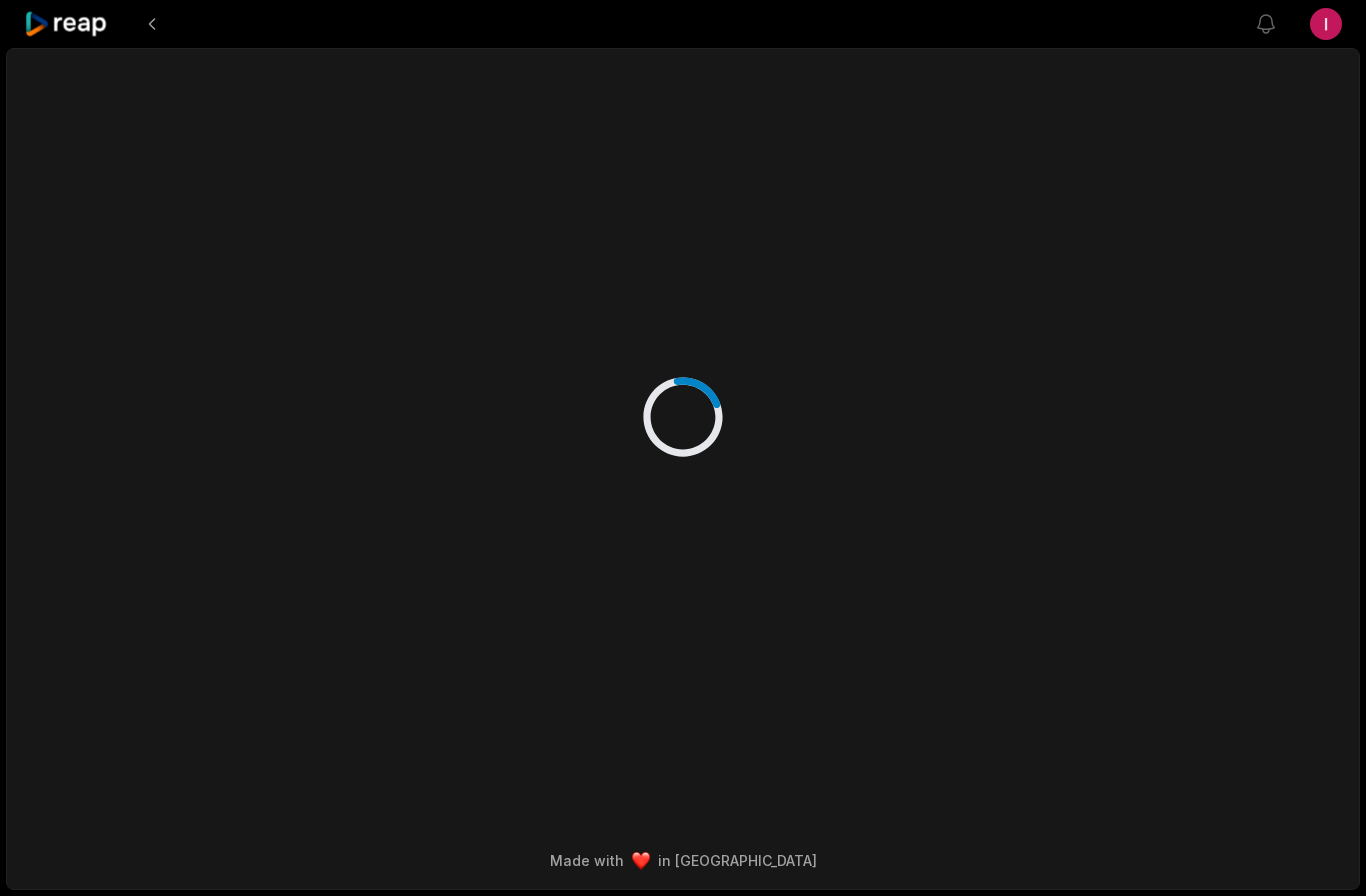 scroll, scrollTop: 82, scrollLeft: 0, axis: vertical 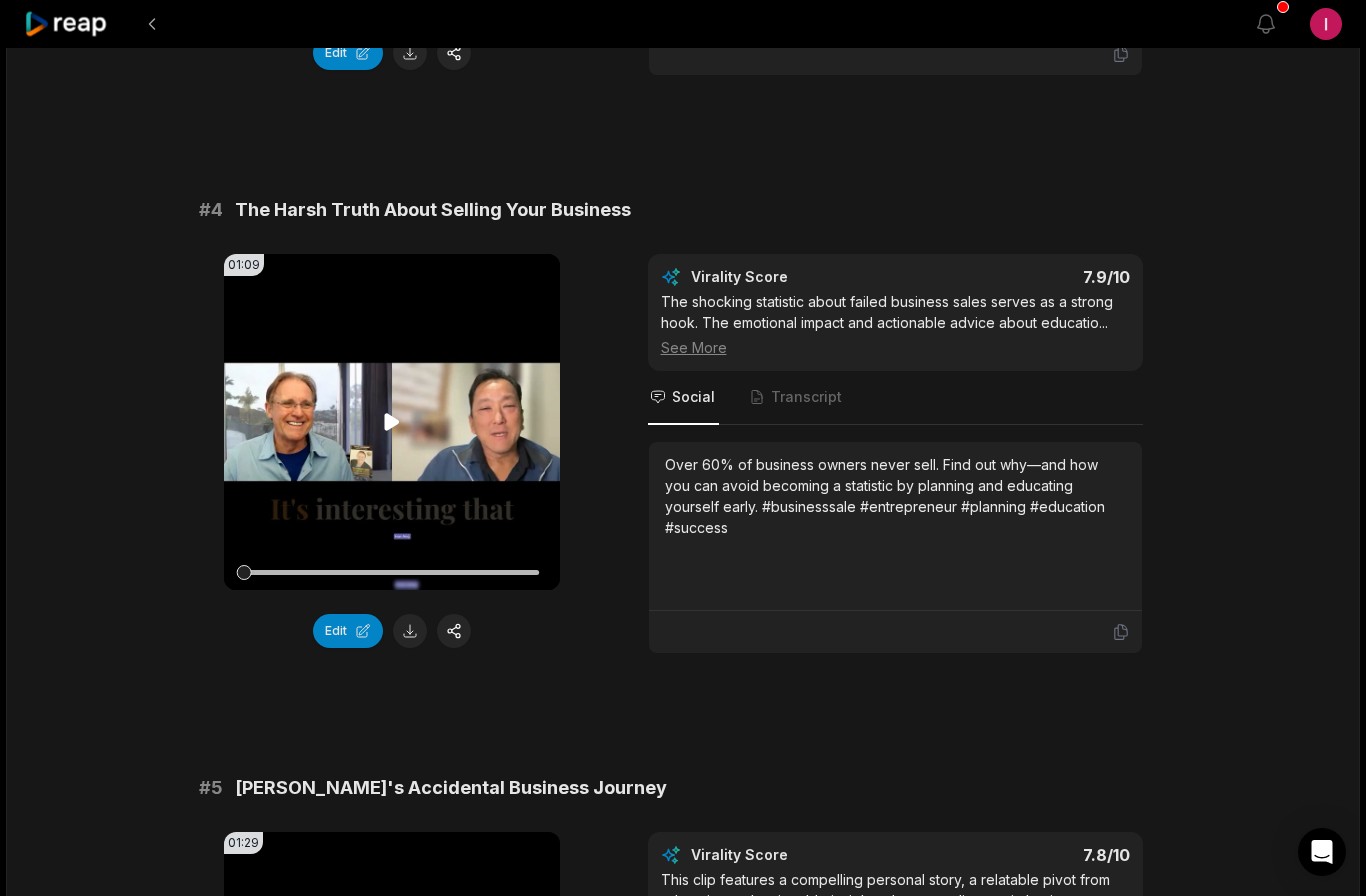 click 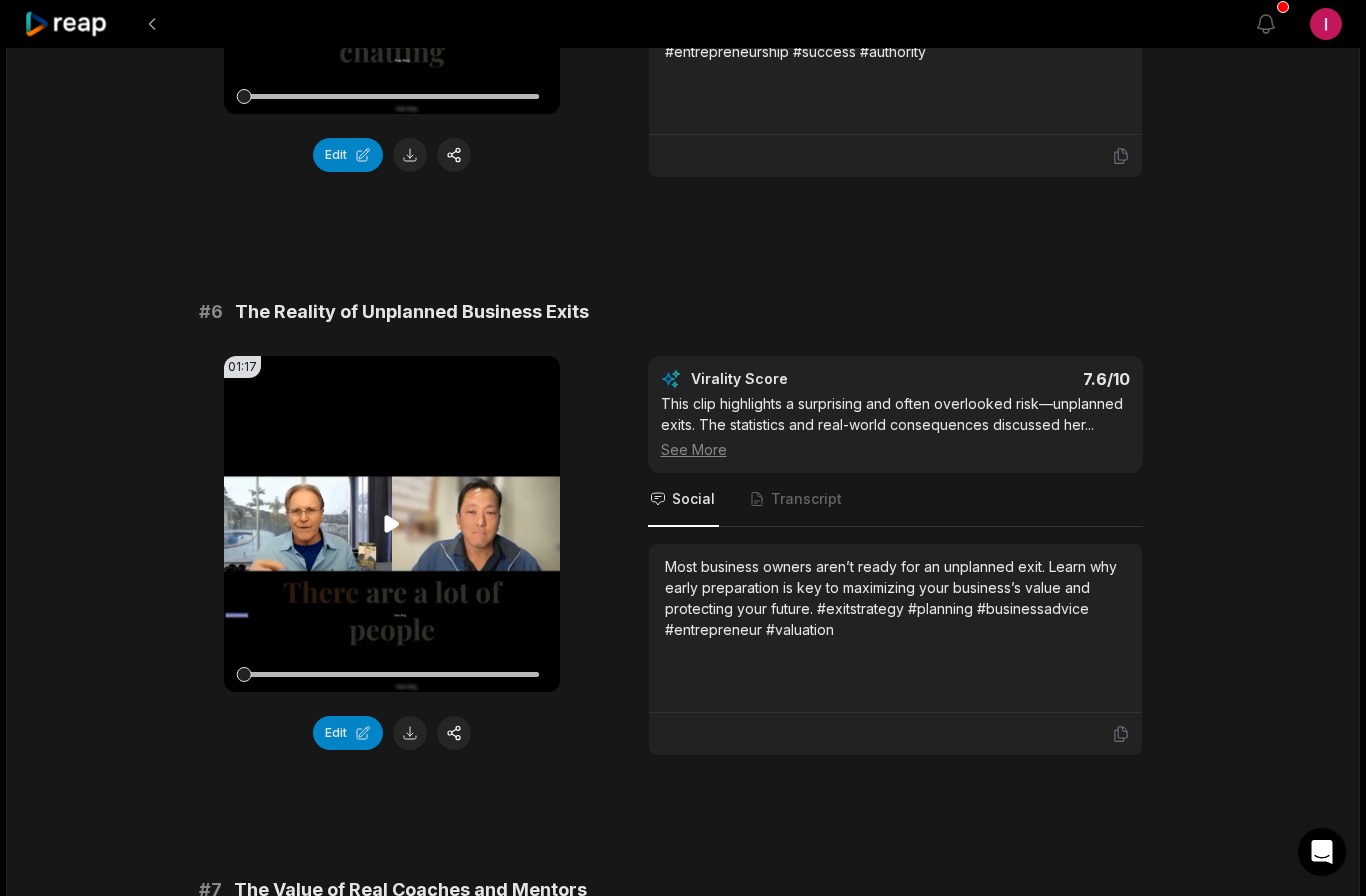 scroll, scrollTop: 2881, scrollLeft: 0, axis: vertical 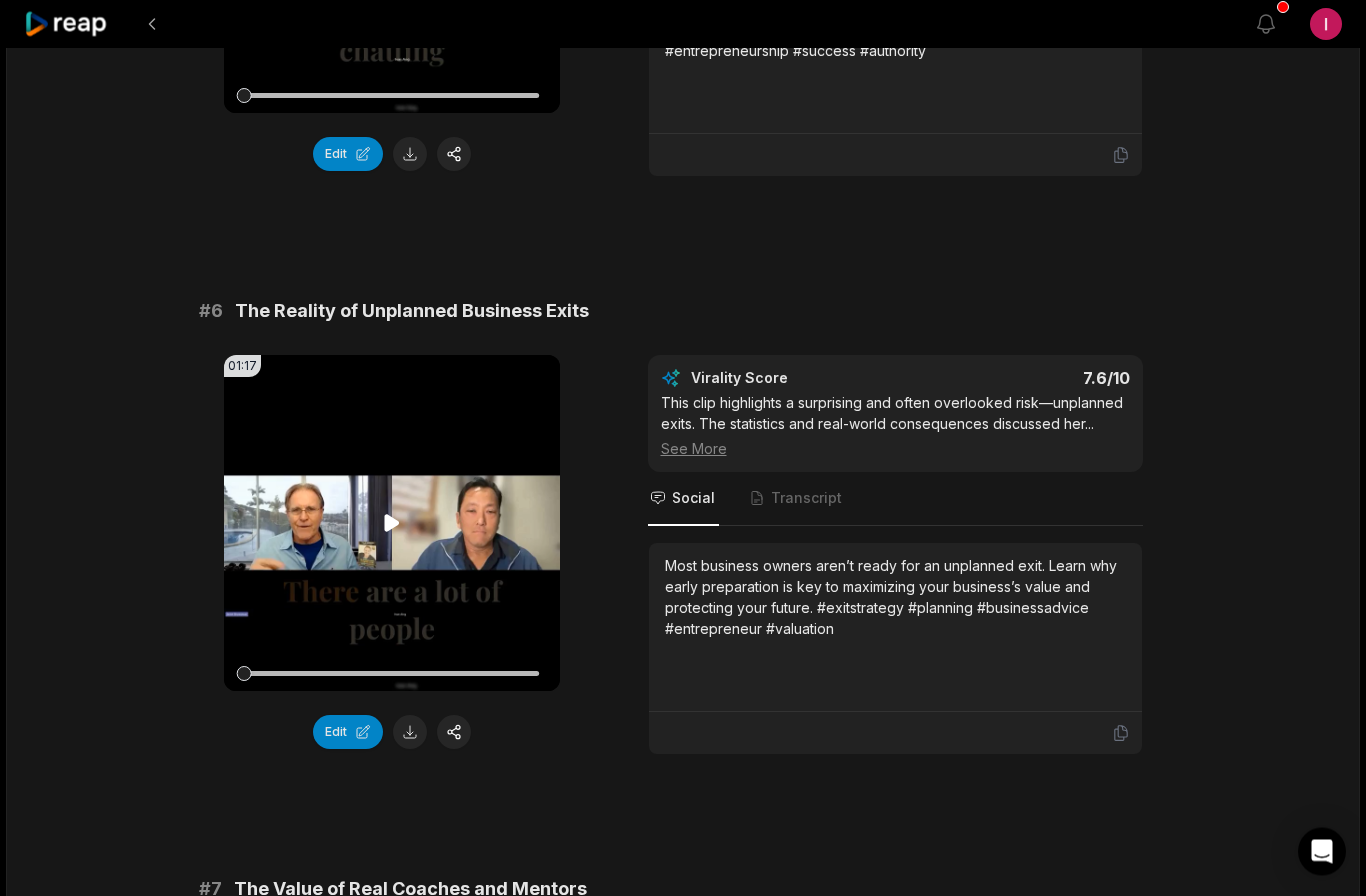 click 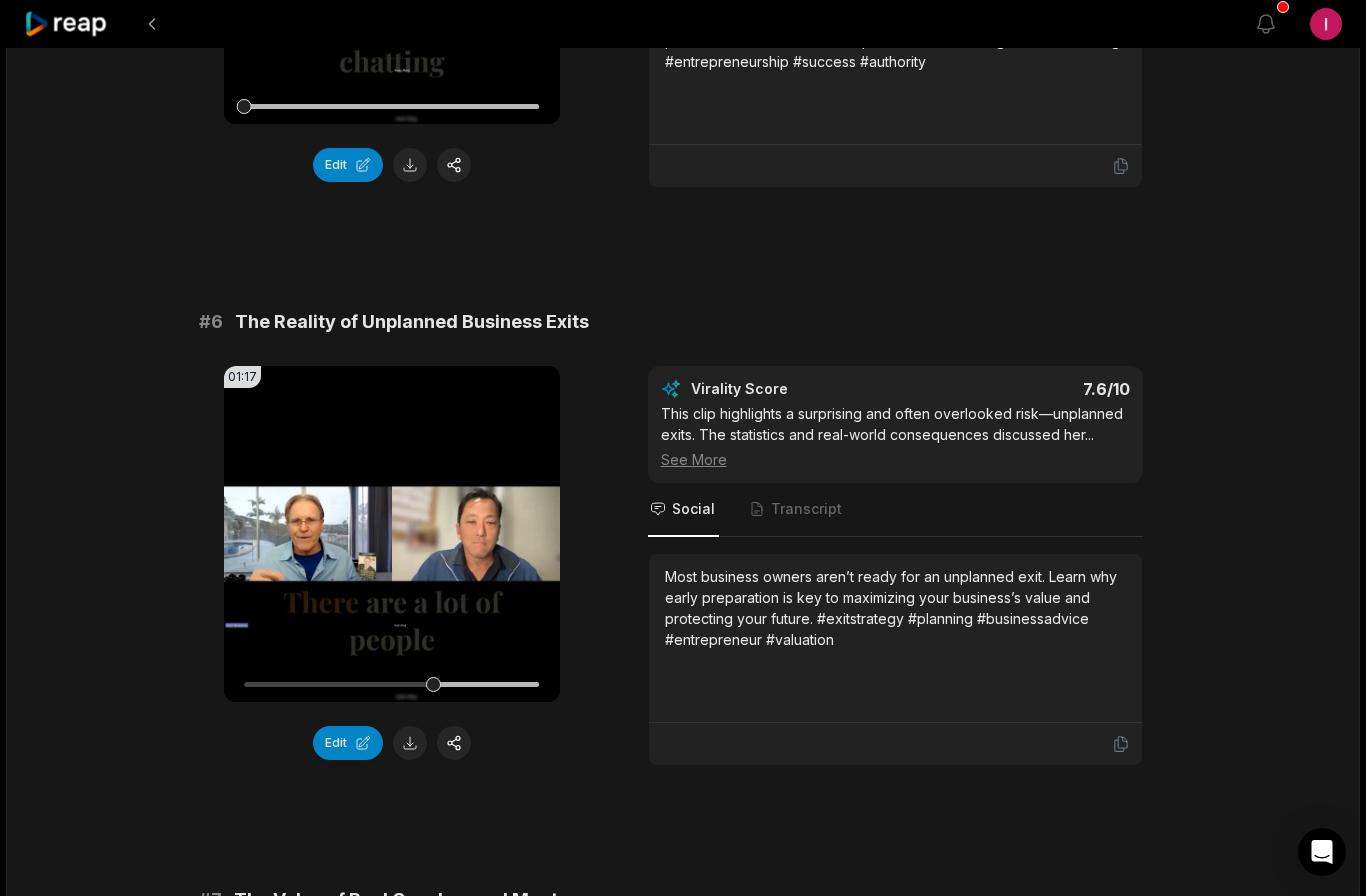 scroll, scrollTop: 2953, scrollLeft: 0, axis: vertical 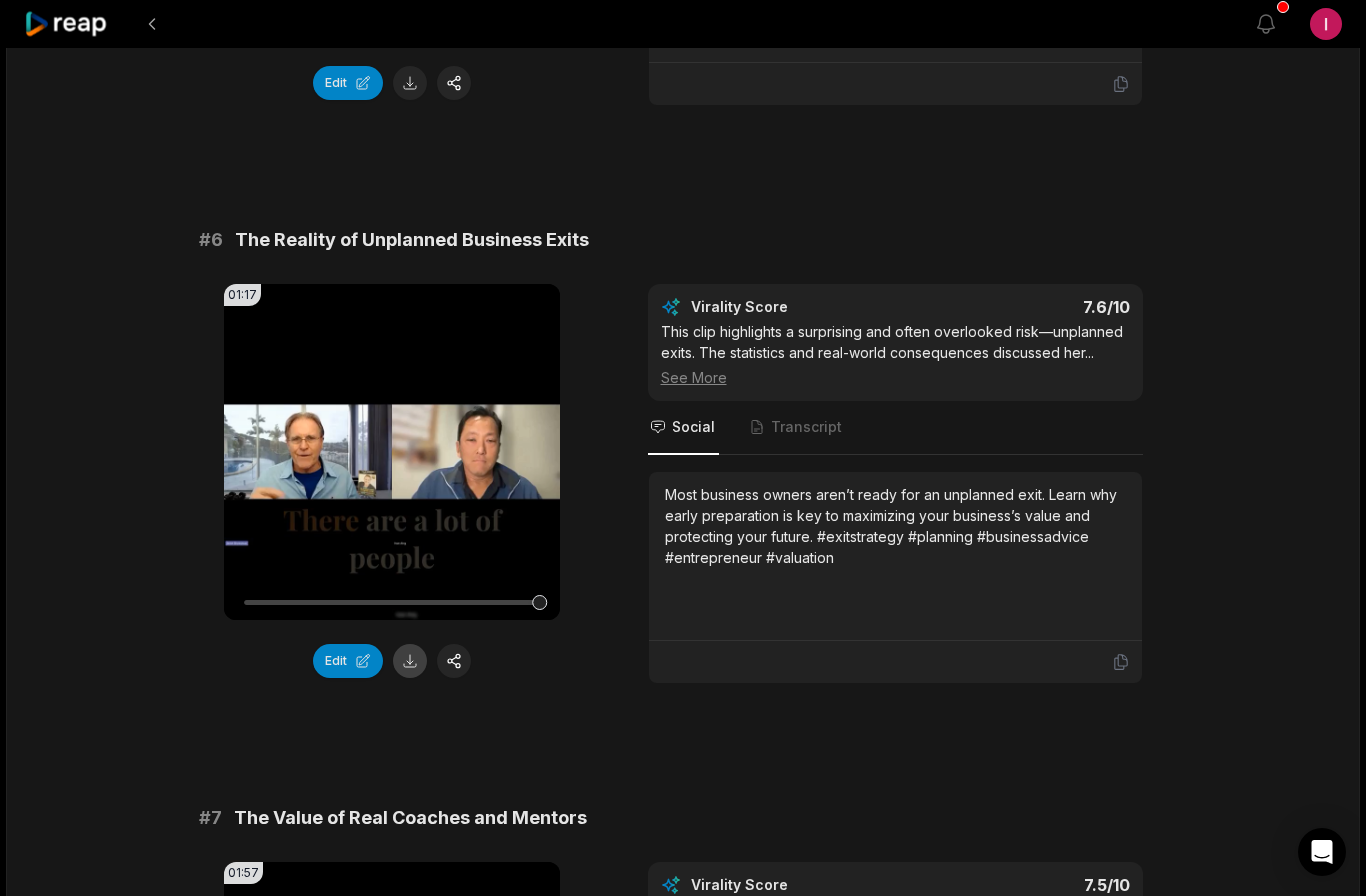 click at bounding box center [410, 661] 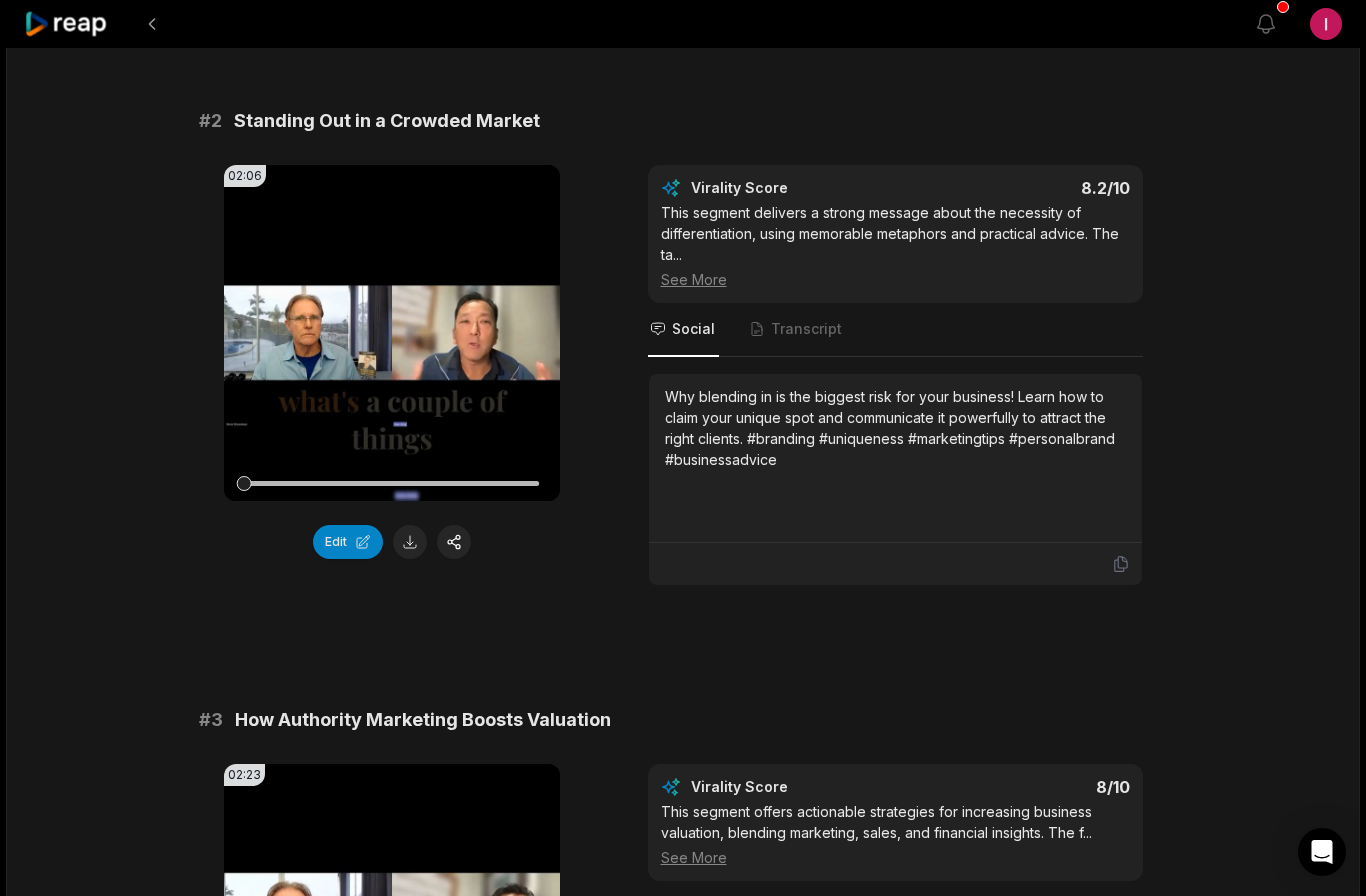 scroll, scrollTop: 725, scrollLeft: 0, axis: vertical 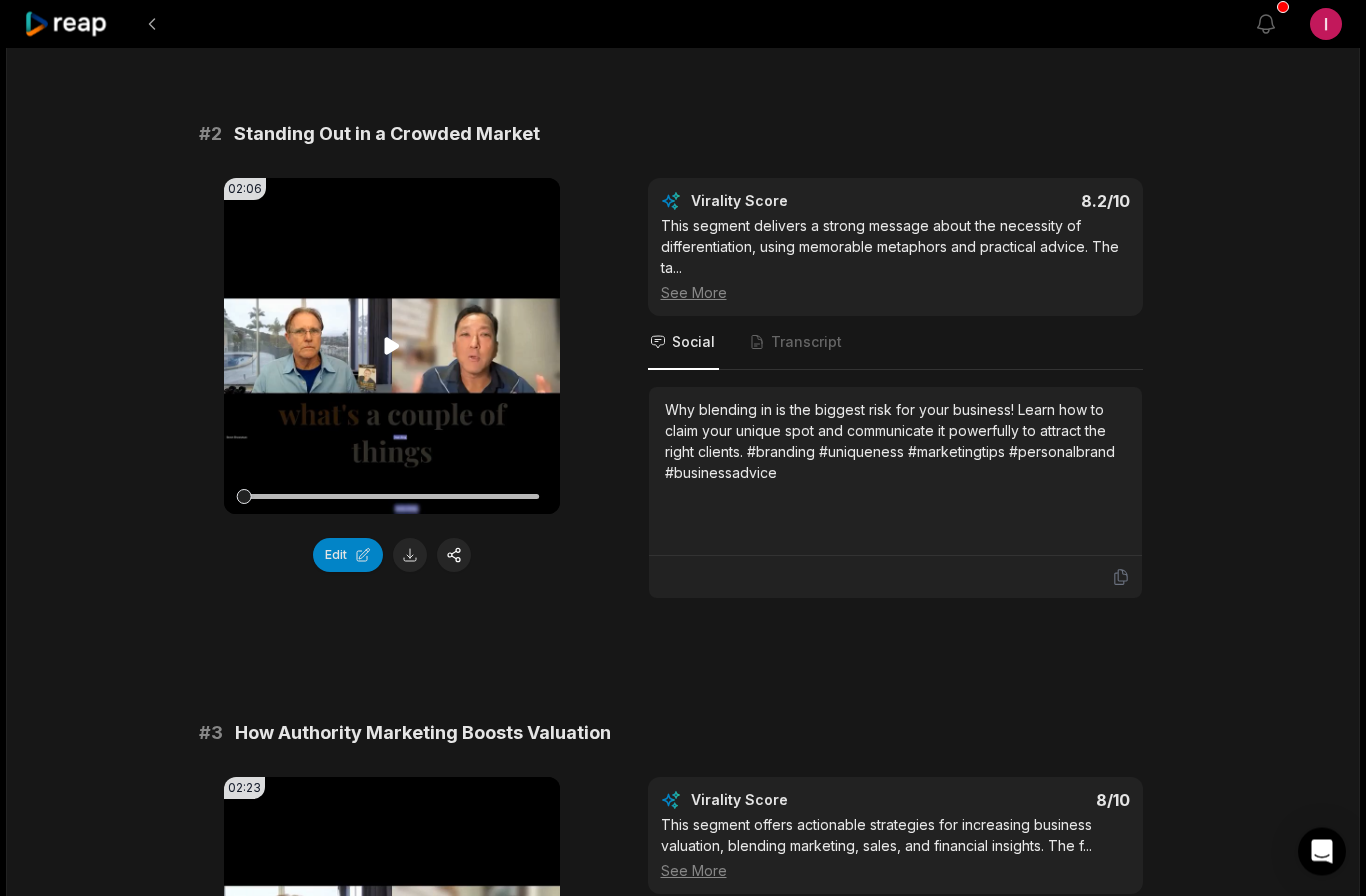 click 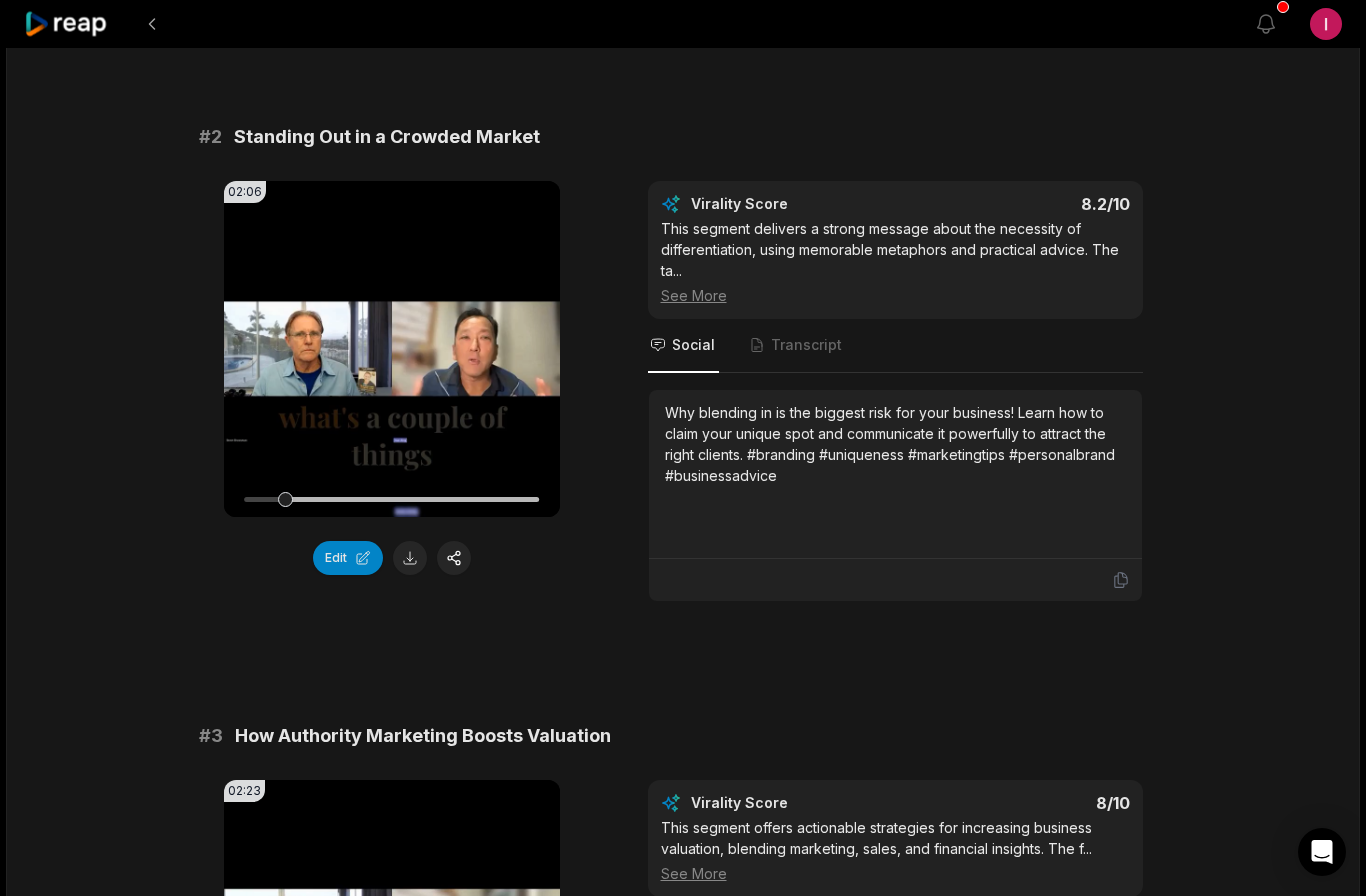 scroll, scrollTop: 685, scrollLeft: 0, axis: vertical 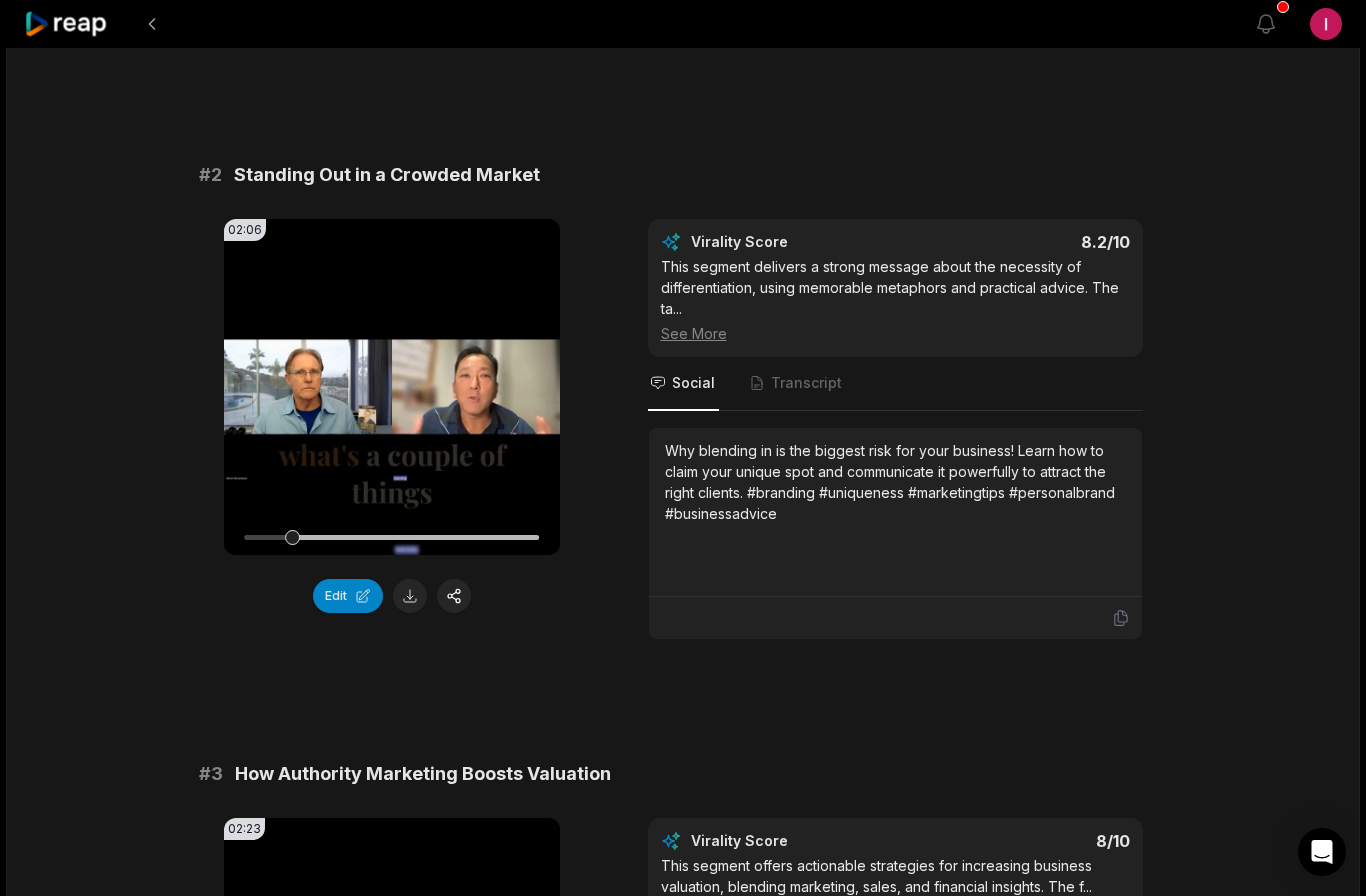 click at bounding box center [410, 596] 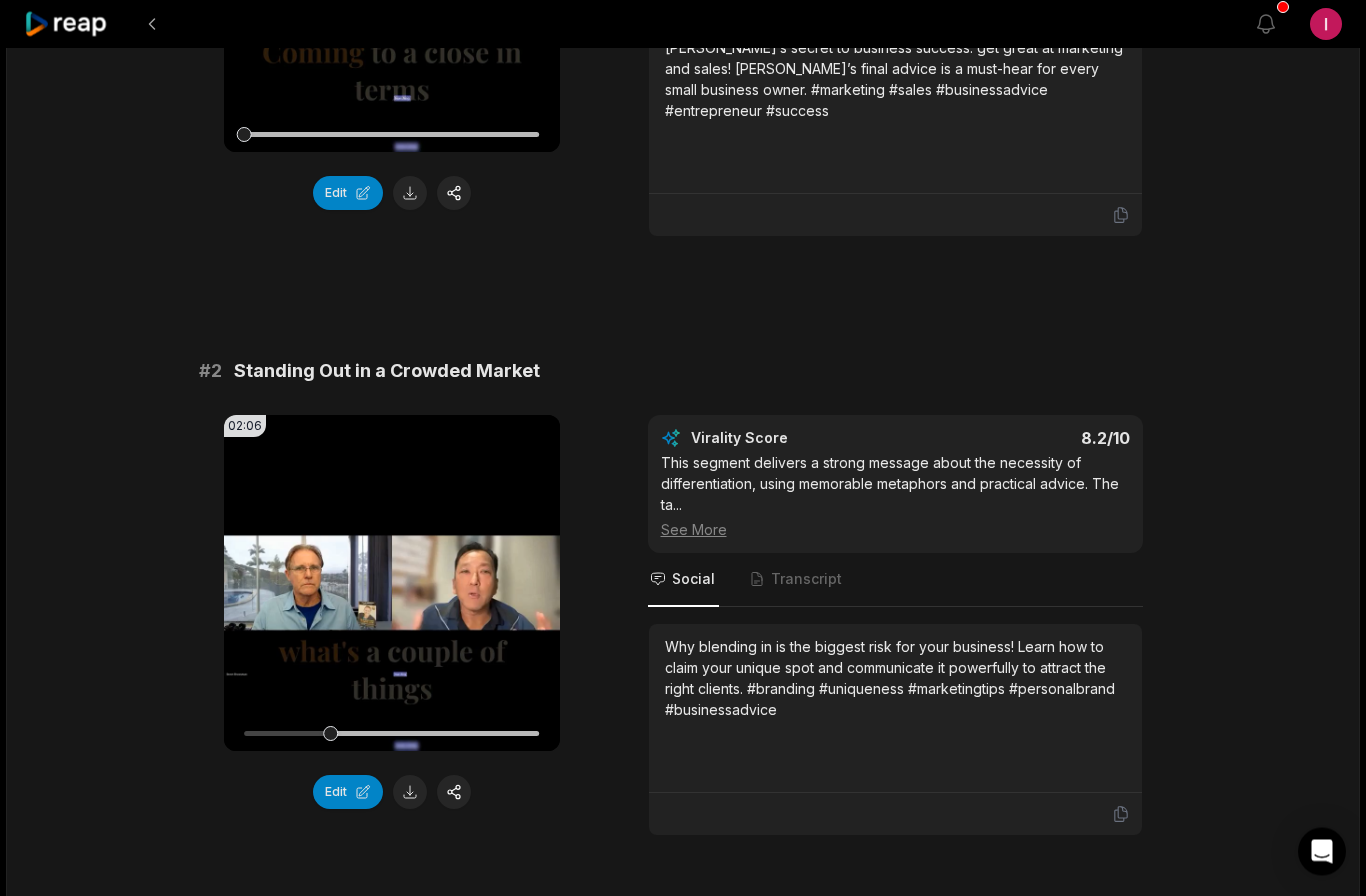 scroll, scrollTop: 489, scrollLeft: 0, axis: vertical 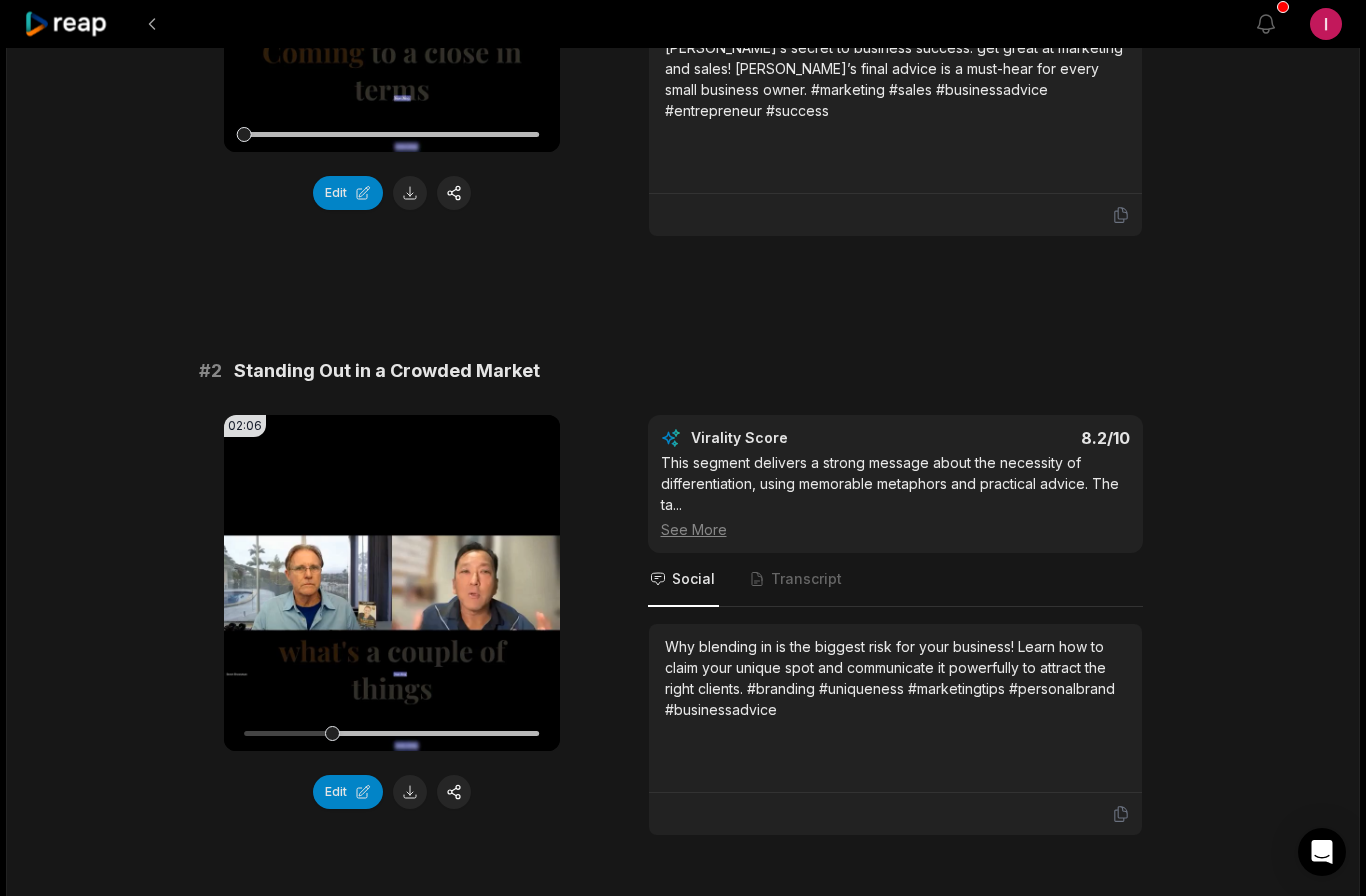 click at bounding box center (410, 193) 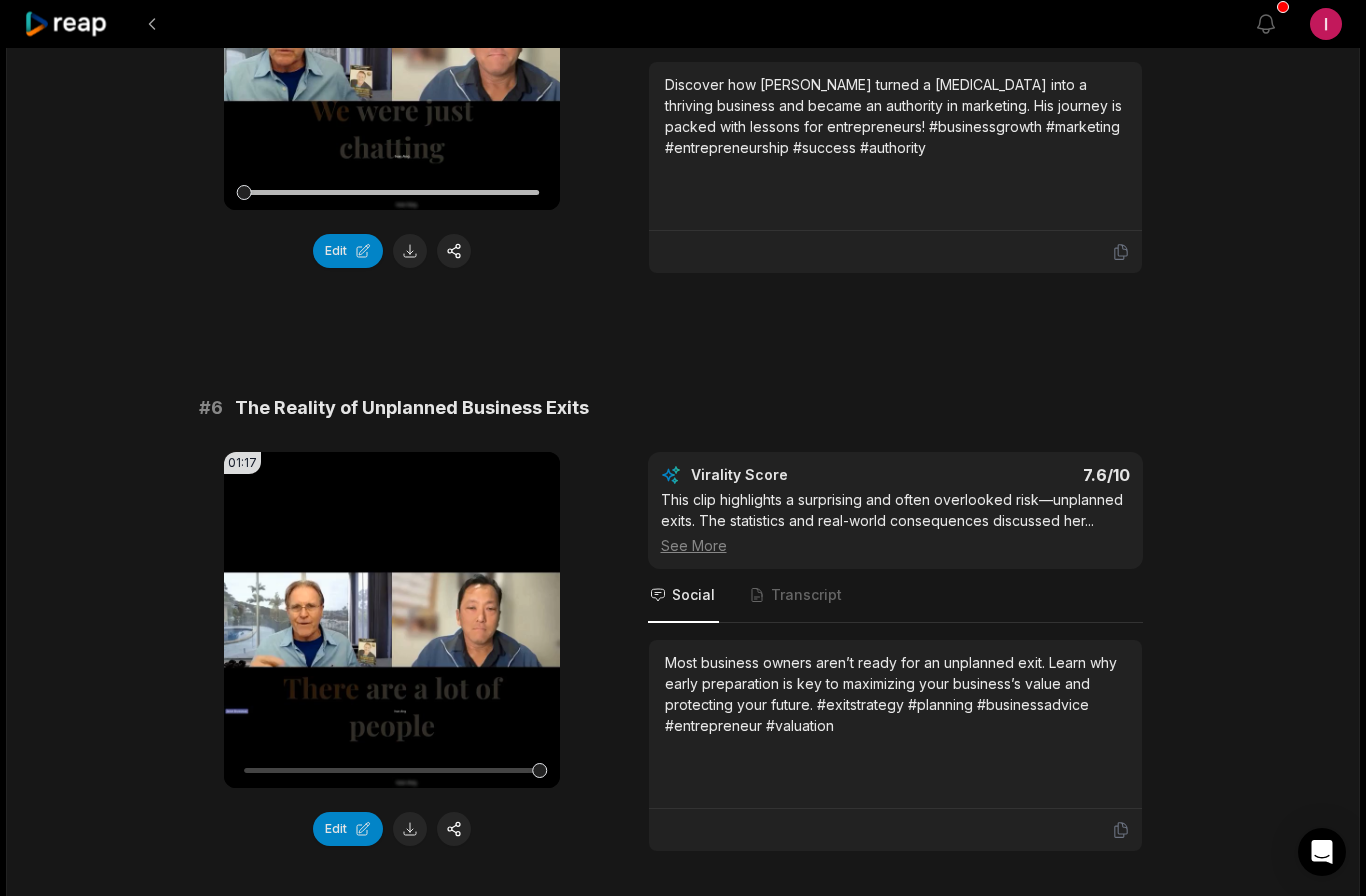 scroll, scrollTop: 2755, scrollLeft: 0, axis: vertical 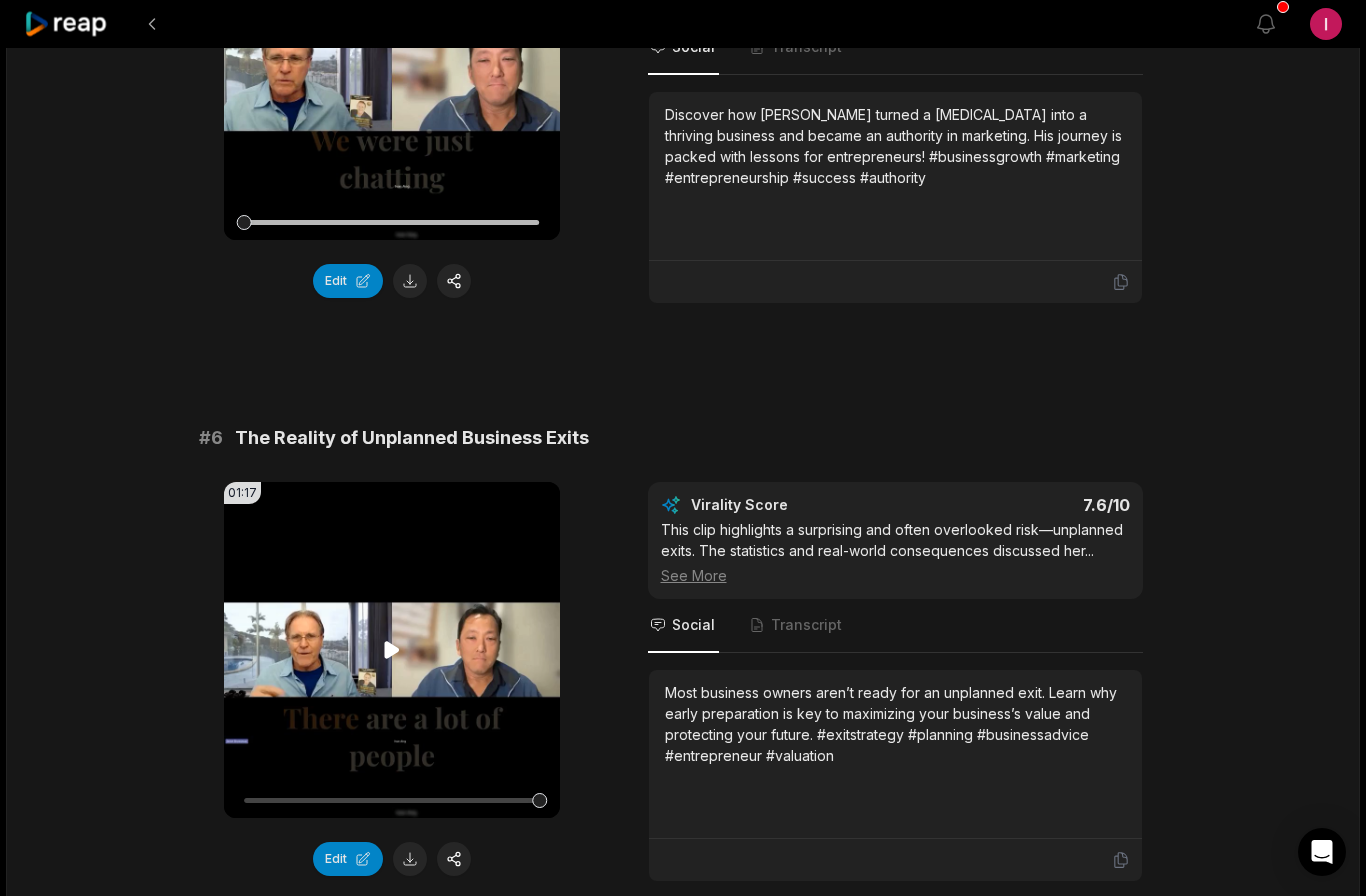 click 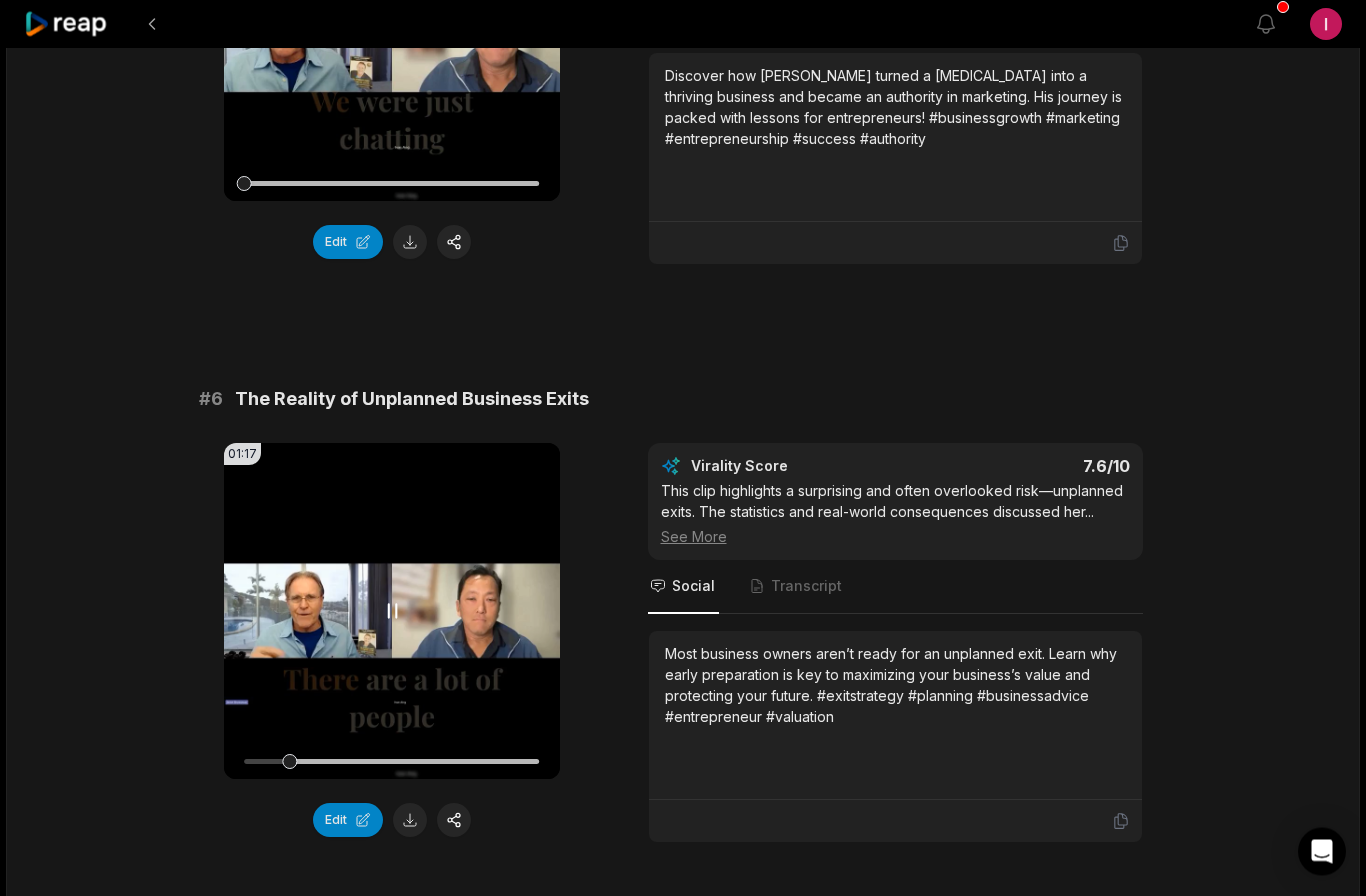 scroll, scrollTop: 2794, scrollLeft: 0, axis: vertical 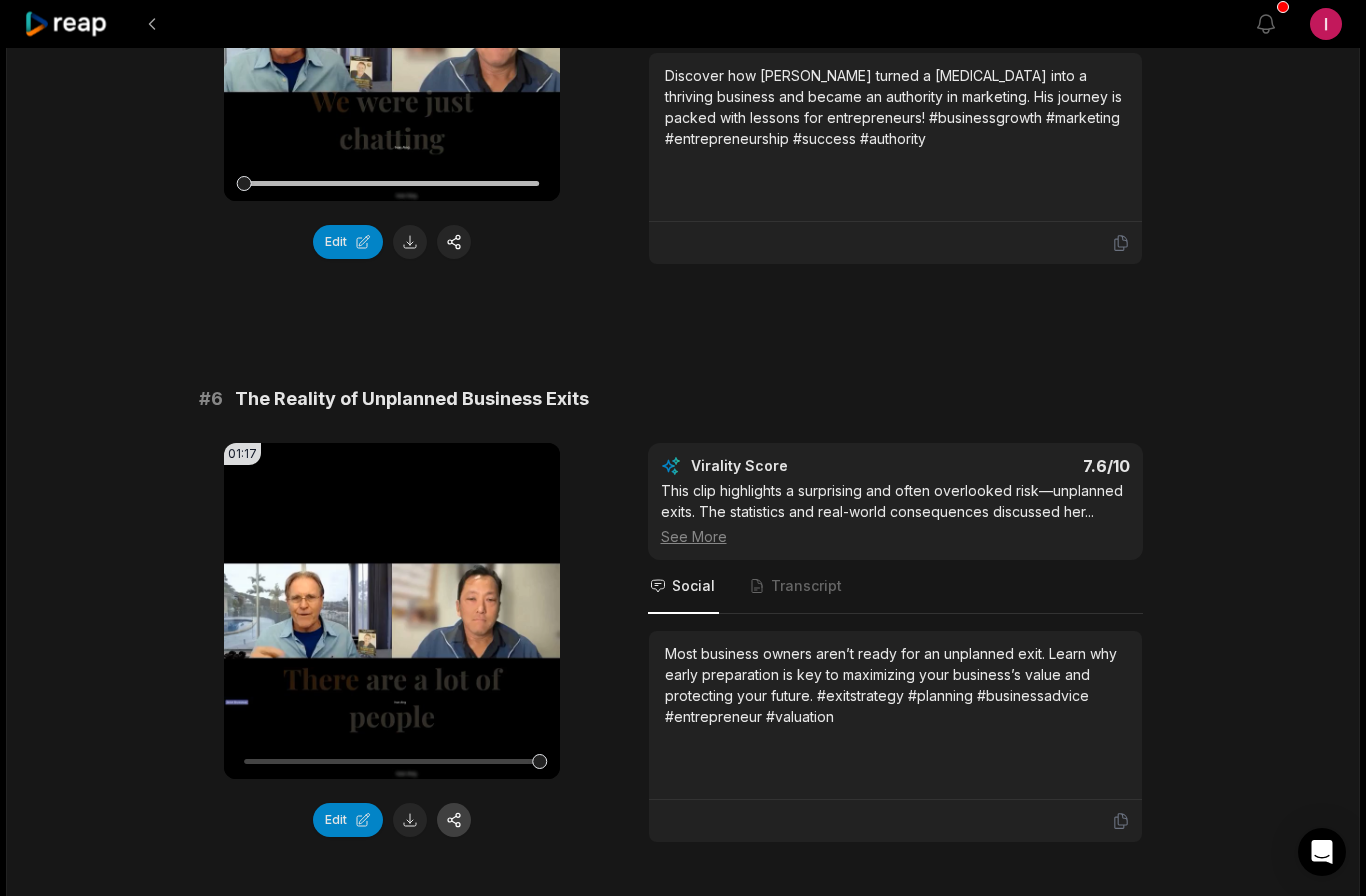 click at bounding box center [454, 820] 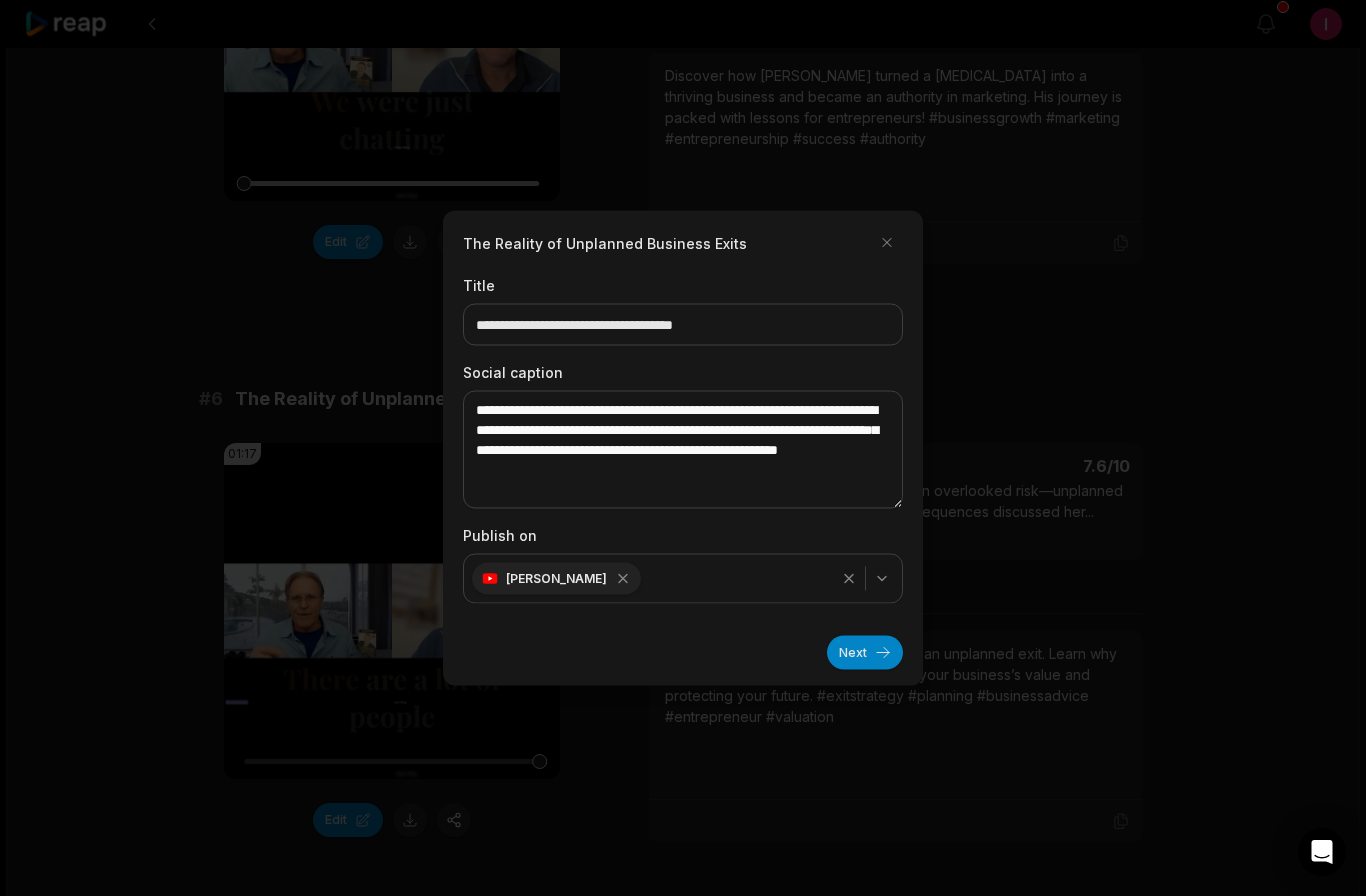 click 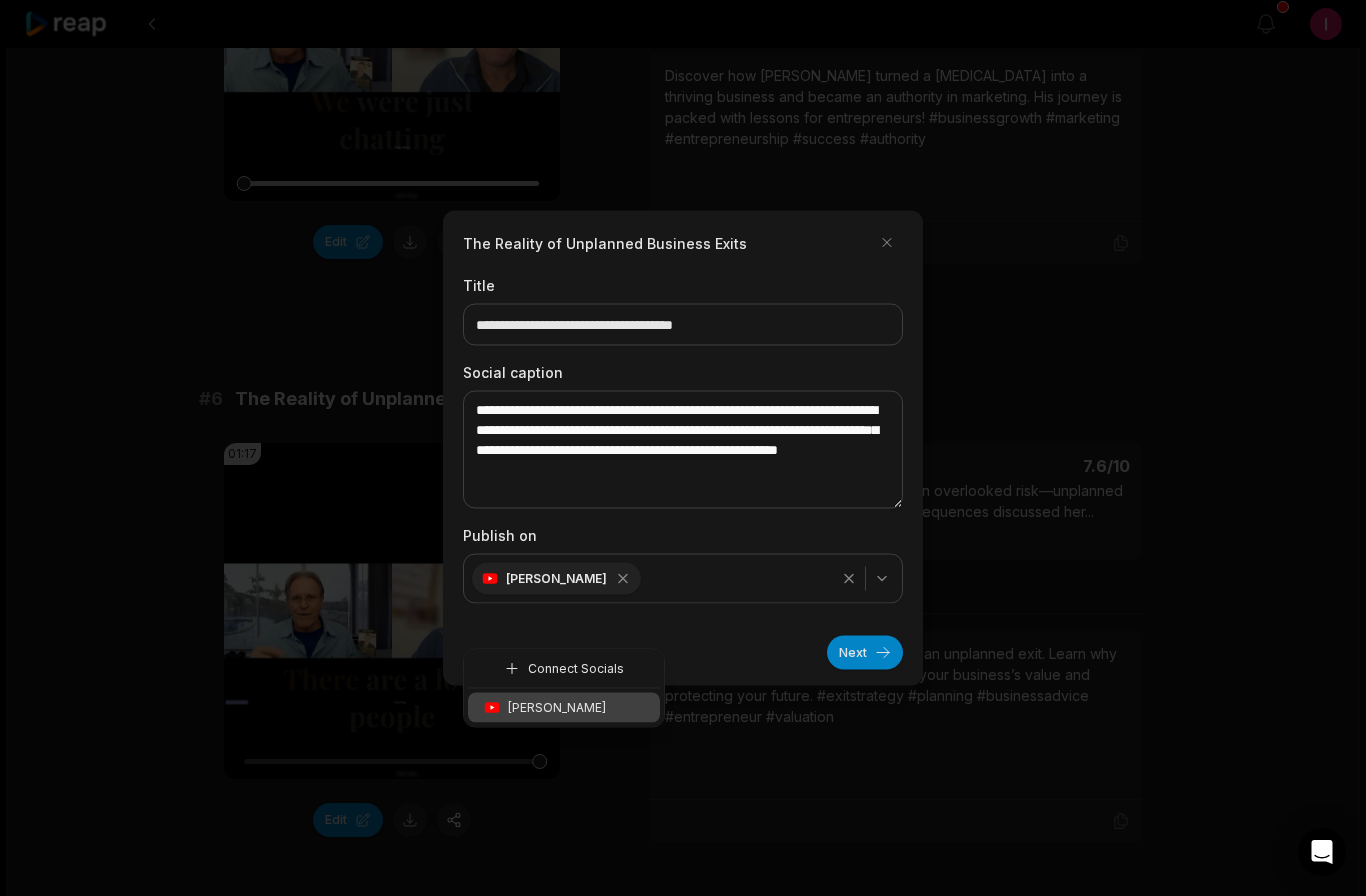 click on "Connect Socials" at bounding box center (576, 669) 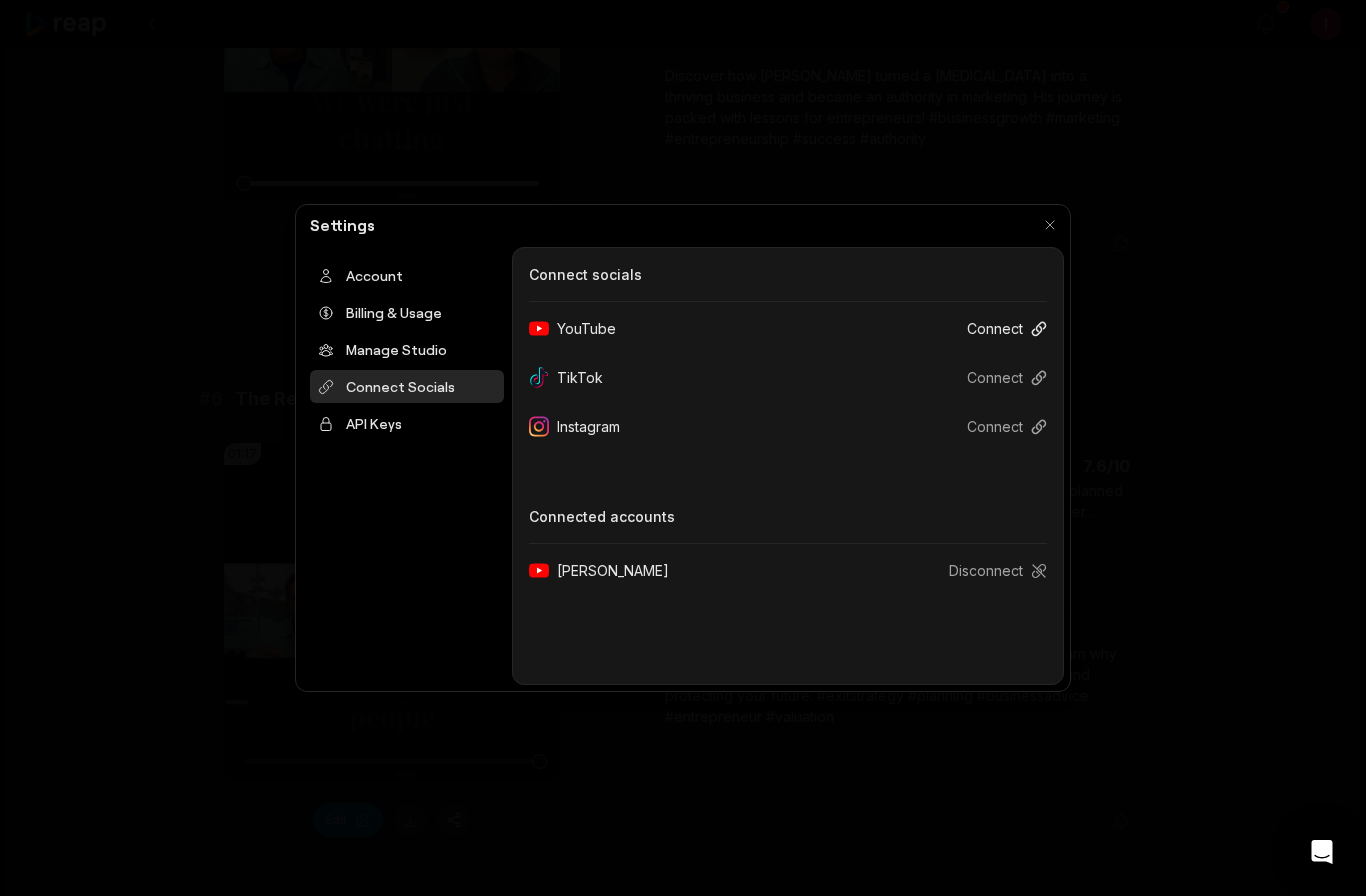 click on "Connect" at bounding box center (999, 328) 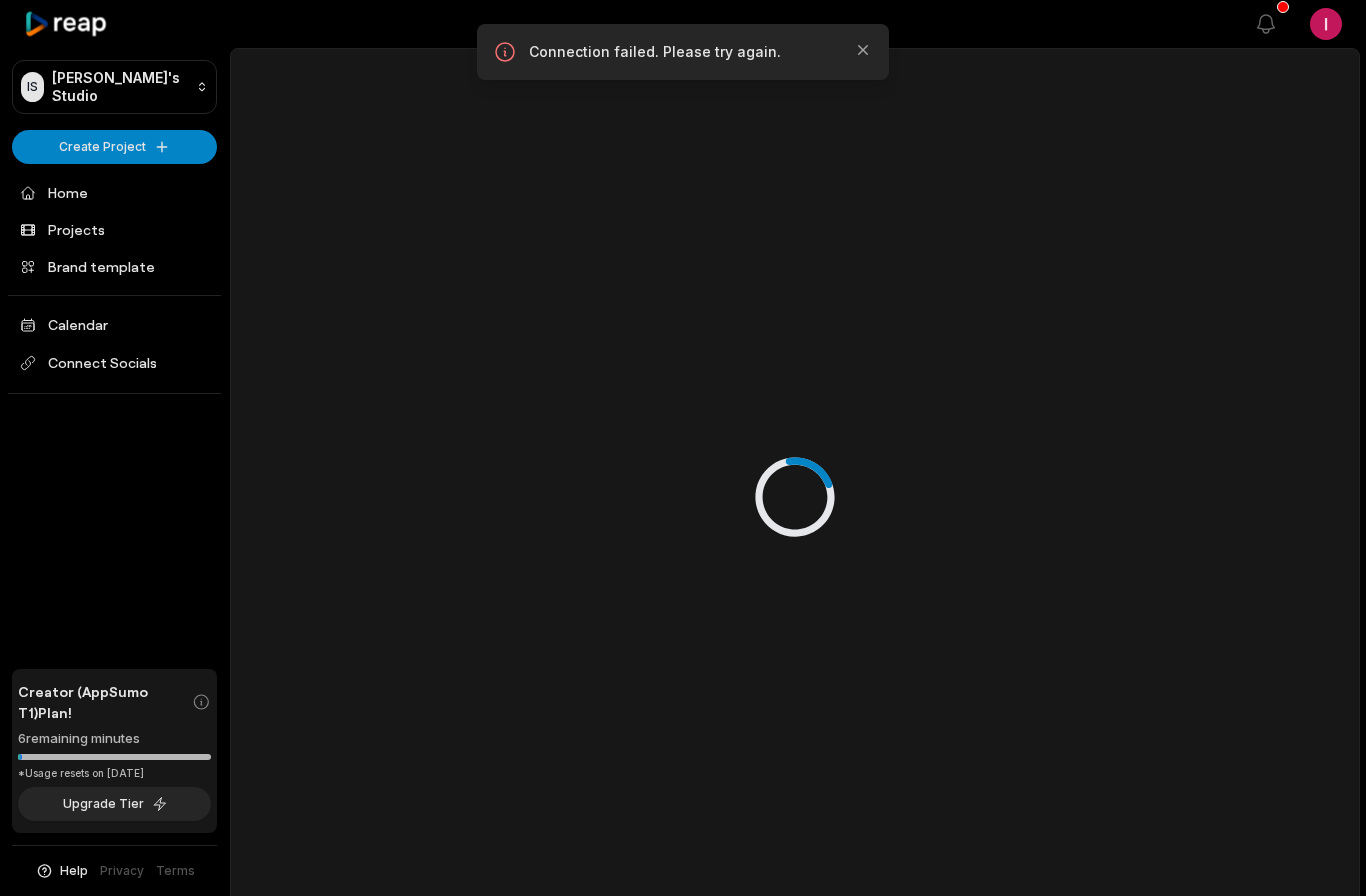 scroll, scrollTop: 0, scrollLeft: 0, axis: both 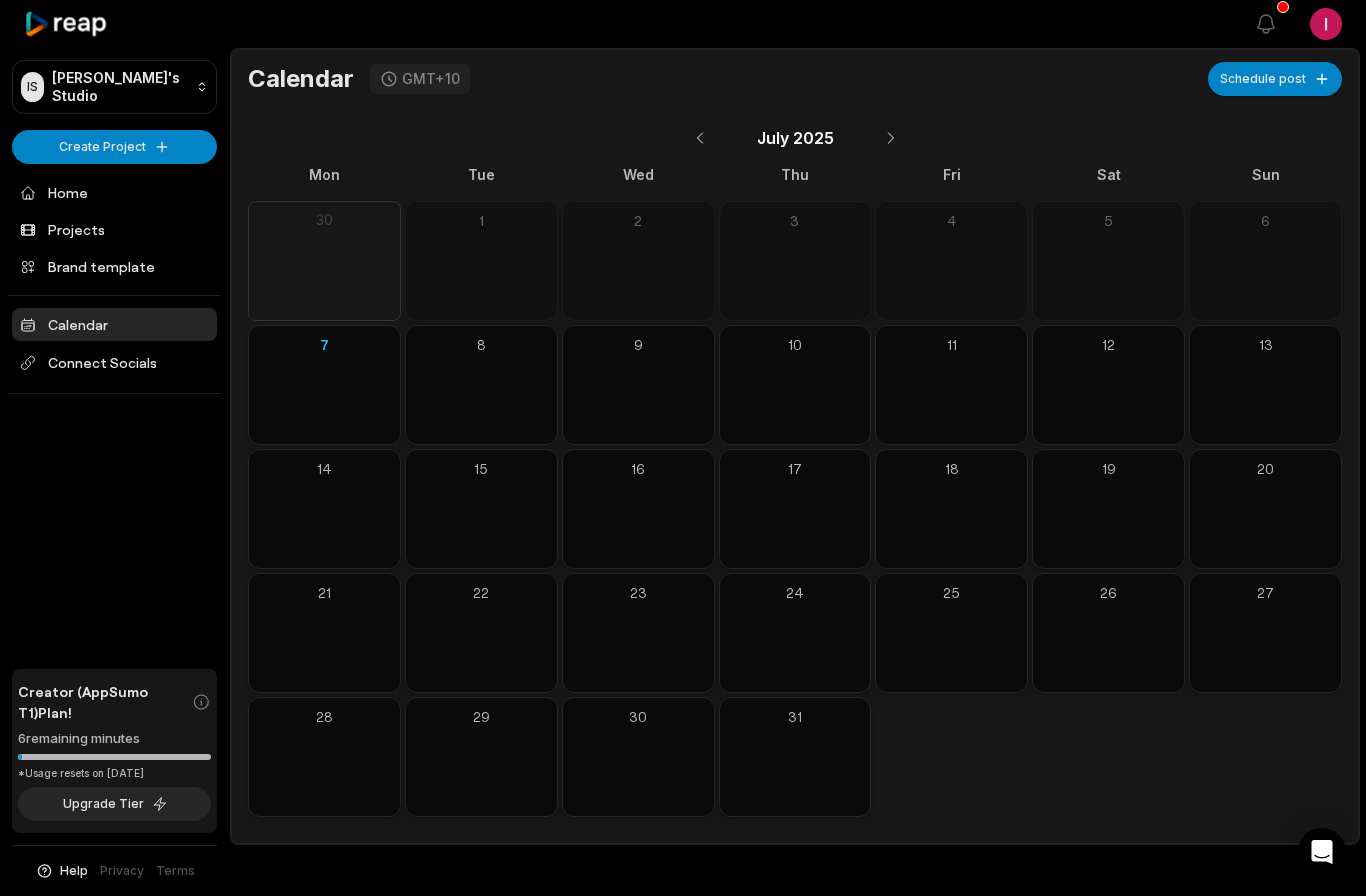 click on "IS Ivan's Studio Create Project Home Projects Brand template Calendar Connect Socials Creator (AppSumo T1)  Plan! 6  remaining minutes *Usage resets on July 20, 2025 Upgrade Tier Help Privacy Terms Open sidebar View notifications Open user menu Calendar GMT+10 Schedule post July   2025 Mon Tue Wed Thu Fri Sat Sun 30 1 2 3 4 5 6 7 8 9 10 11 12 13 14 15 16 17 18 19 20 21 22 23 24 25 26 27 28 29 30 31" at bounding box center (683, 448) 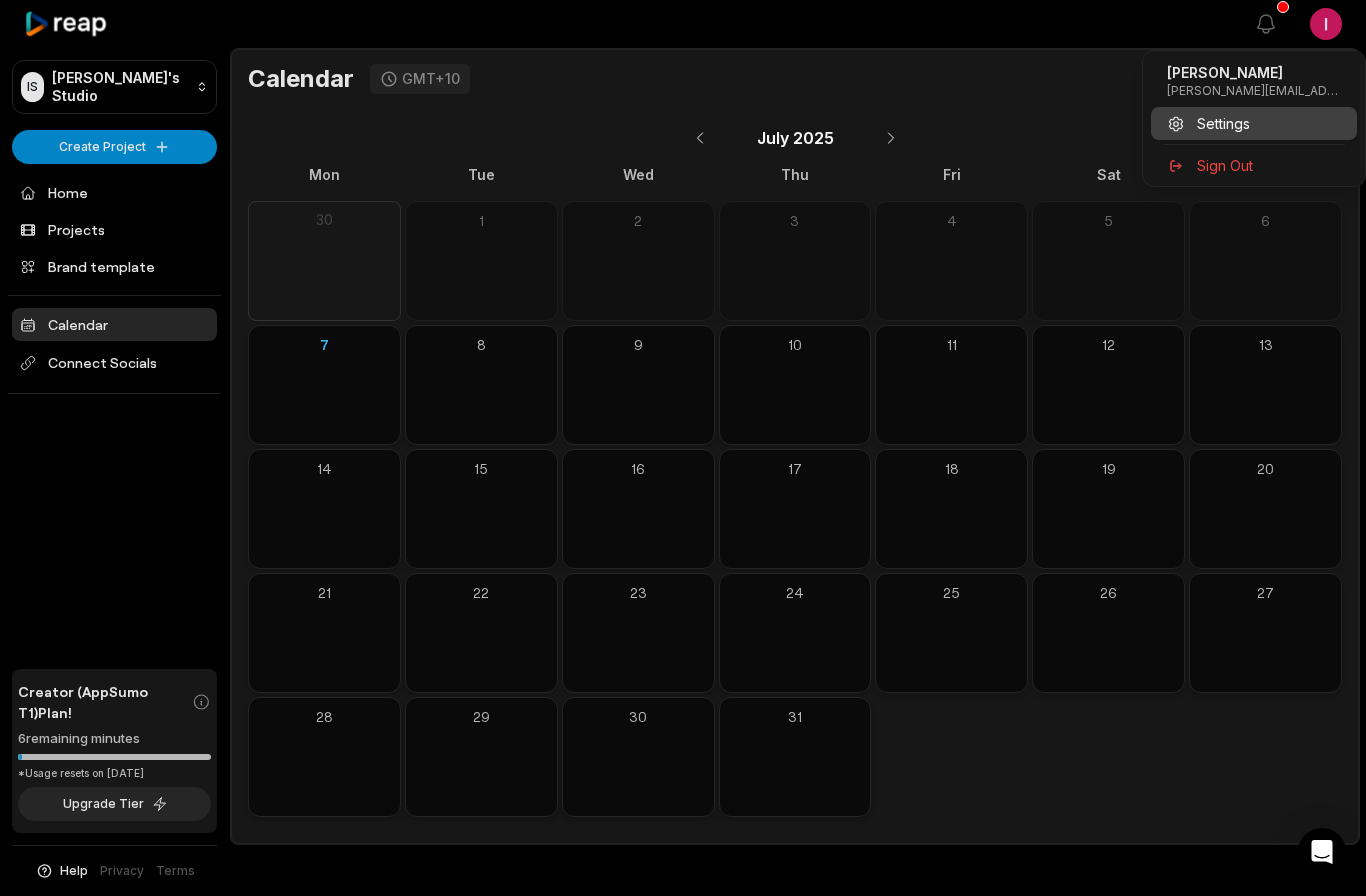 click on "Settings" at bounding box center (1223, 123) 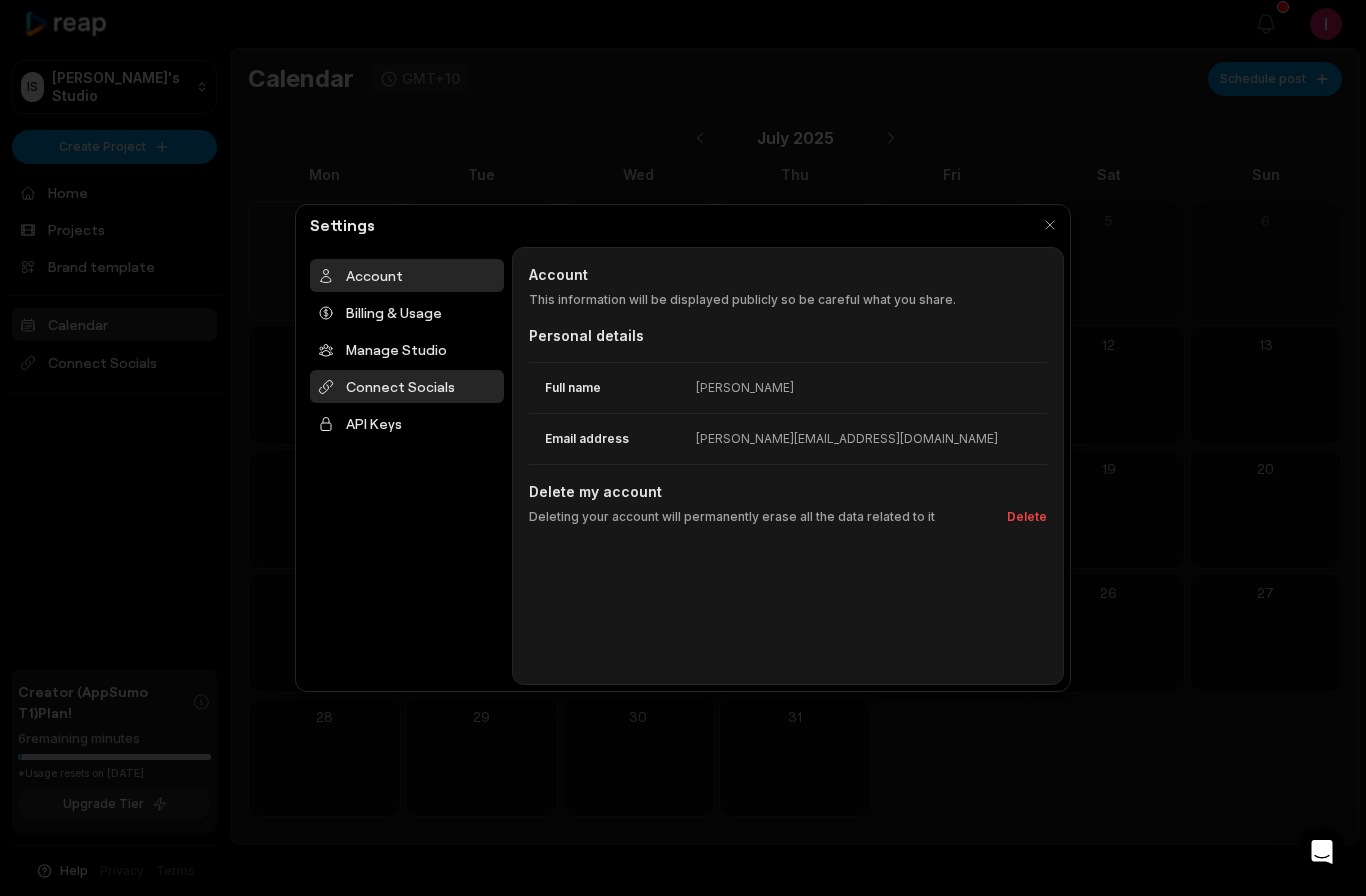 click on "Connect Socials" at bounding box center (407, 386) 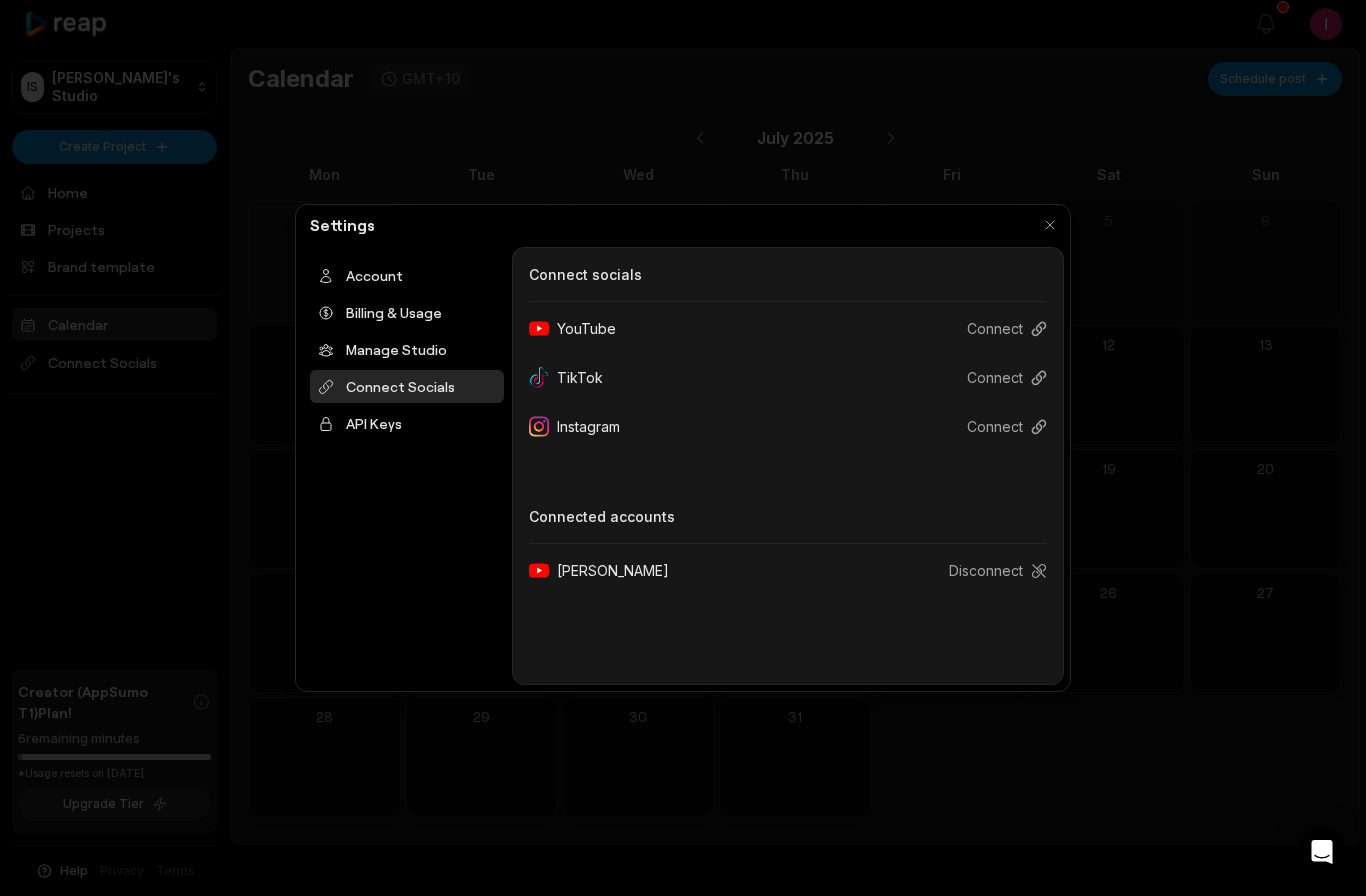 click on "[PERSON_NAME]" at bounding box center (607, 570) 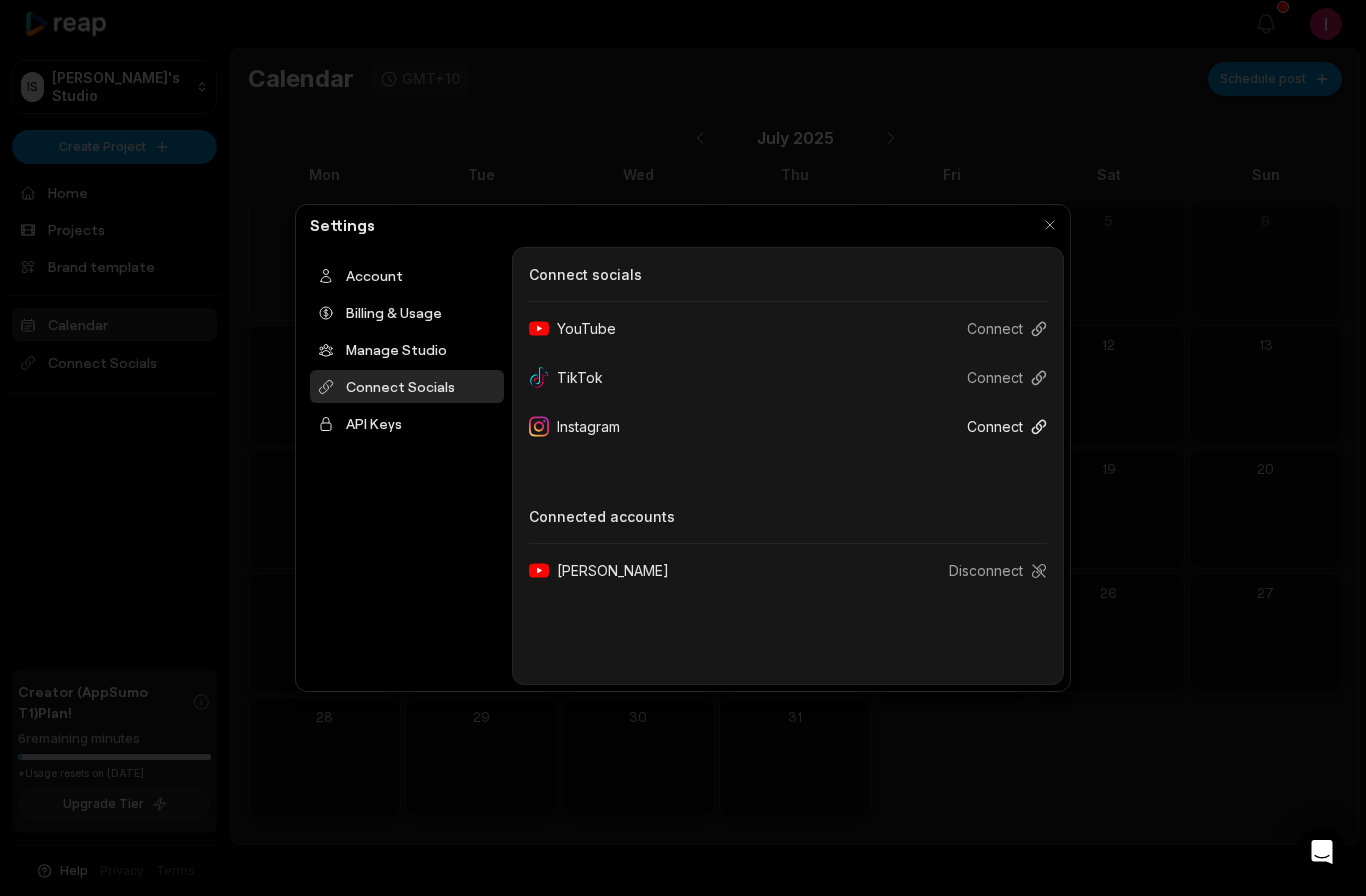 click on "Connect" at bounding box center (999, 426) 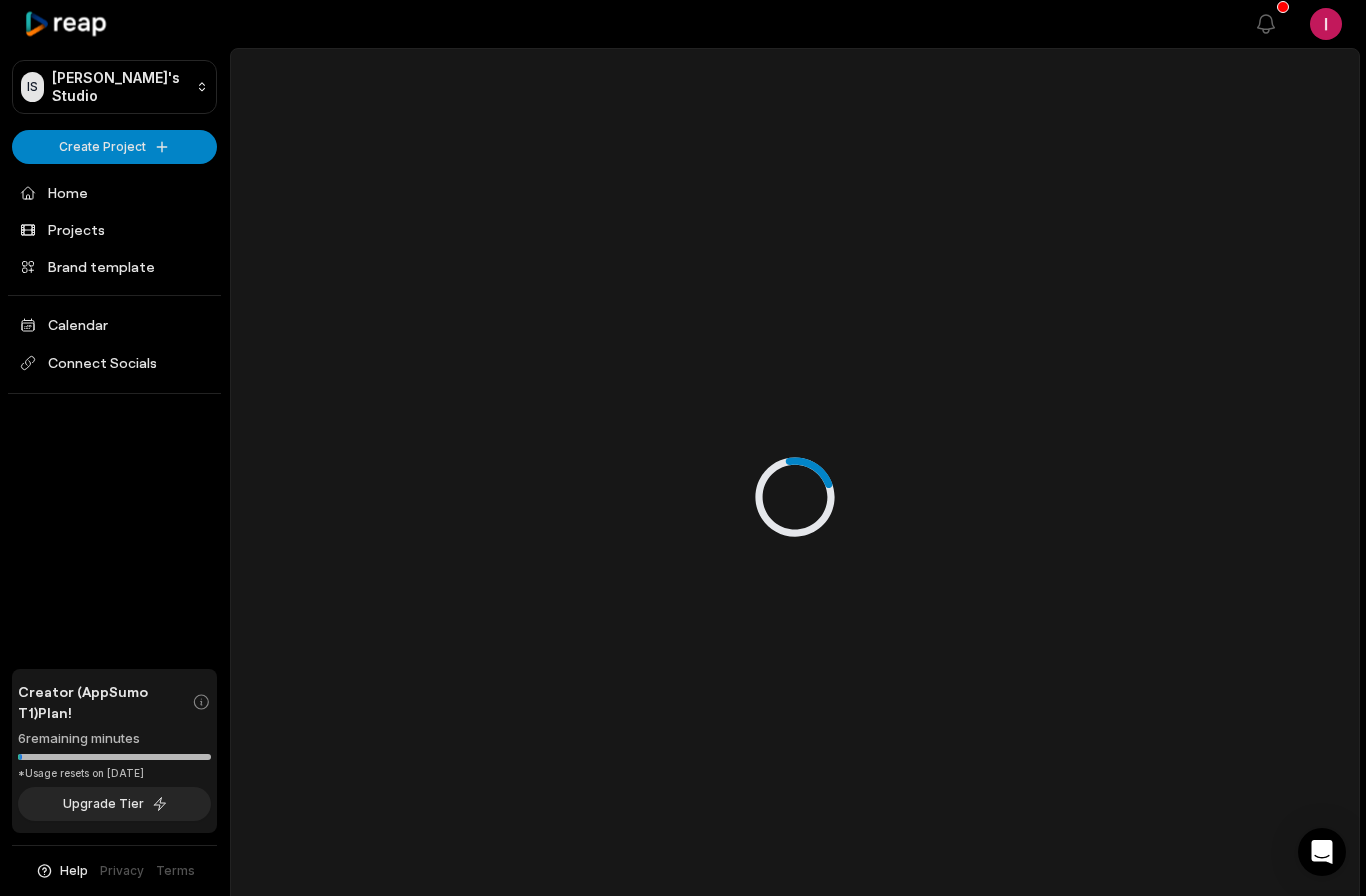 scroll, scrollTop: 0, scrollLeft: 0, axis: both 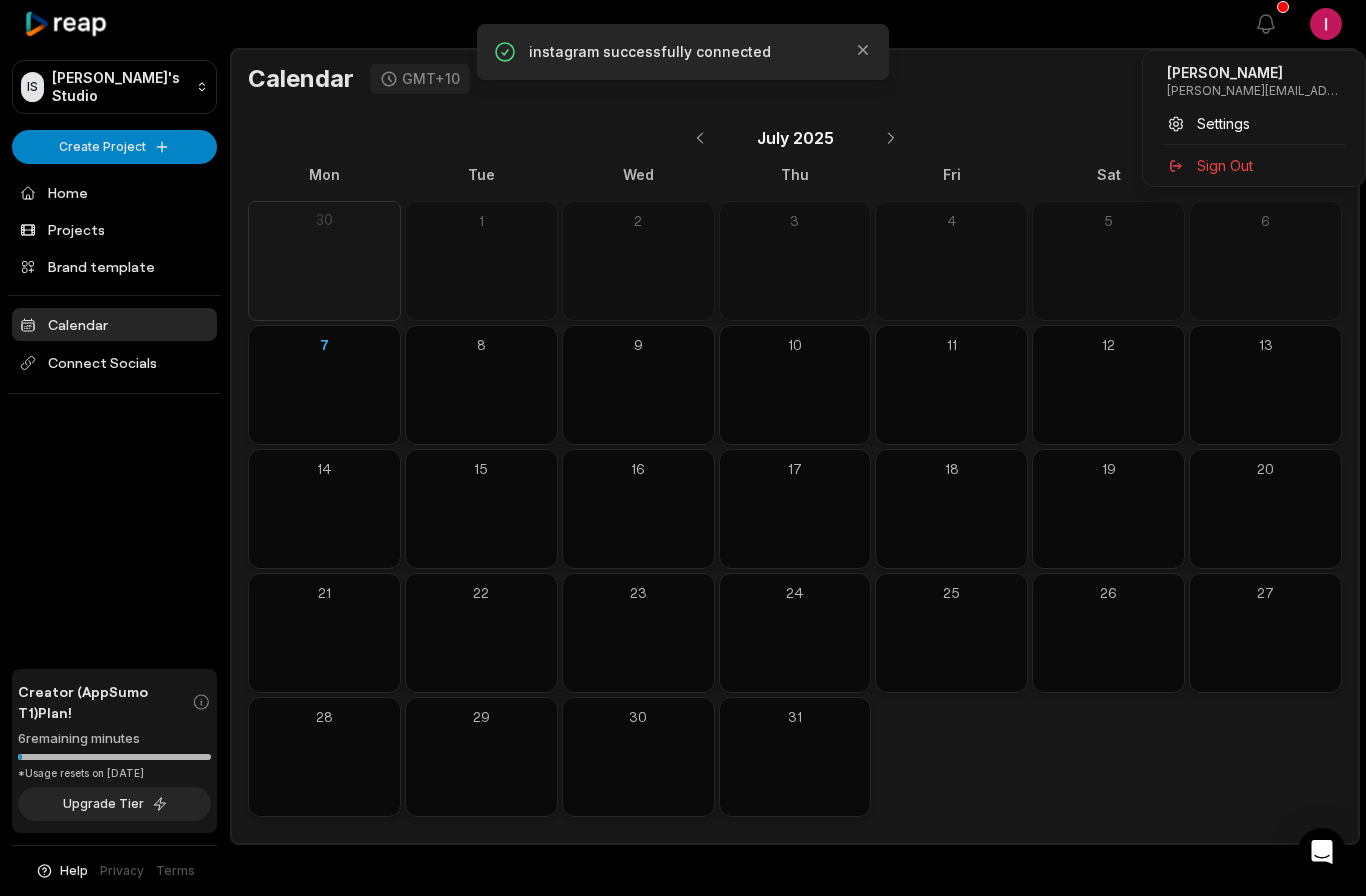 click on "IS [PERSON_NAME]'s Studio Create Project Home Projects Brand template Calendar Connect Socials Creator (AppSumo T1)  Plan! 6  remaining minutes *Usage resets on [DATE] Upgrade Tier Help Privacy Terms Open sidebar View notifications Open user menu Calendar GMT+10 Schedule post [DATE] Mon Tue Wed Thu Fri Sat Sun 30 1 2 3 4 5 6 7 8 9 10 11 12 13 14 15 16 17 18 19 20 21 22 23 24 25 26 27 28 29 30 31 instagram successfully connected Close
[PERSON_NAME] [PERSON_NAME][EMAIL_ADDRESS][DOMAIN_NAME] Settings Sign Out" at bounding box center [683, 448] 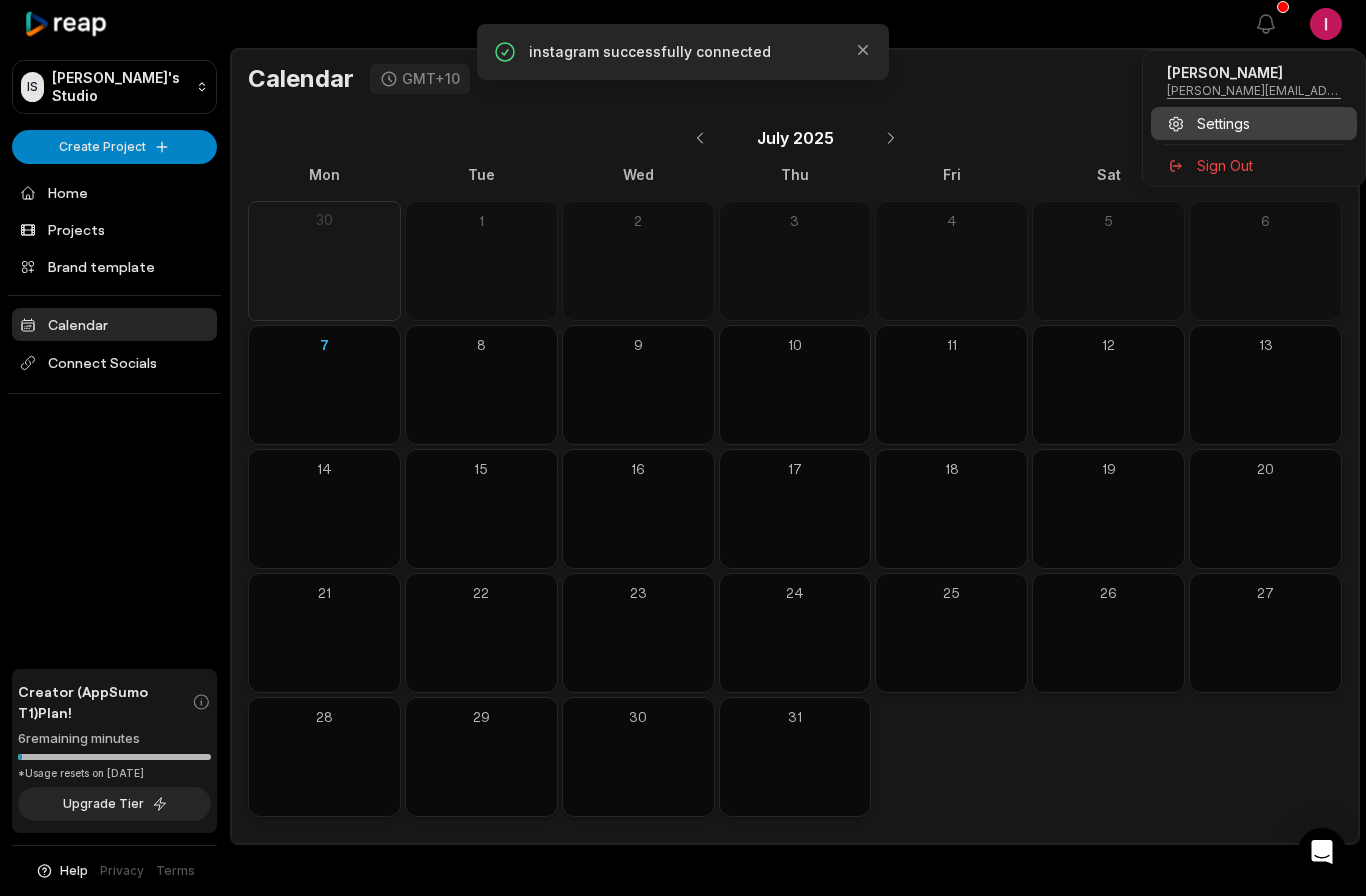 click on "Settings" at bounding box center (1223, 123) 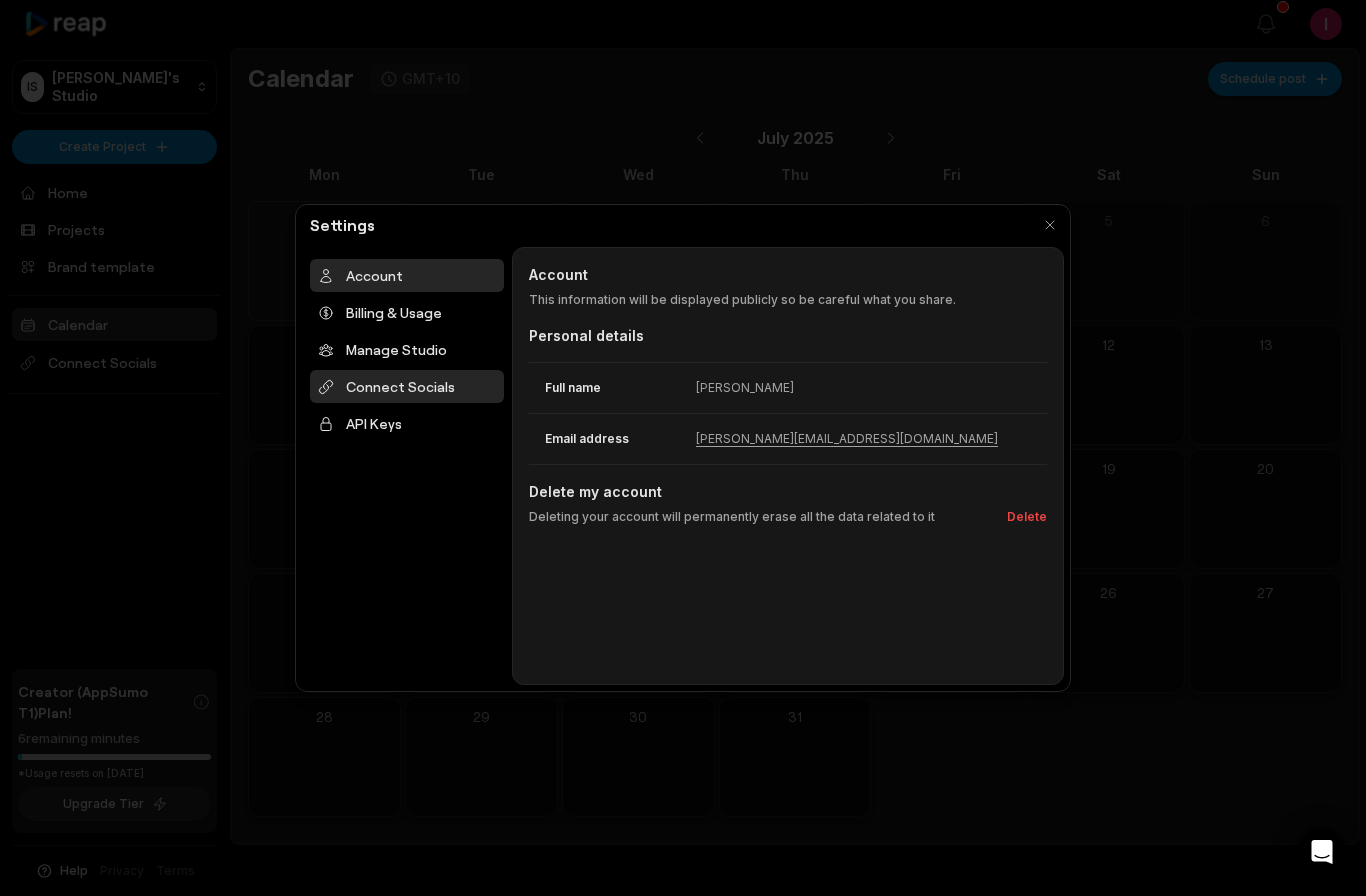 click on "Connect Socials" at bounding box center (407, 386) 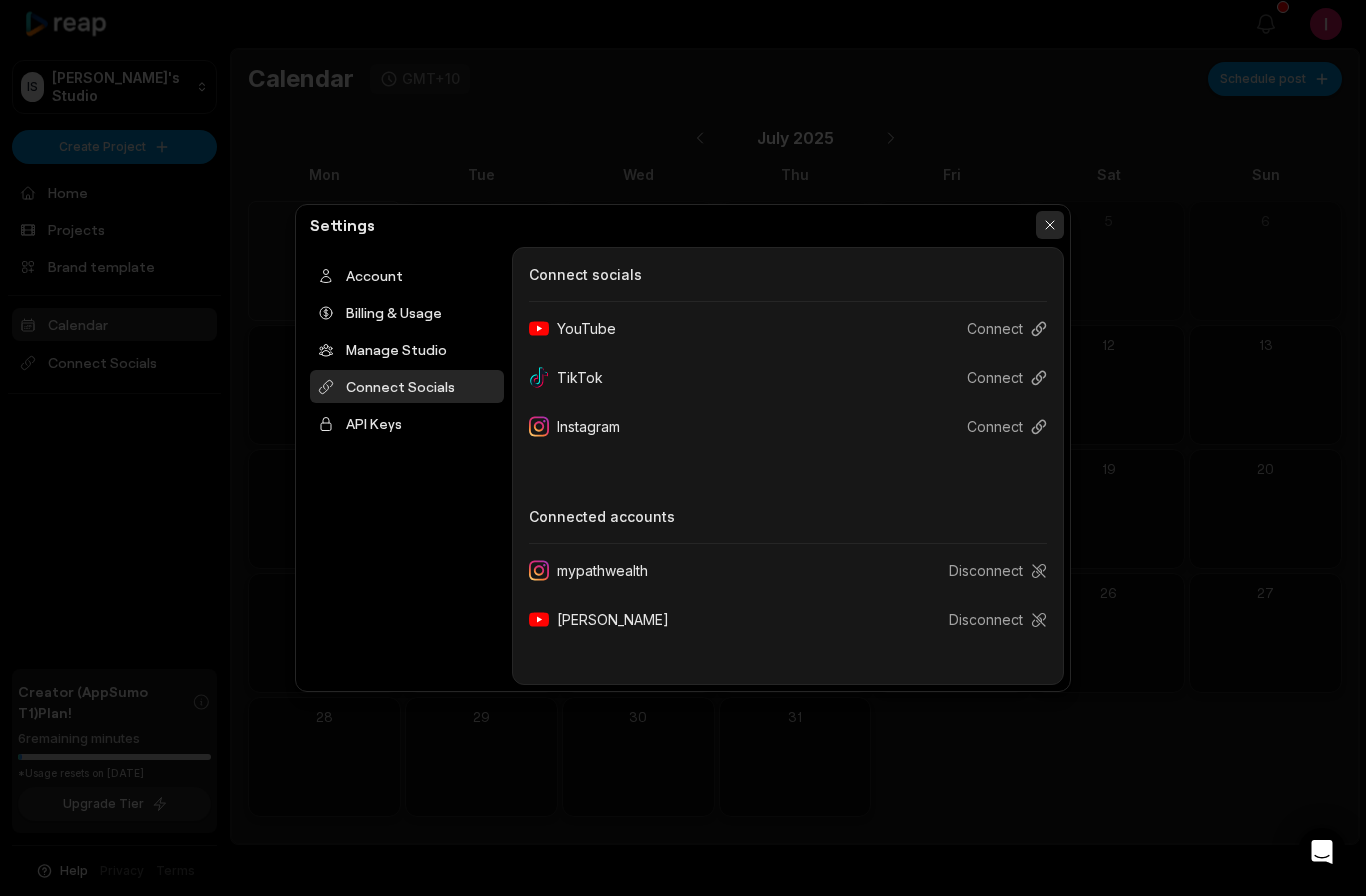 click at bounding box center (1050, 225) 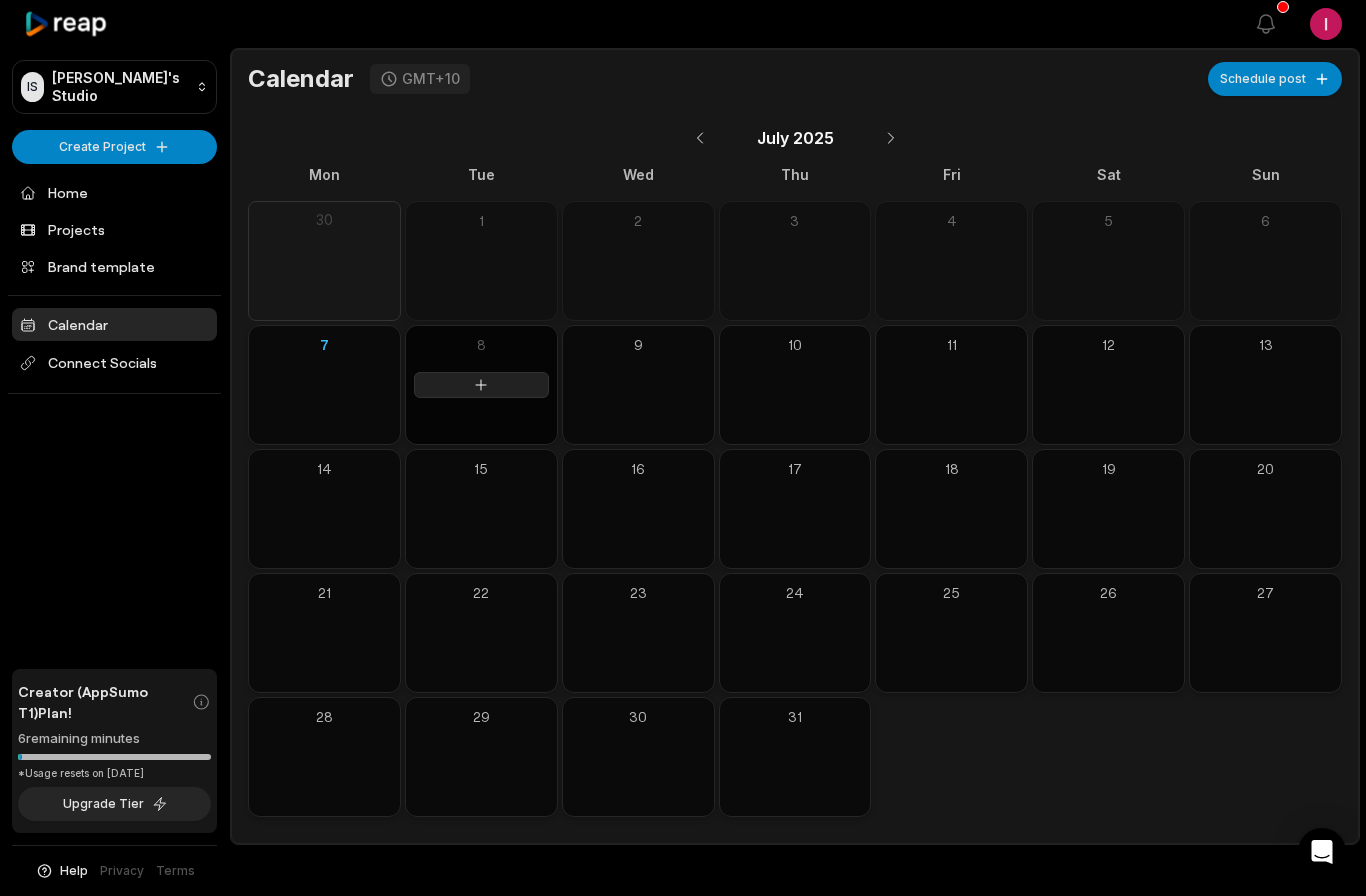 click at bounding box center [481, 385] 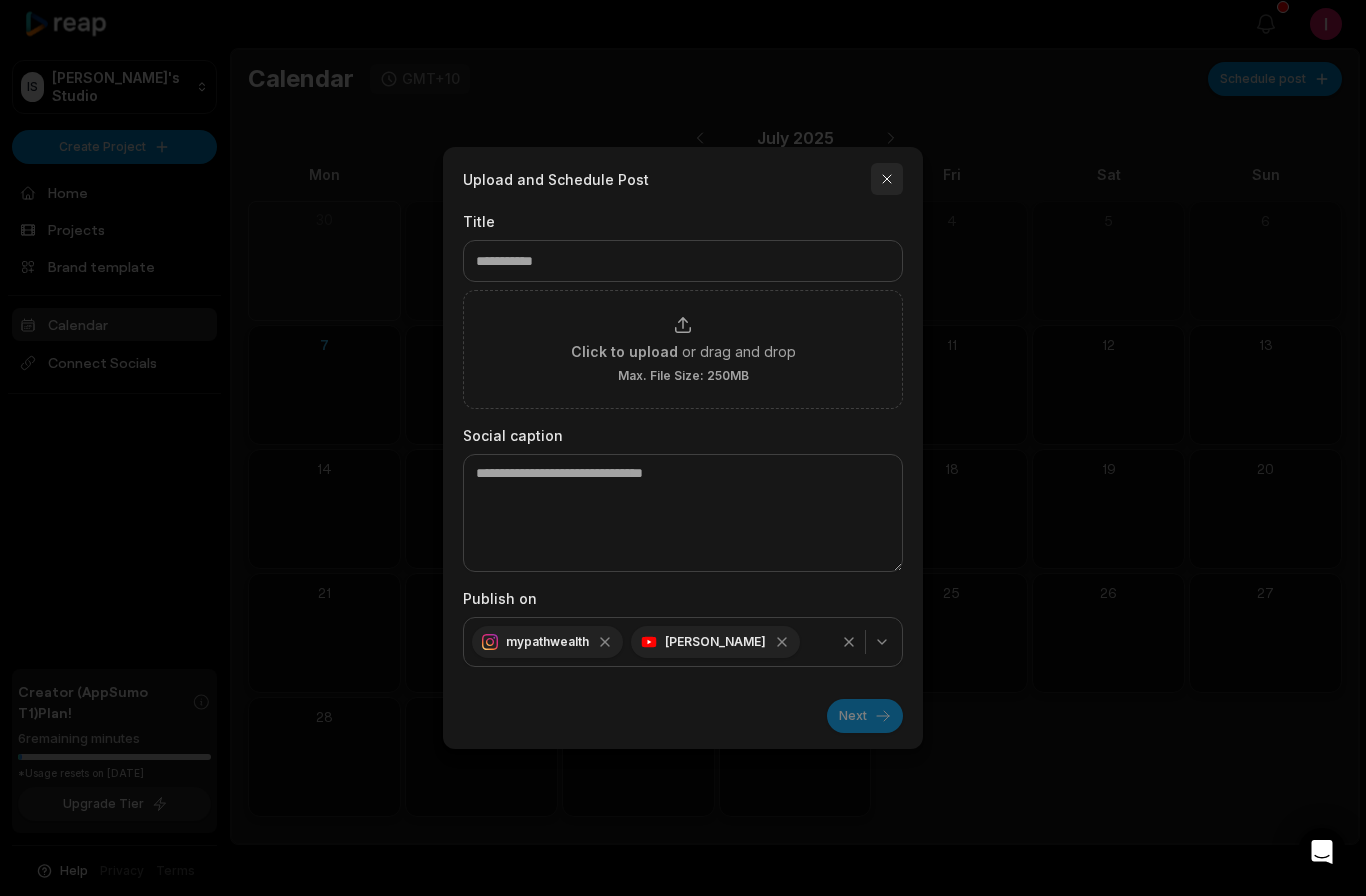 click at bounding box center (887, 179) 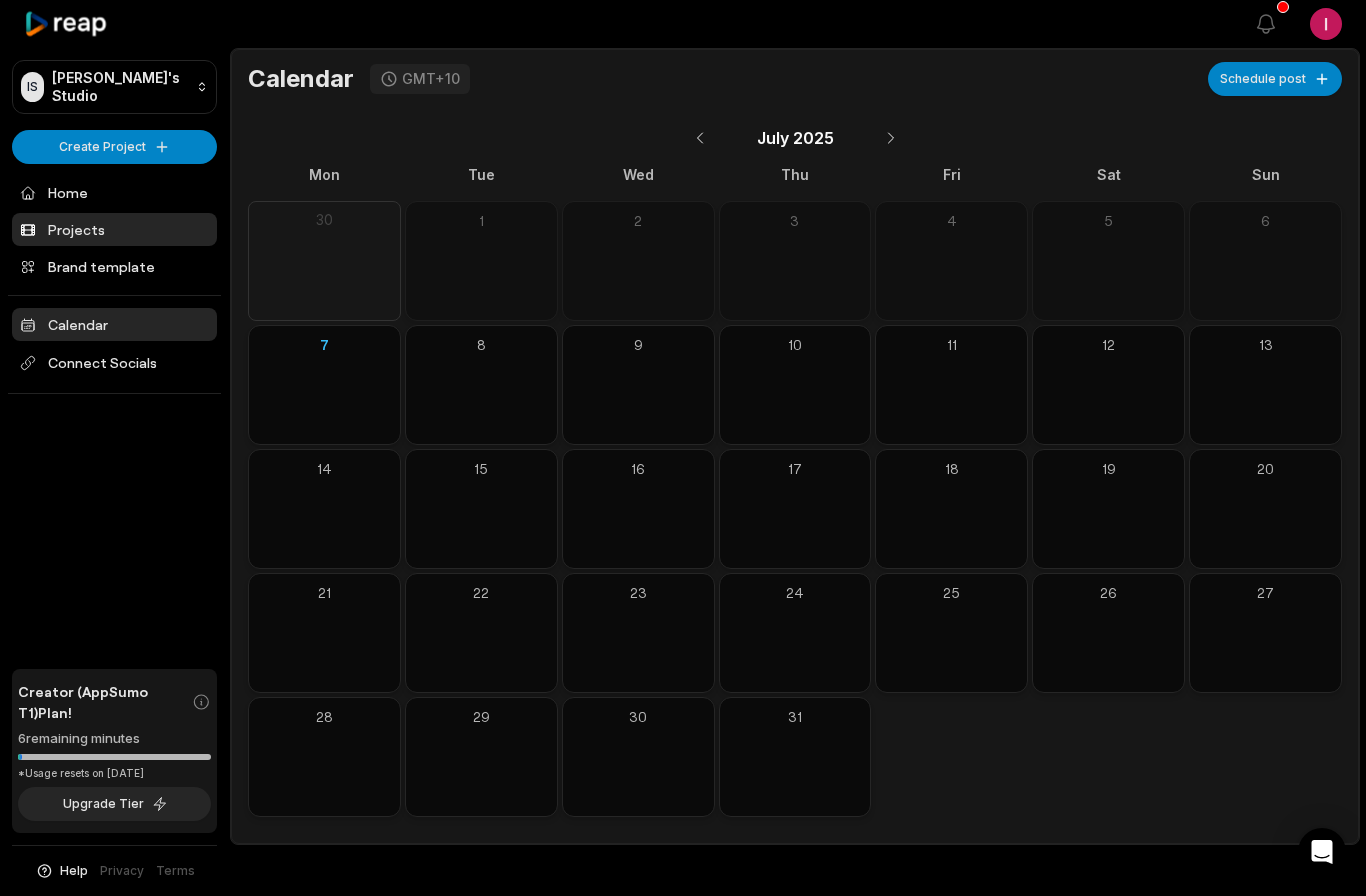 click on "Projects" at bounding box center [114, 229] 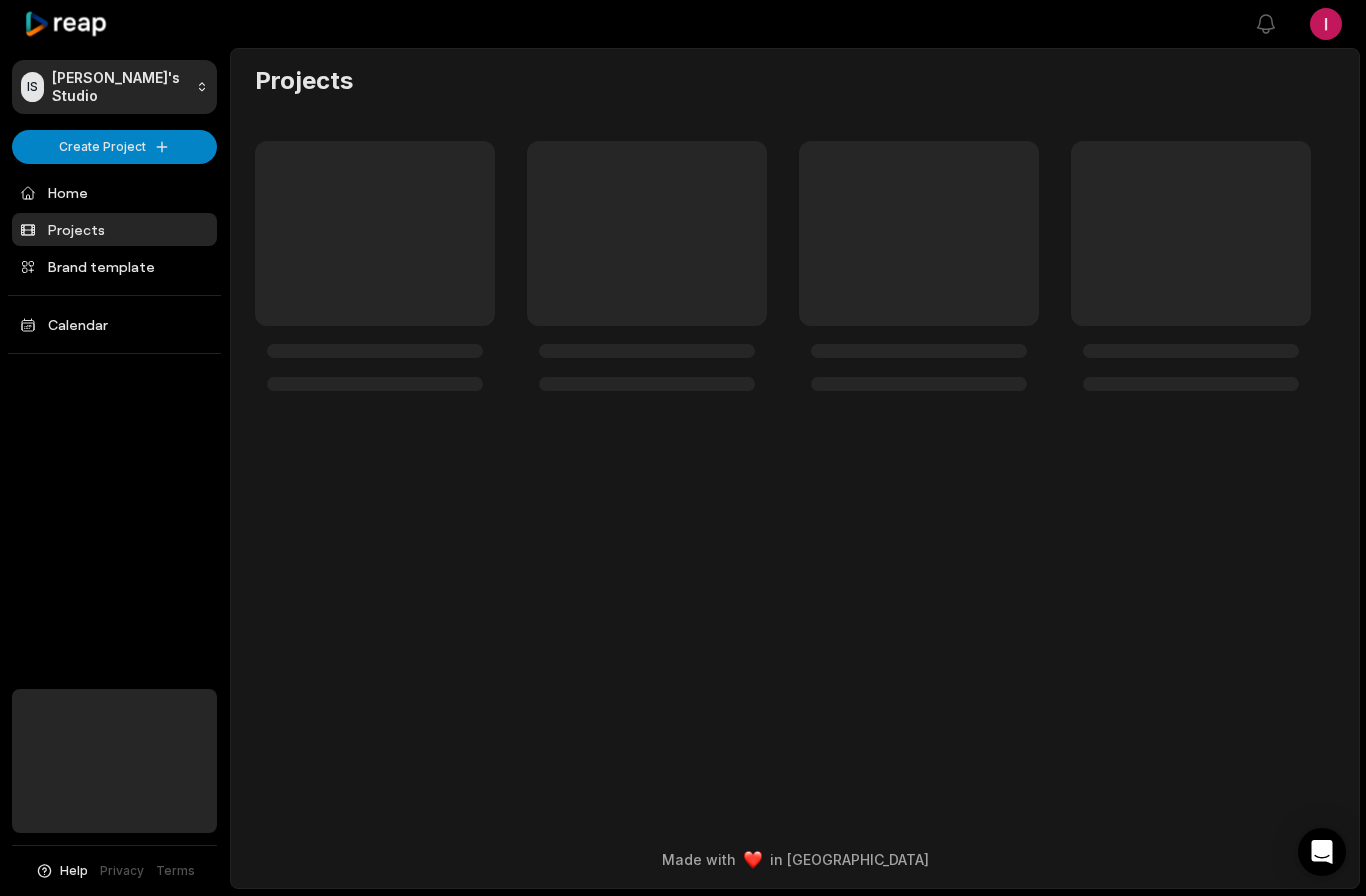 scroll, scrollTop: 0, scrollLeft: 0, axis: both 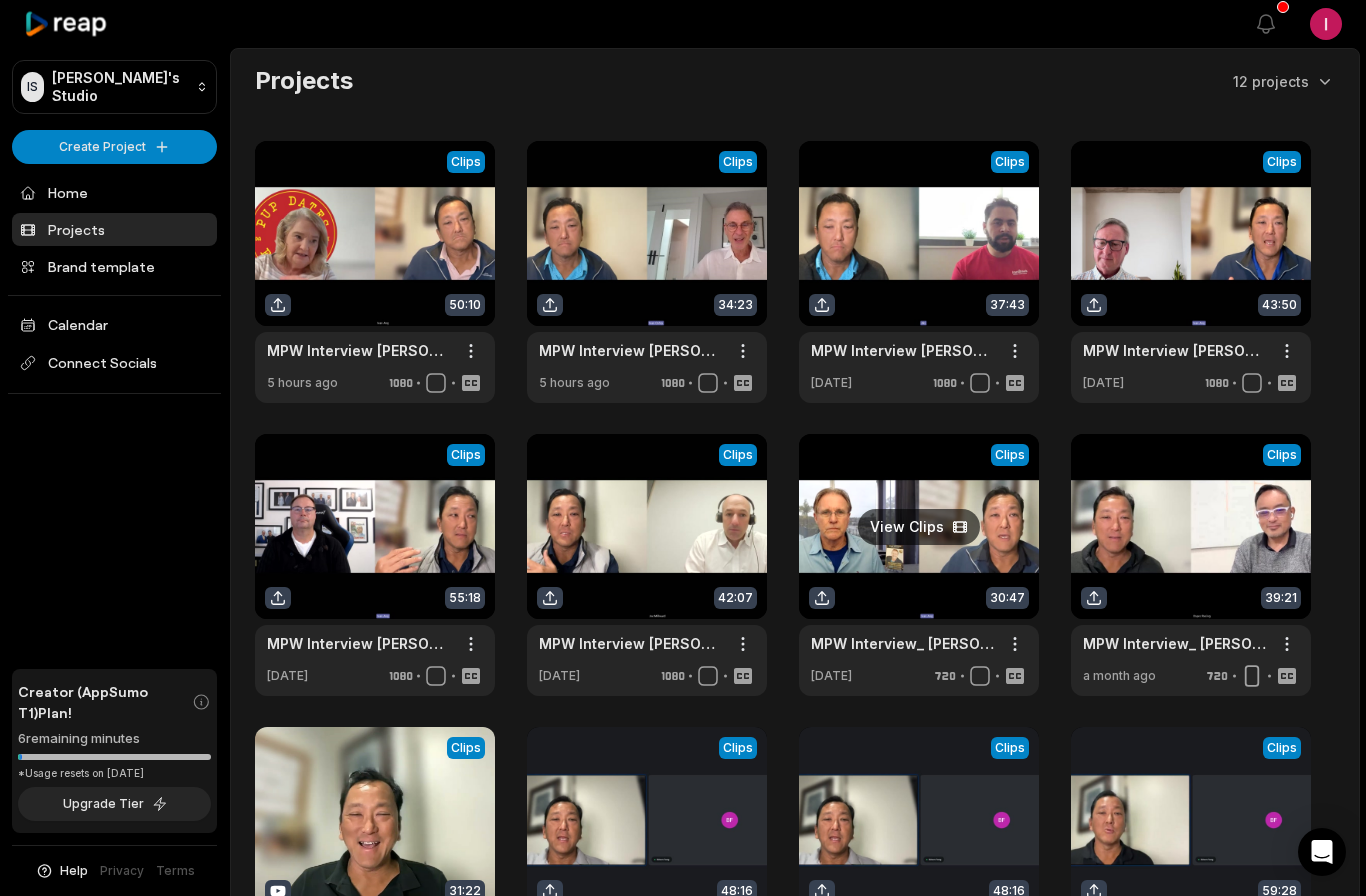 click at bounding box center (919, 565) 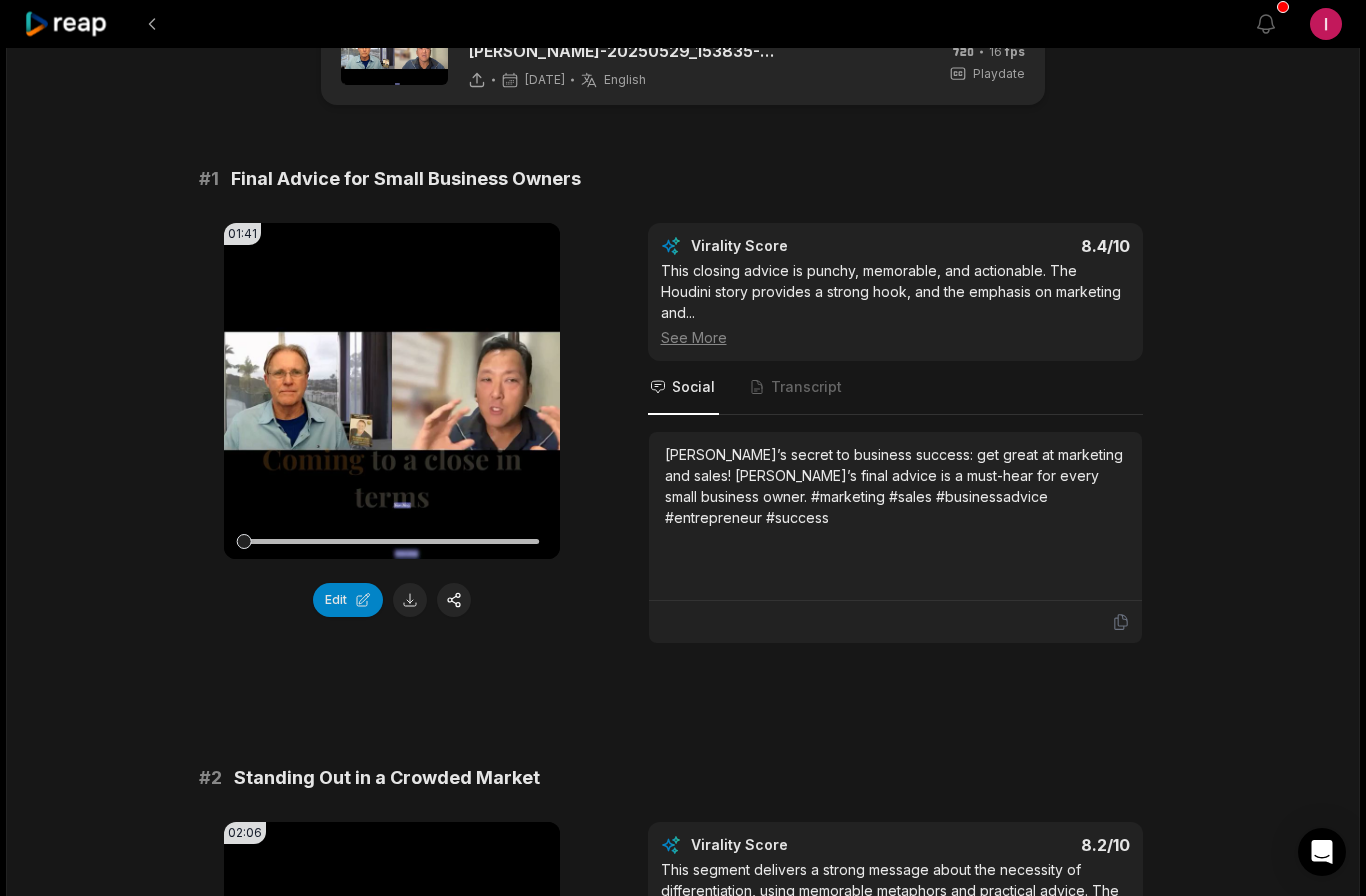 scroll, scrollTop: 73, scrollLeft: 0, axis: vertical 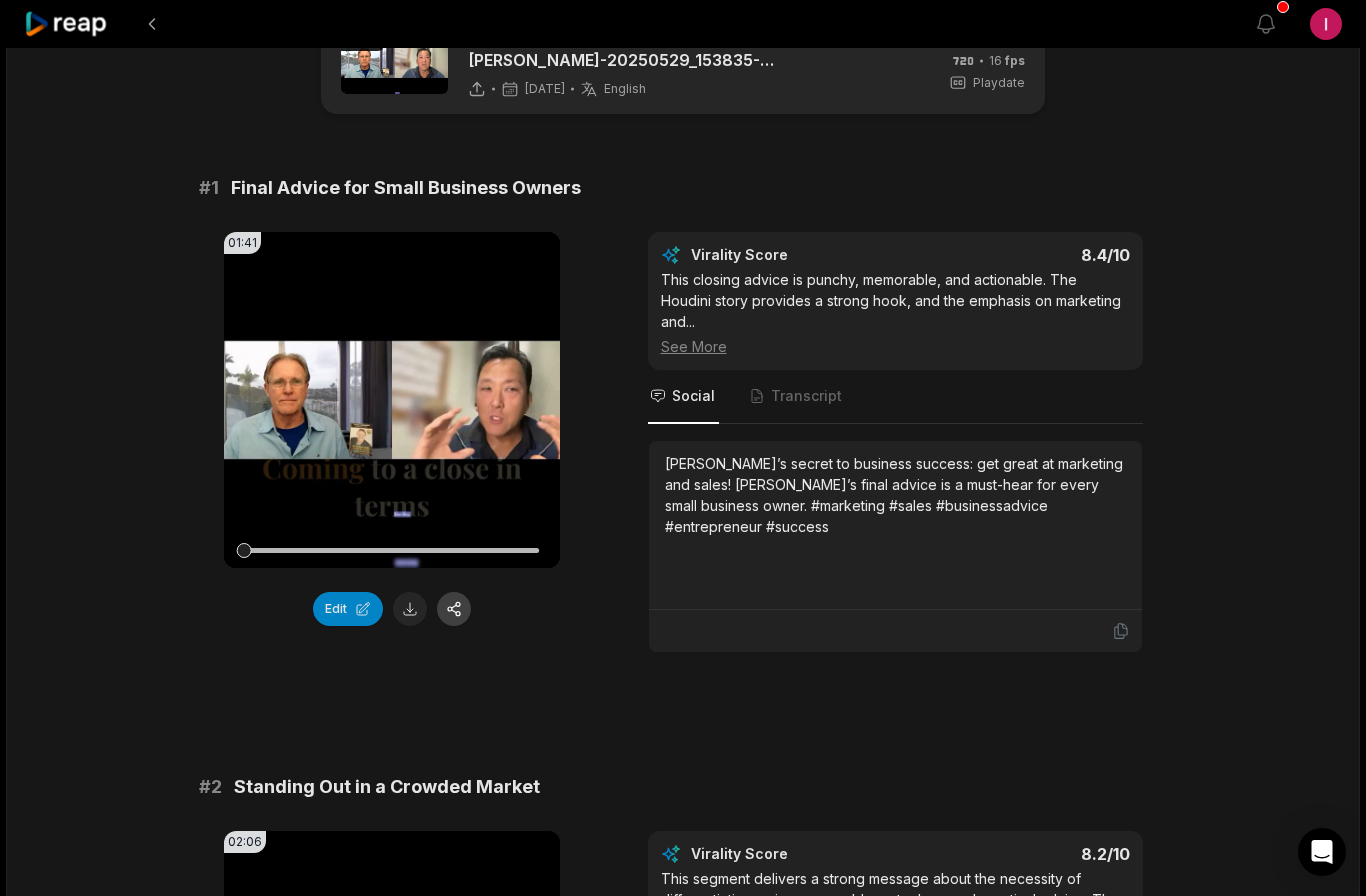 click at bounding box center [454, 609] 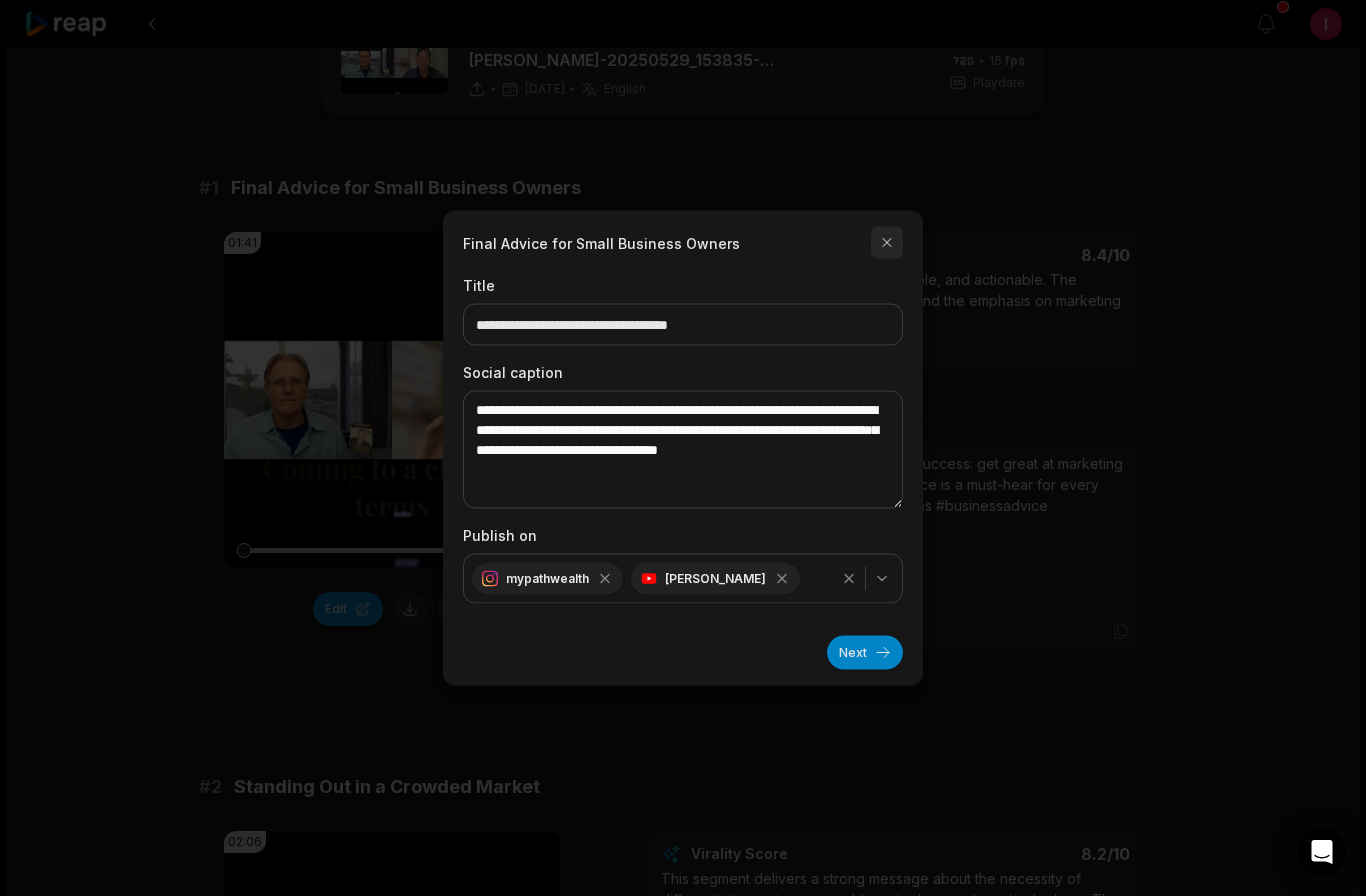 click at bounding box center [887, 243] 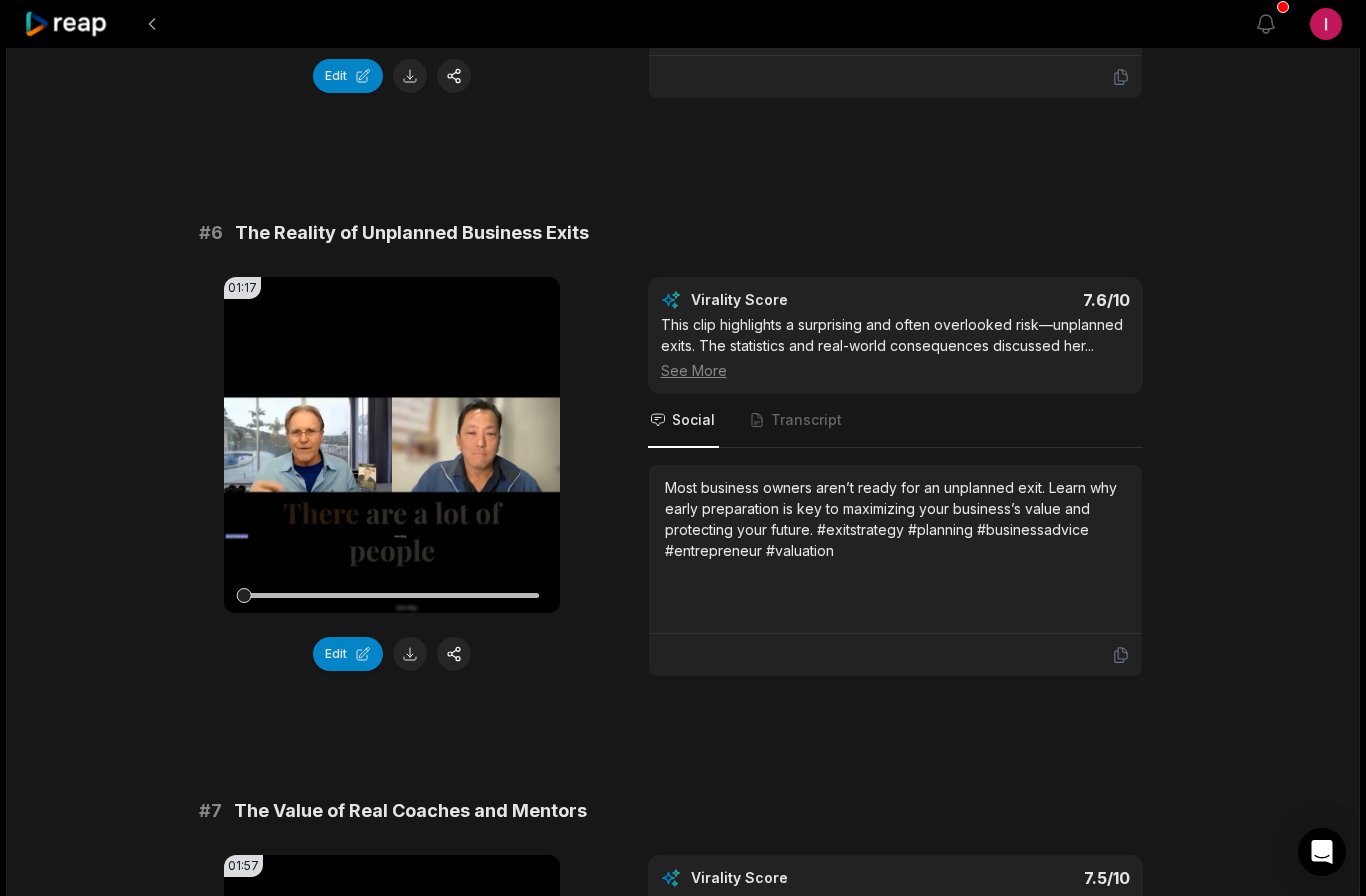scroll, scrollTop: 2966, scrollLeft: 0, axis: vertical 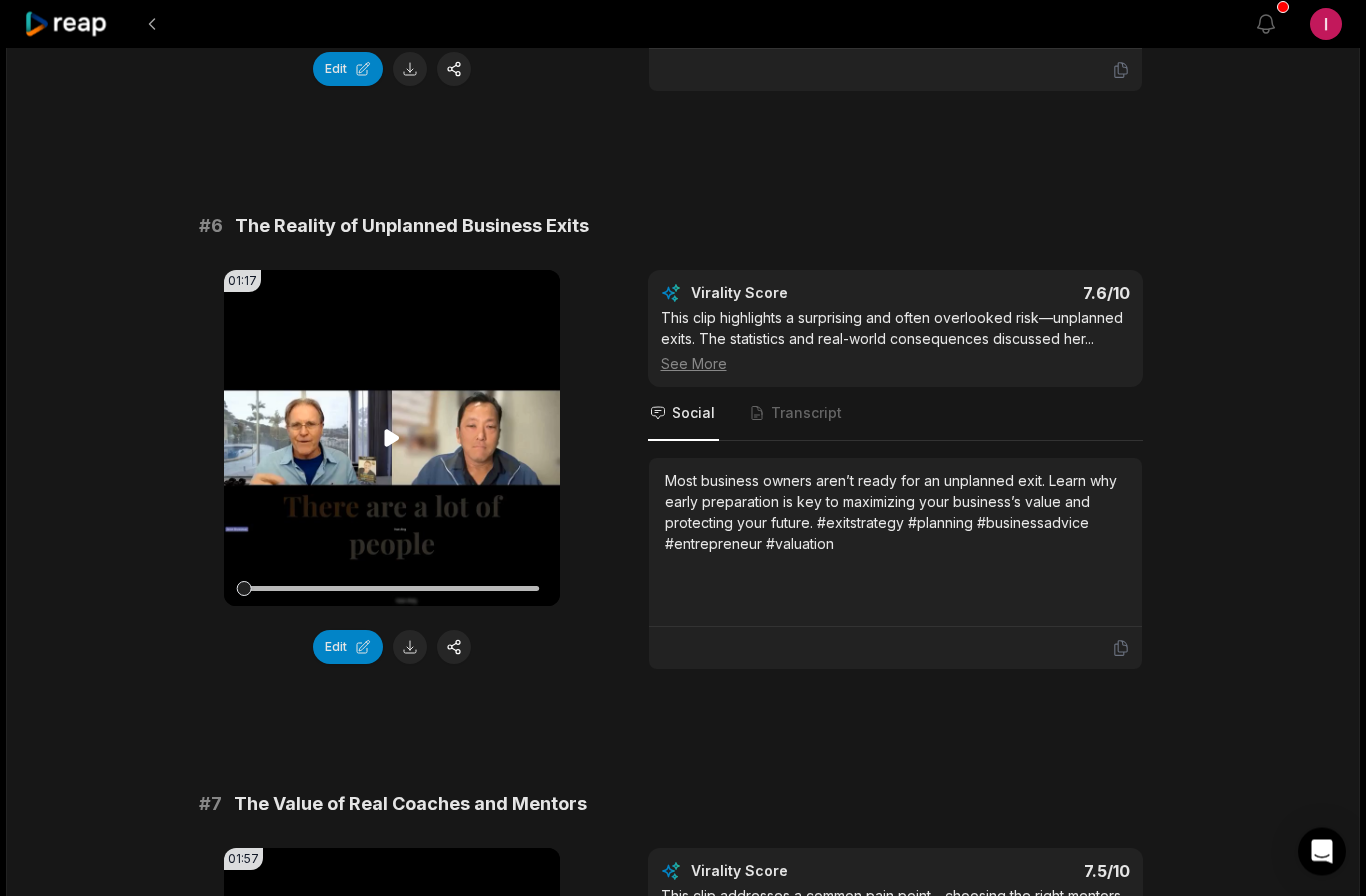 click 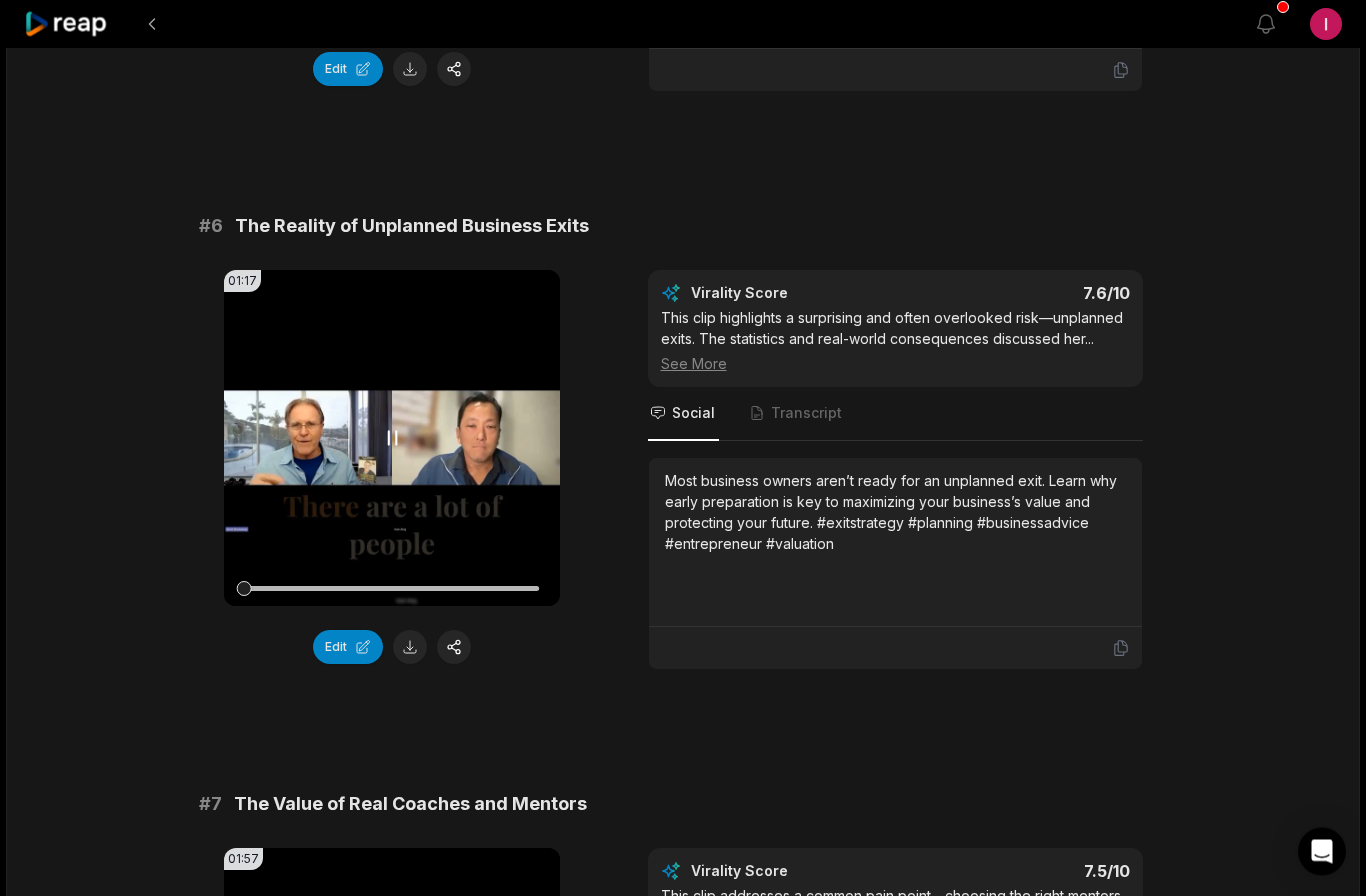 scroll, scrollTop: 2967, scrollLeft: 0, axis: vertical 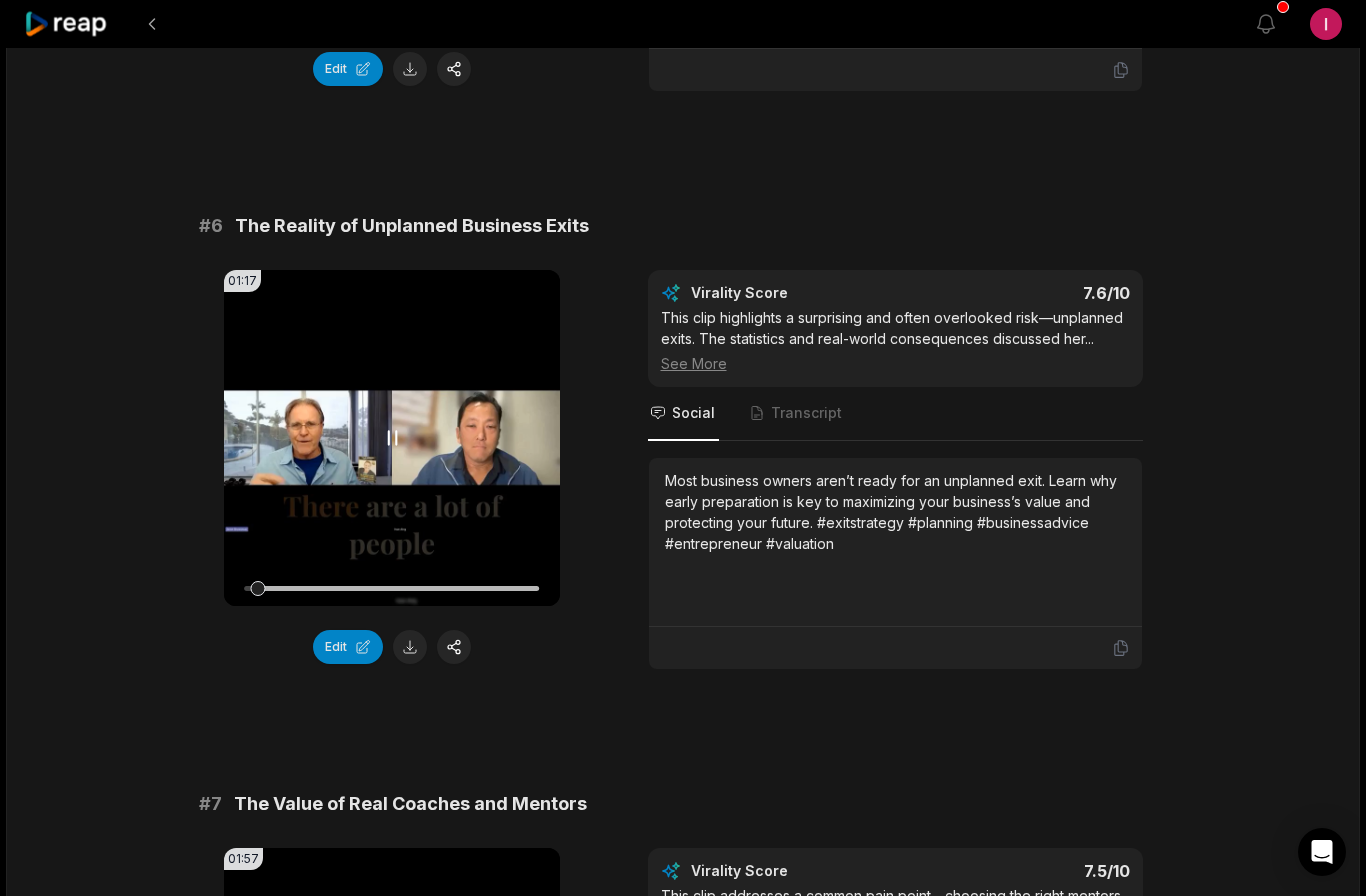 click 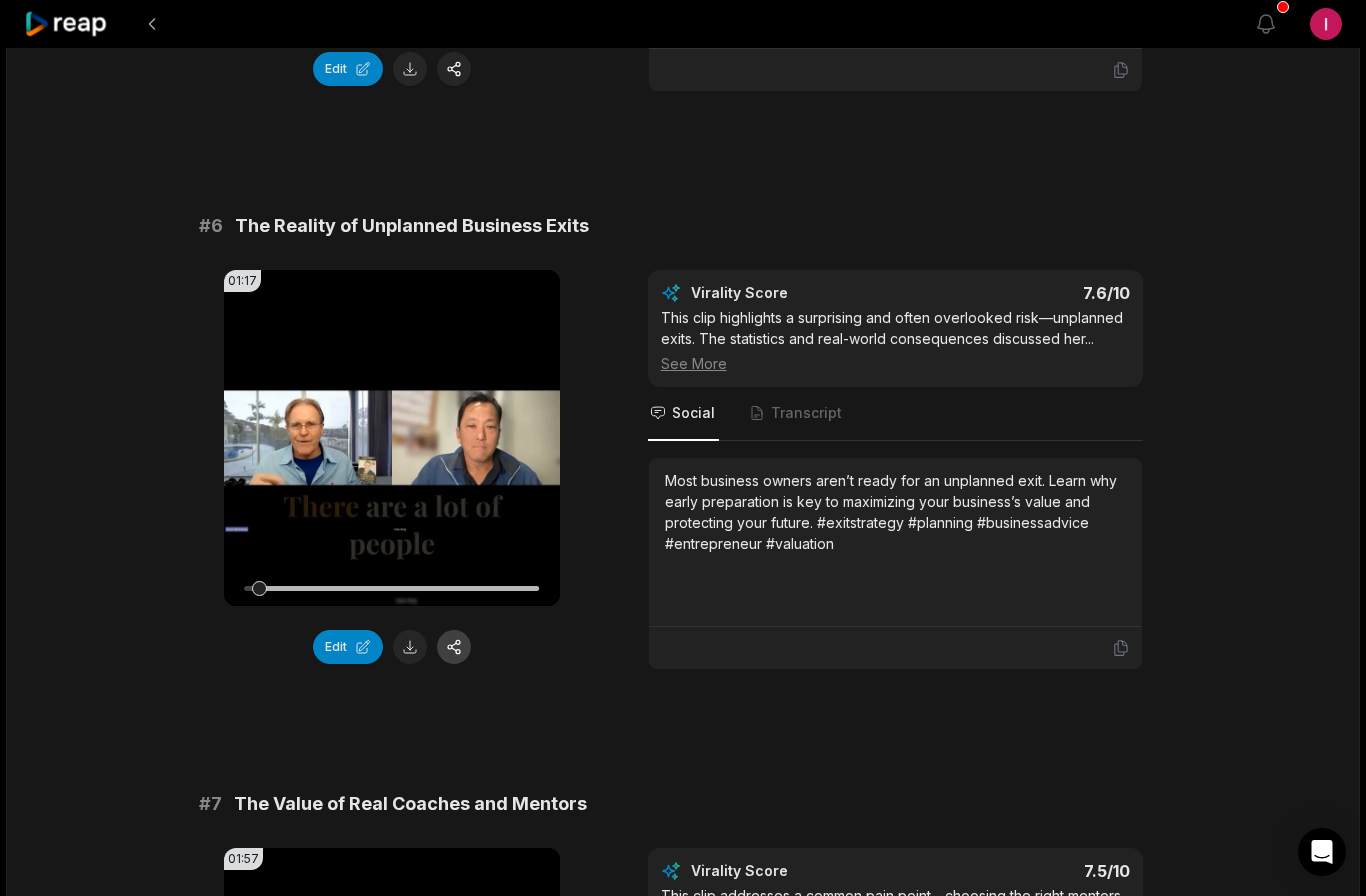 click at bounding box center [454, 647] 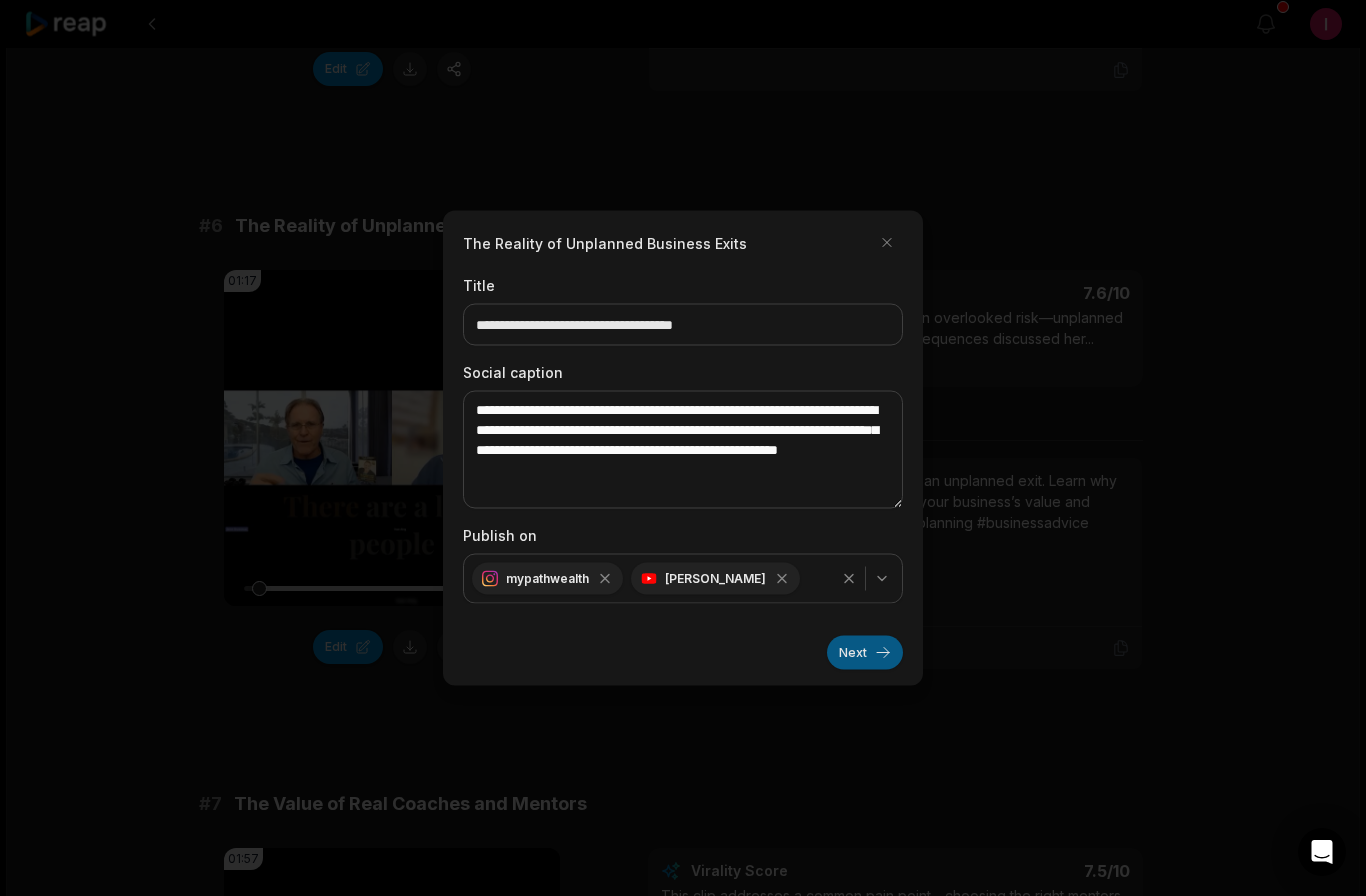 click on "Next" at bounding box center [865, 653] 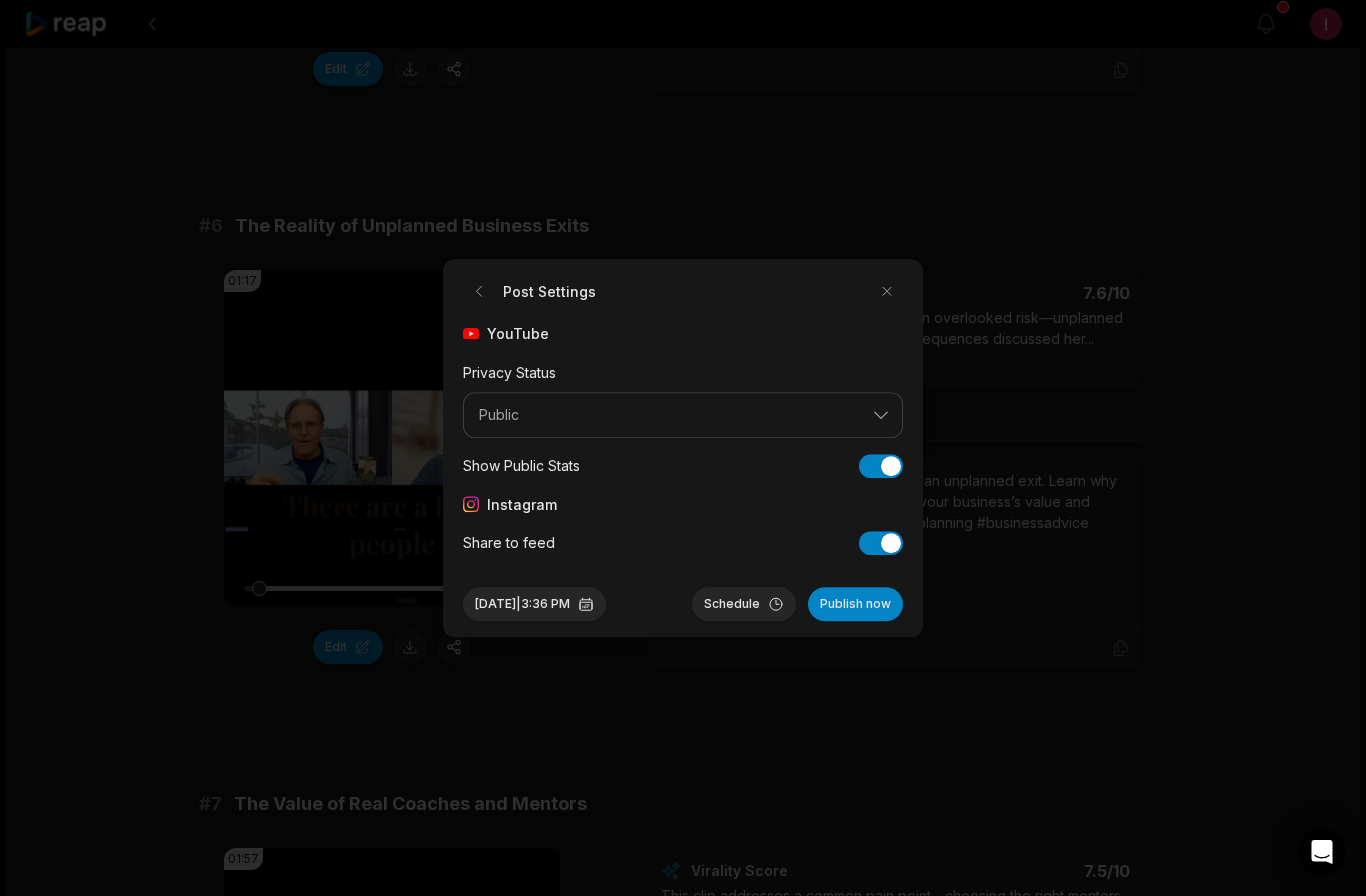 scroll, scrollTop: 2966, scrollLeft: 0, axis: vertical 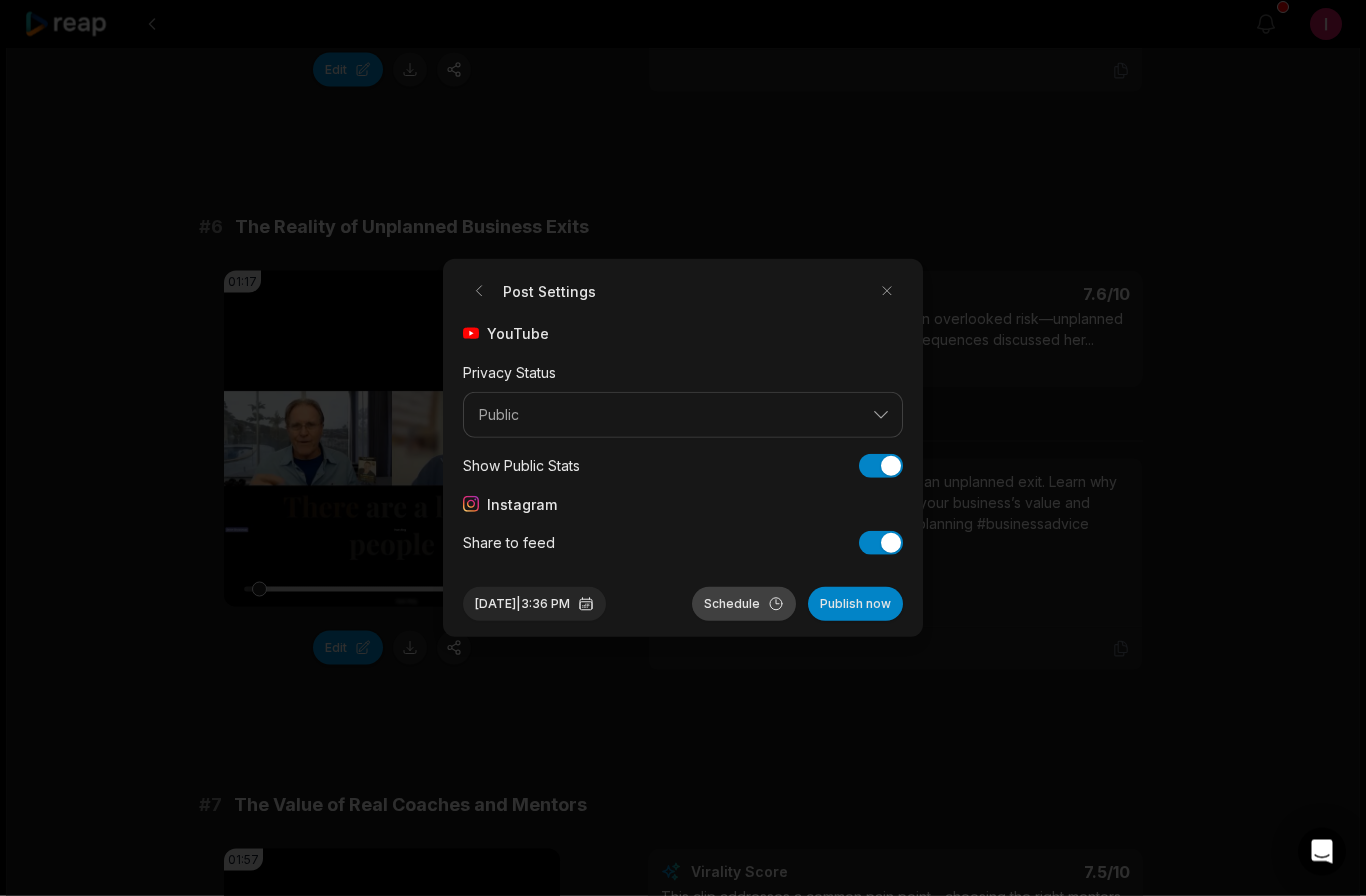 click on "Schedule" at bounding box center (744, 604) 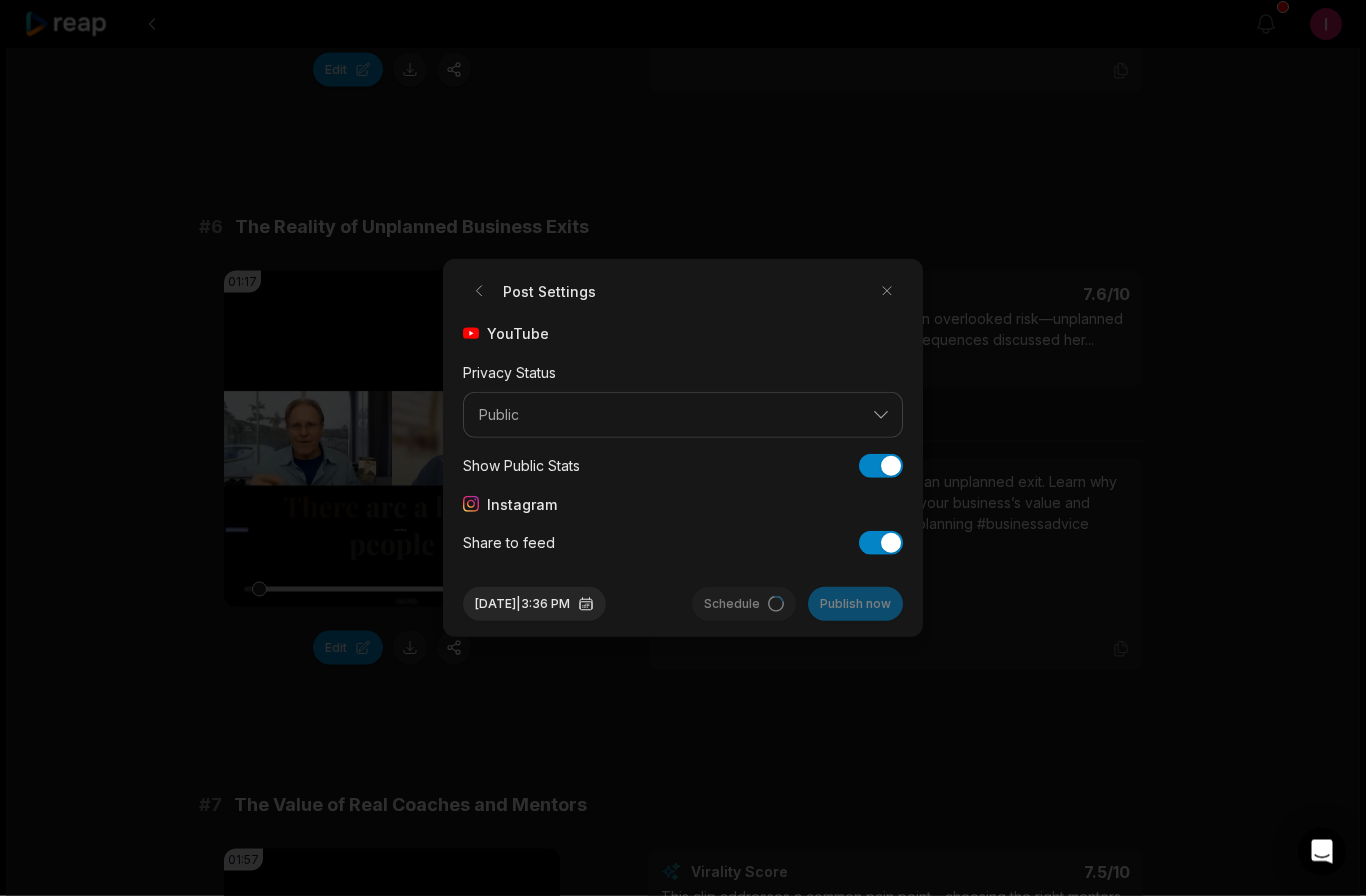 scroll, scrollTop: 2967, scrollLeft: 0, axis: vertical 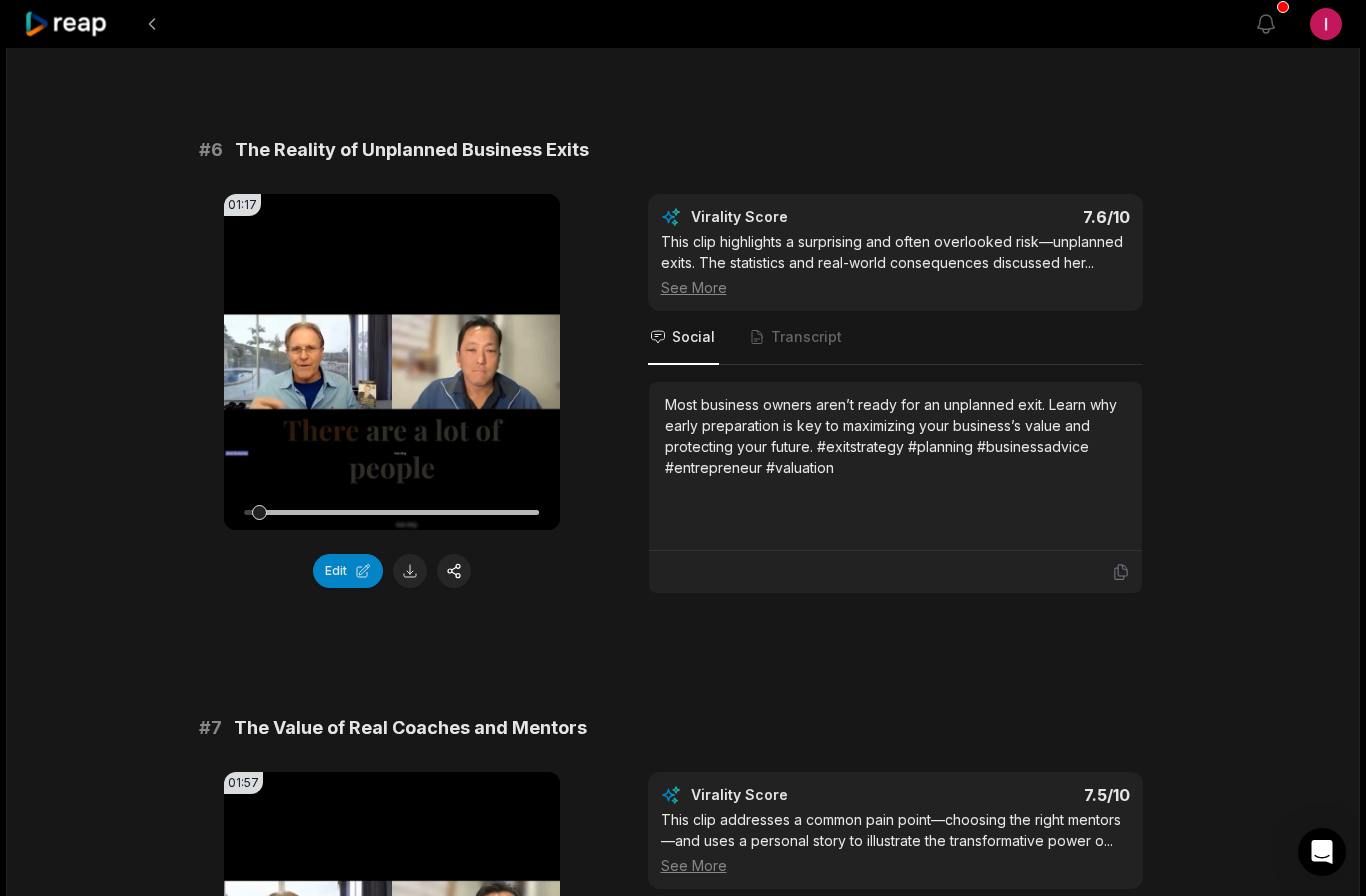 click 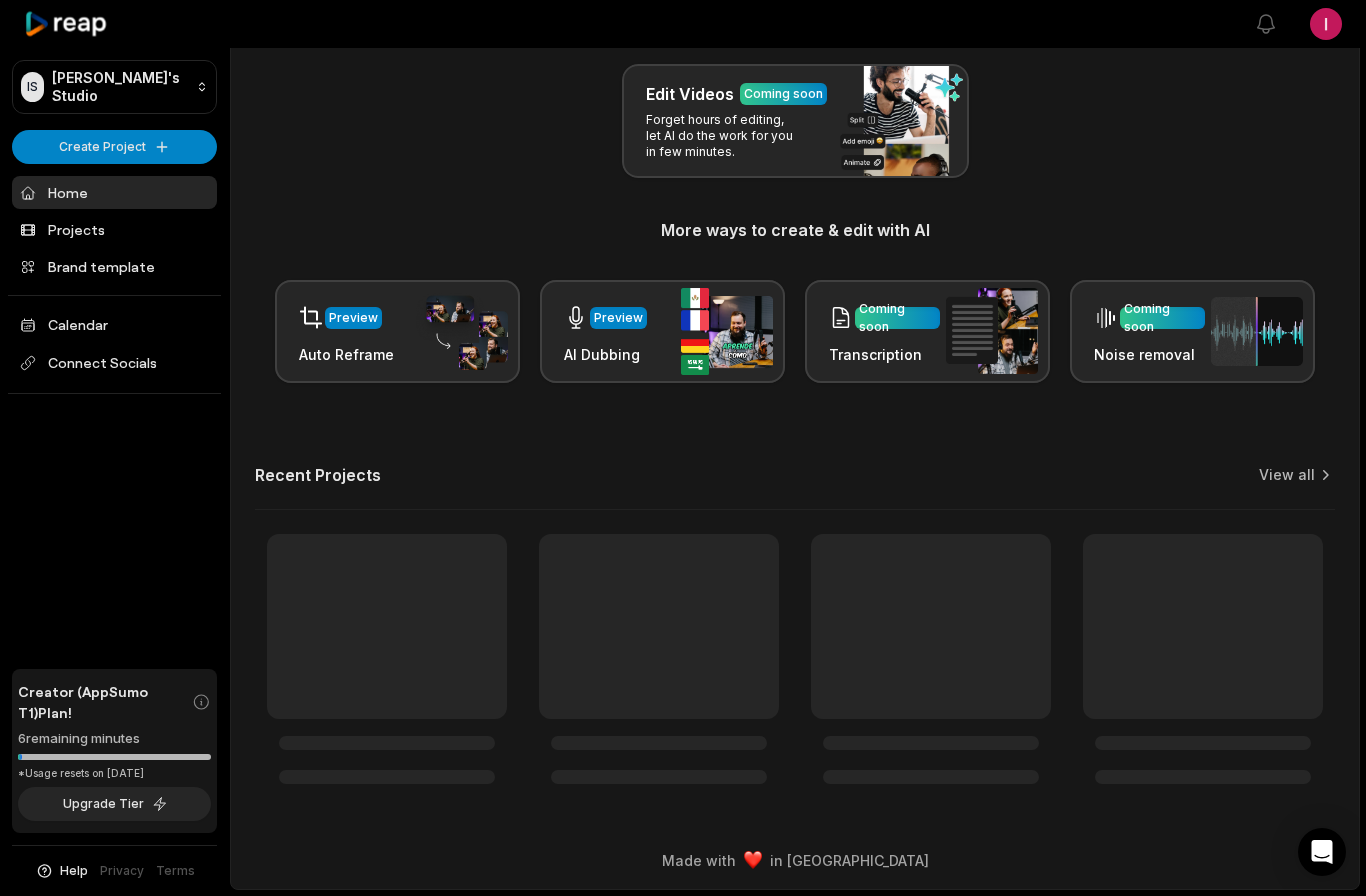 scroll, scrollTop: 0, scrollLeft: 0, axis: both 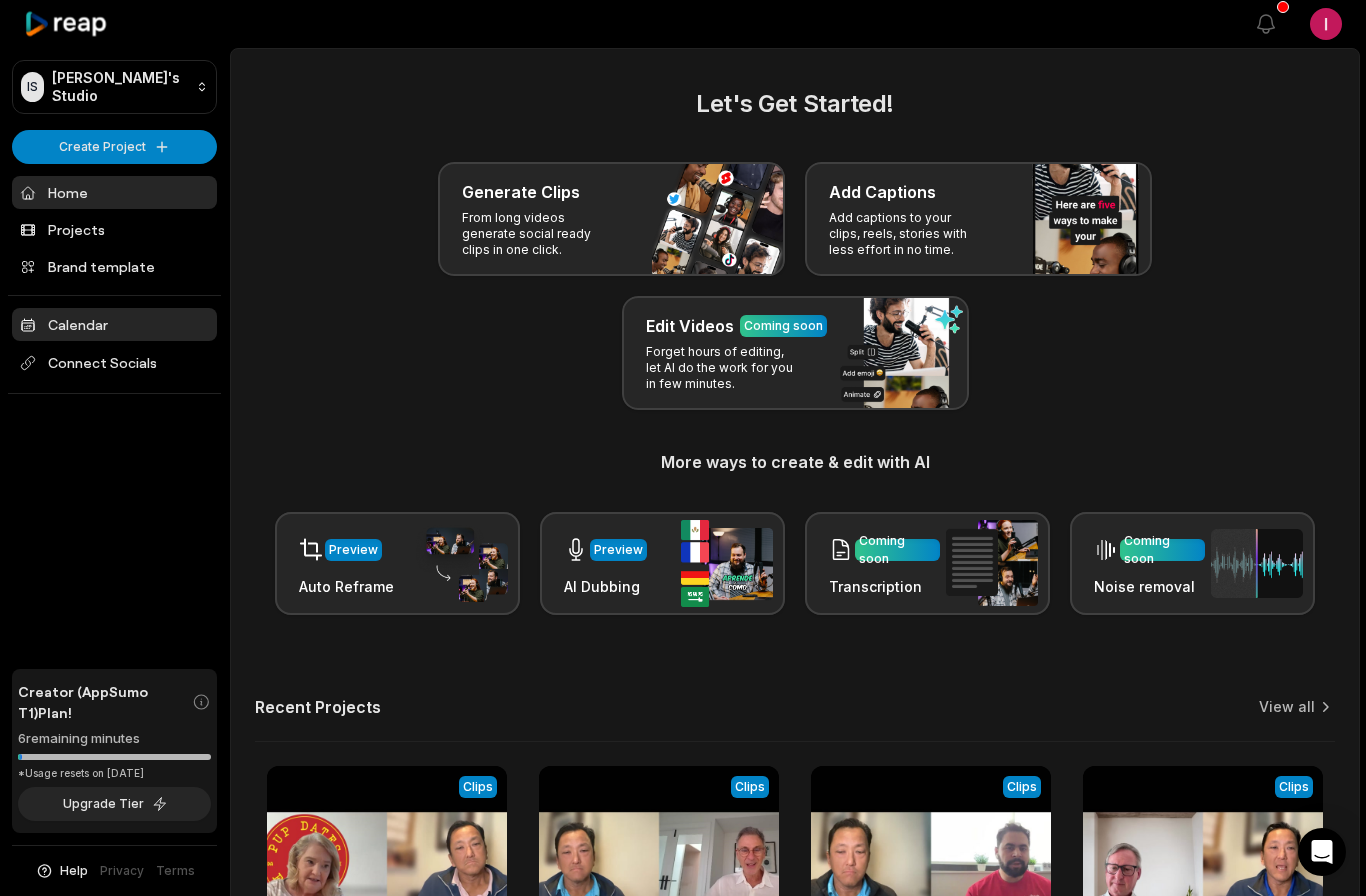 click on "Calendar" at bounding box center [114, 324] 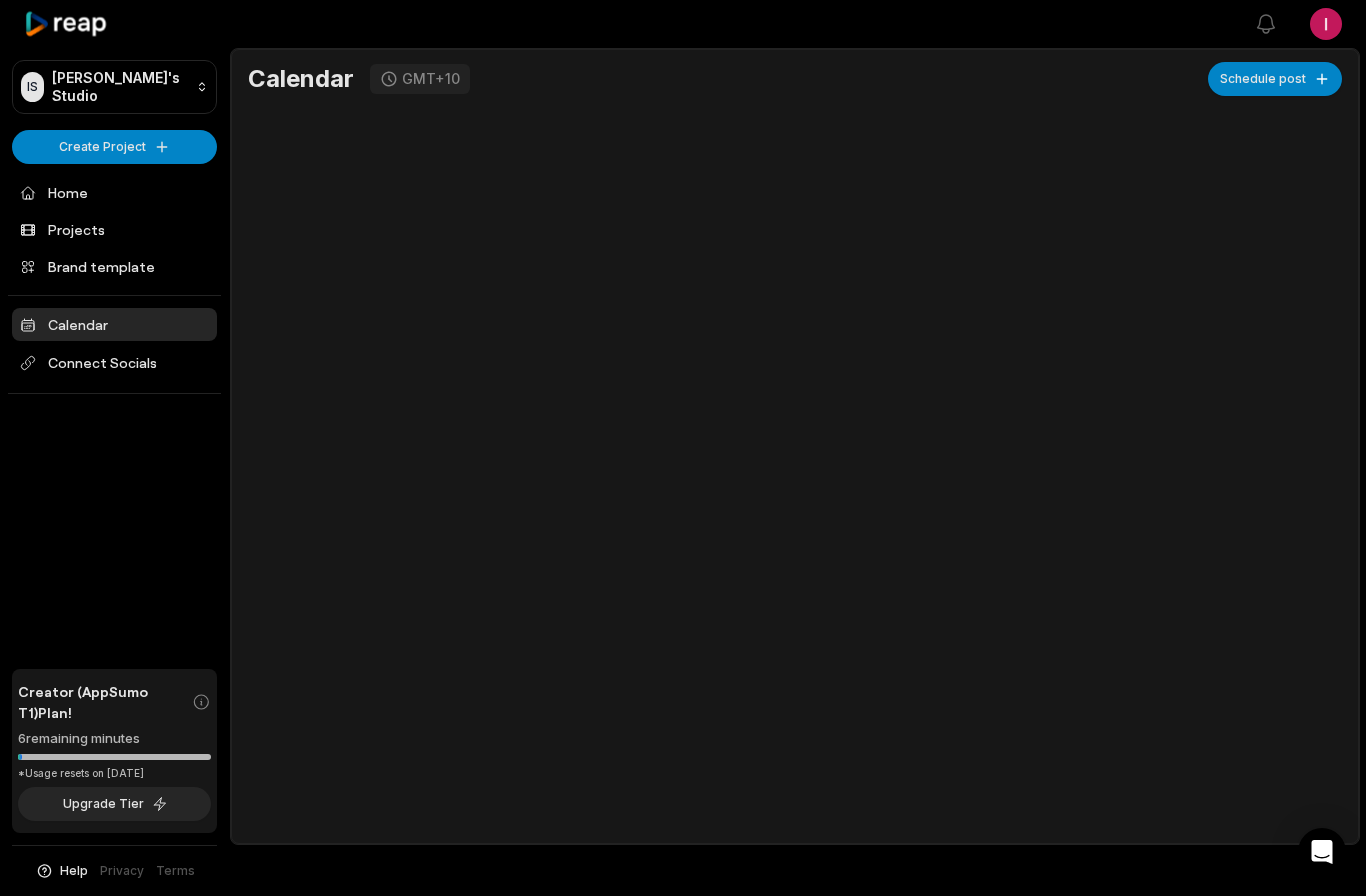 scroll, scrollTop: 0, scrollLeft: 0, axis: both 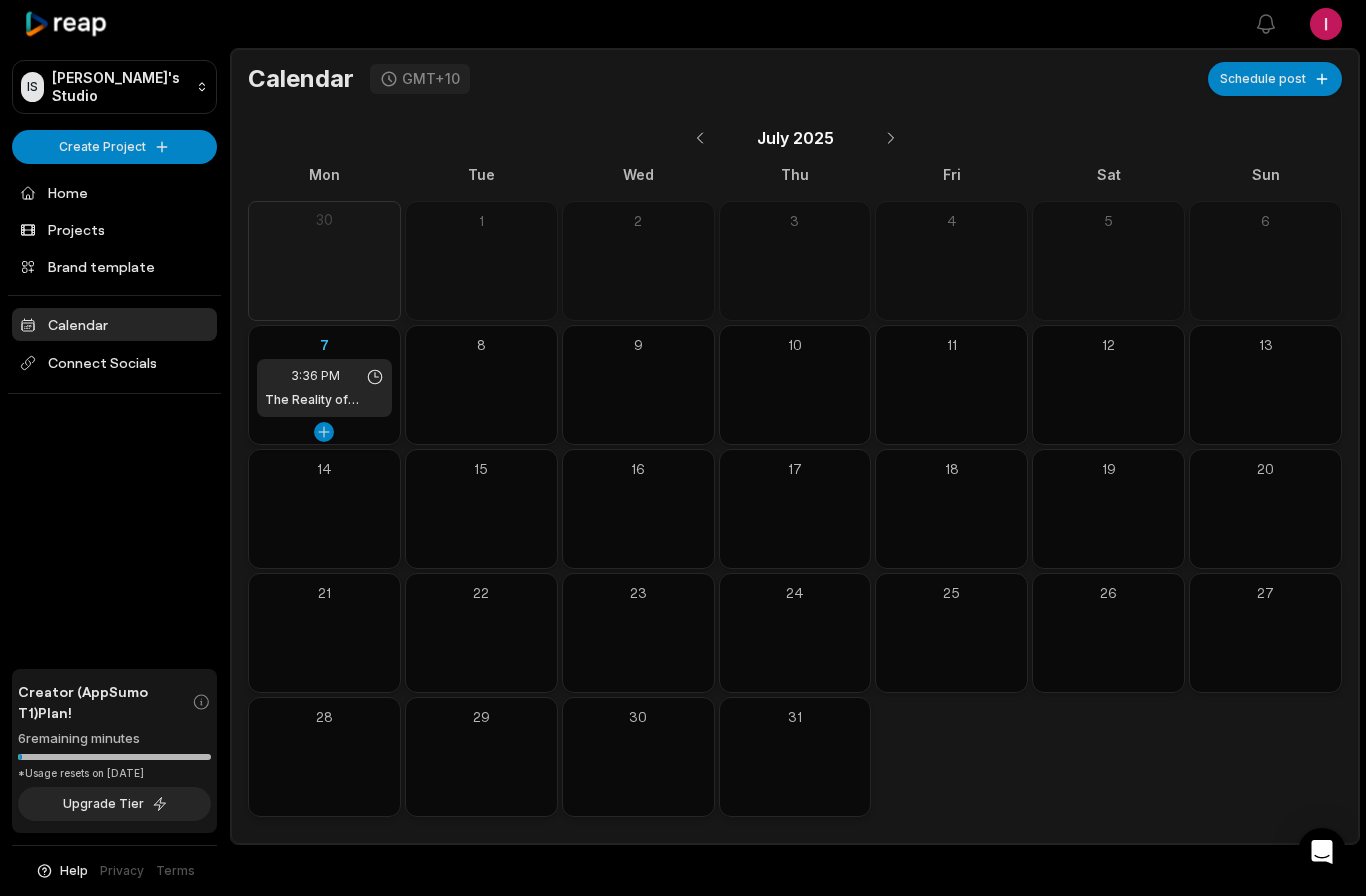 click on "The Reality of Unplanned Business Exits" at bounding box center [324, 400] 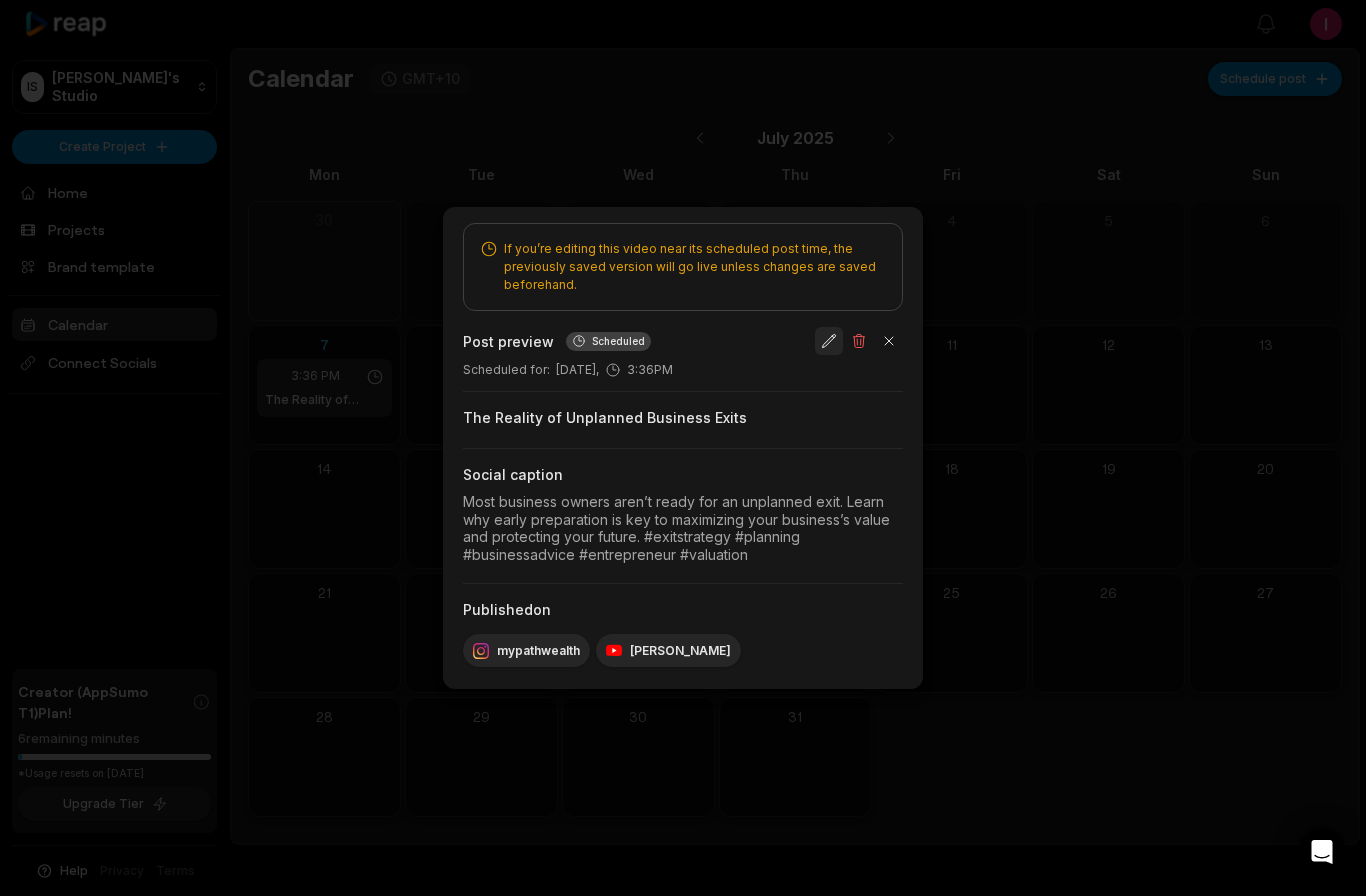 click at bounding box center [829, 341] 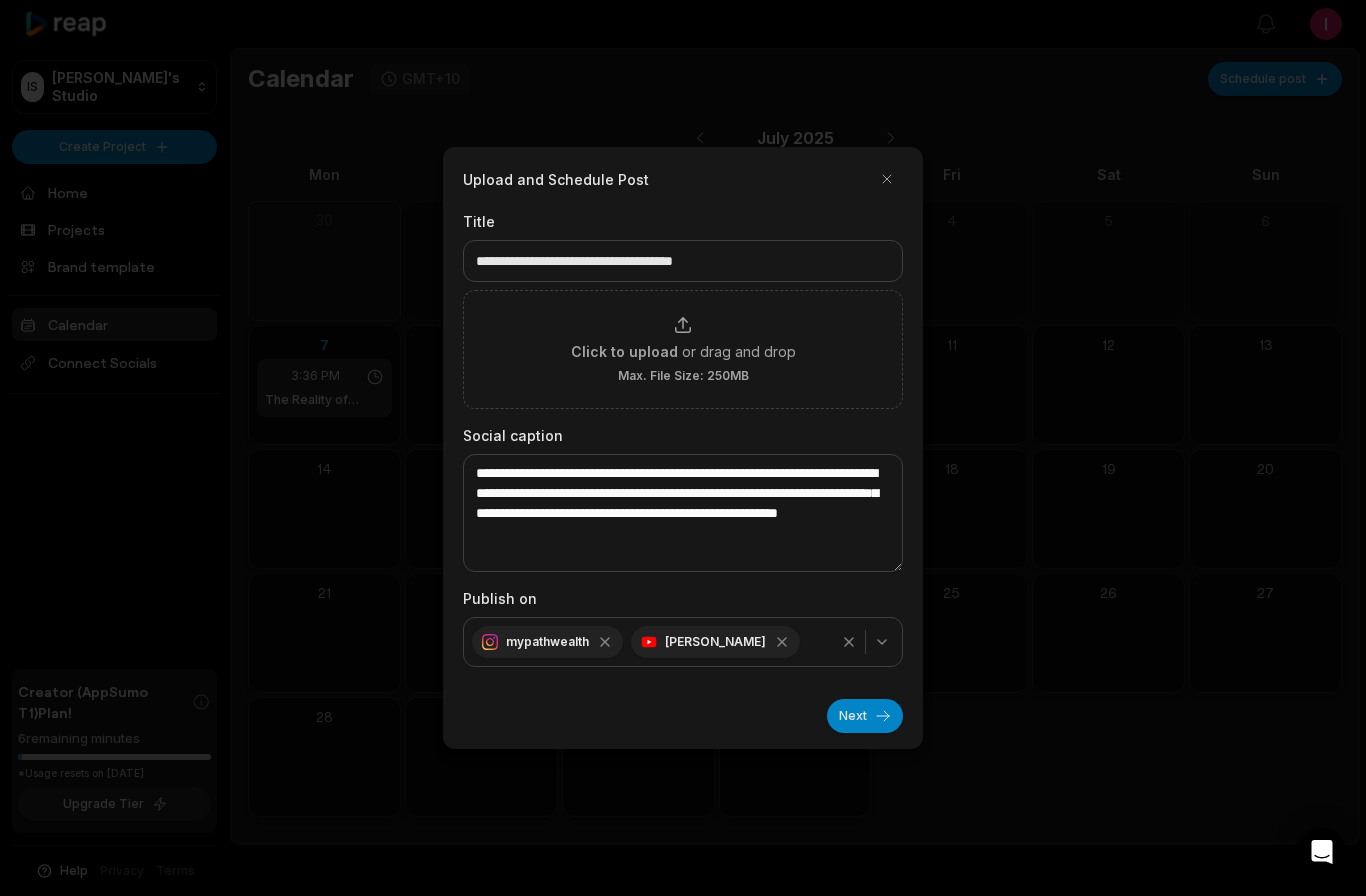 click on "Next" at bounding box center (865, 716) 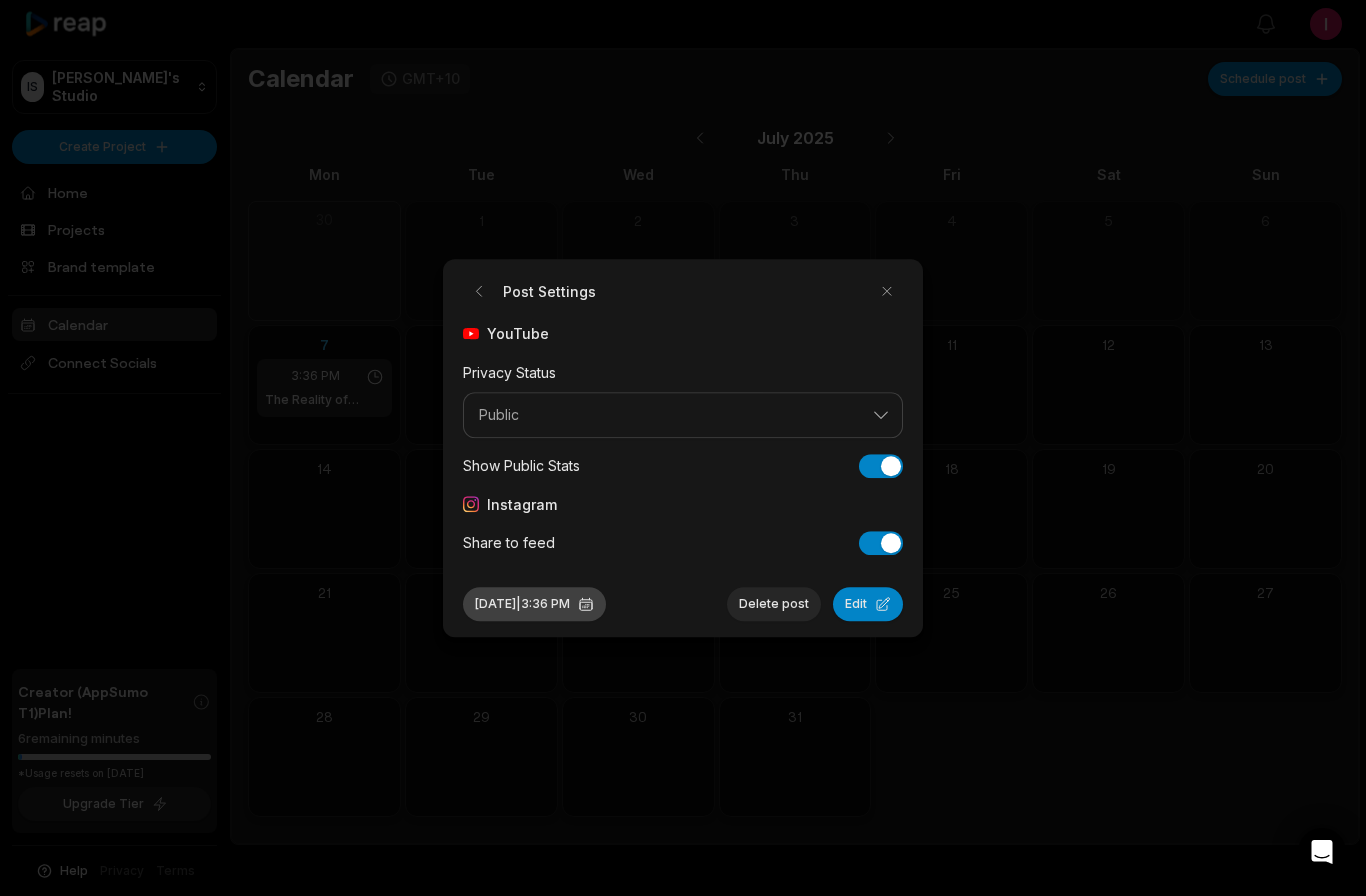 click on "[DATE]  3:36 PM" at bounding box center (534, 604) 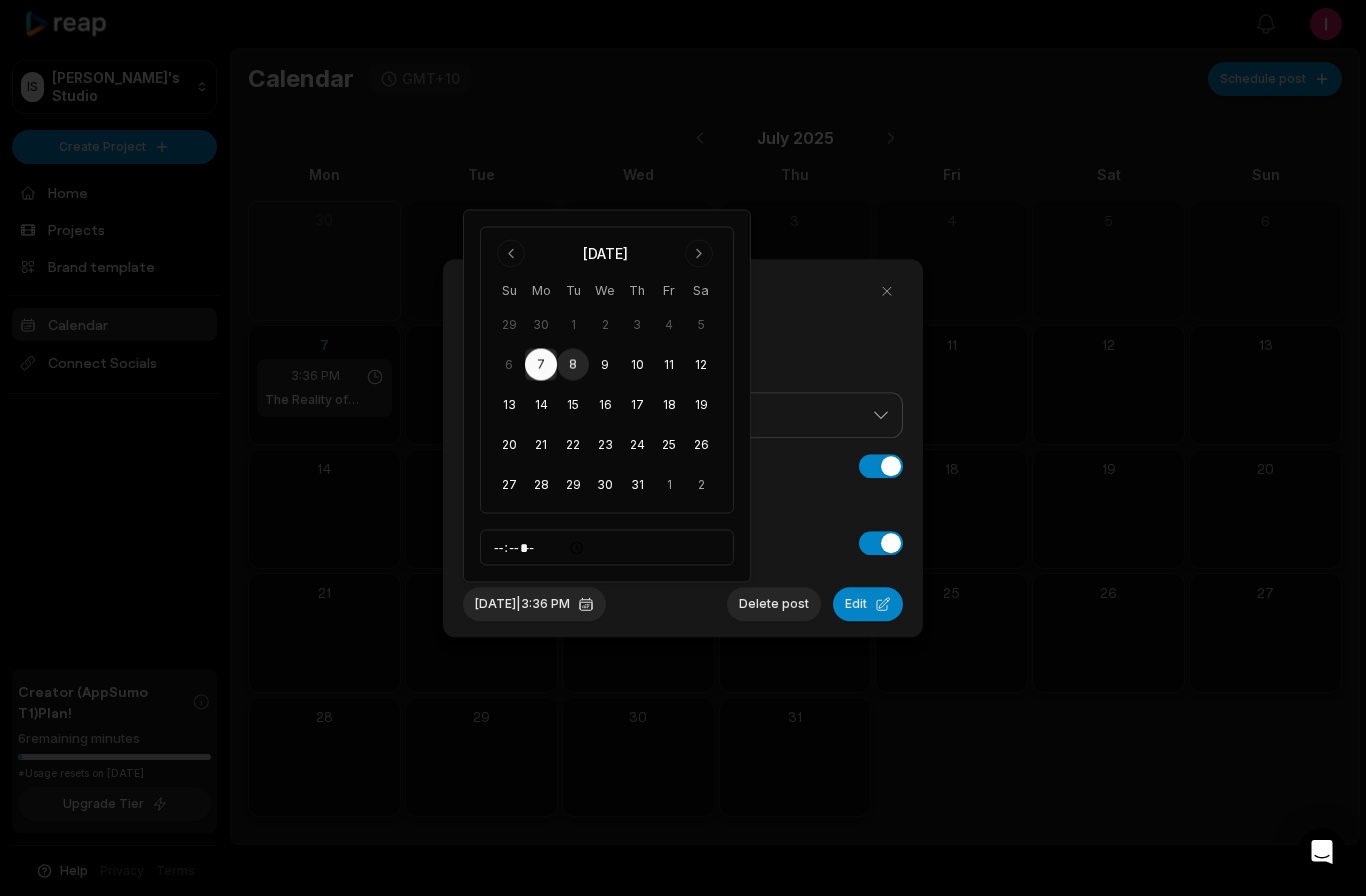 click on "8" at bounding box center [573, 365] 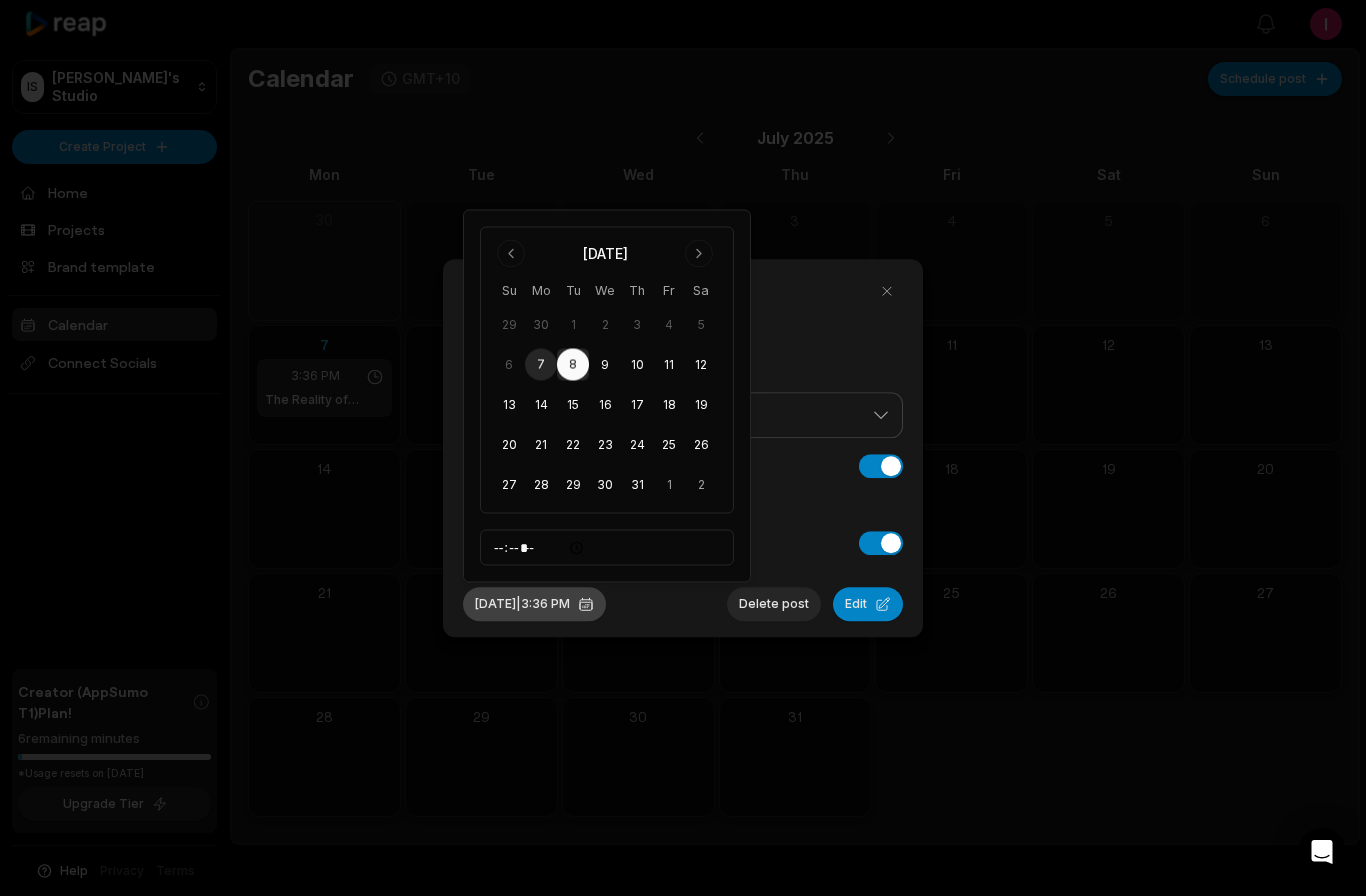 click on "[DATE]  3:36 PM" at bounding box center [534, 604] 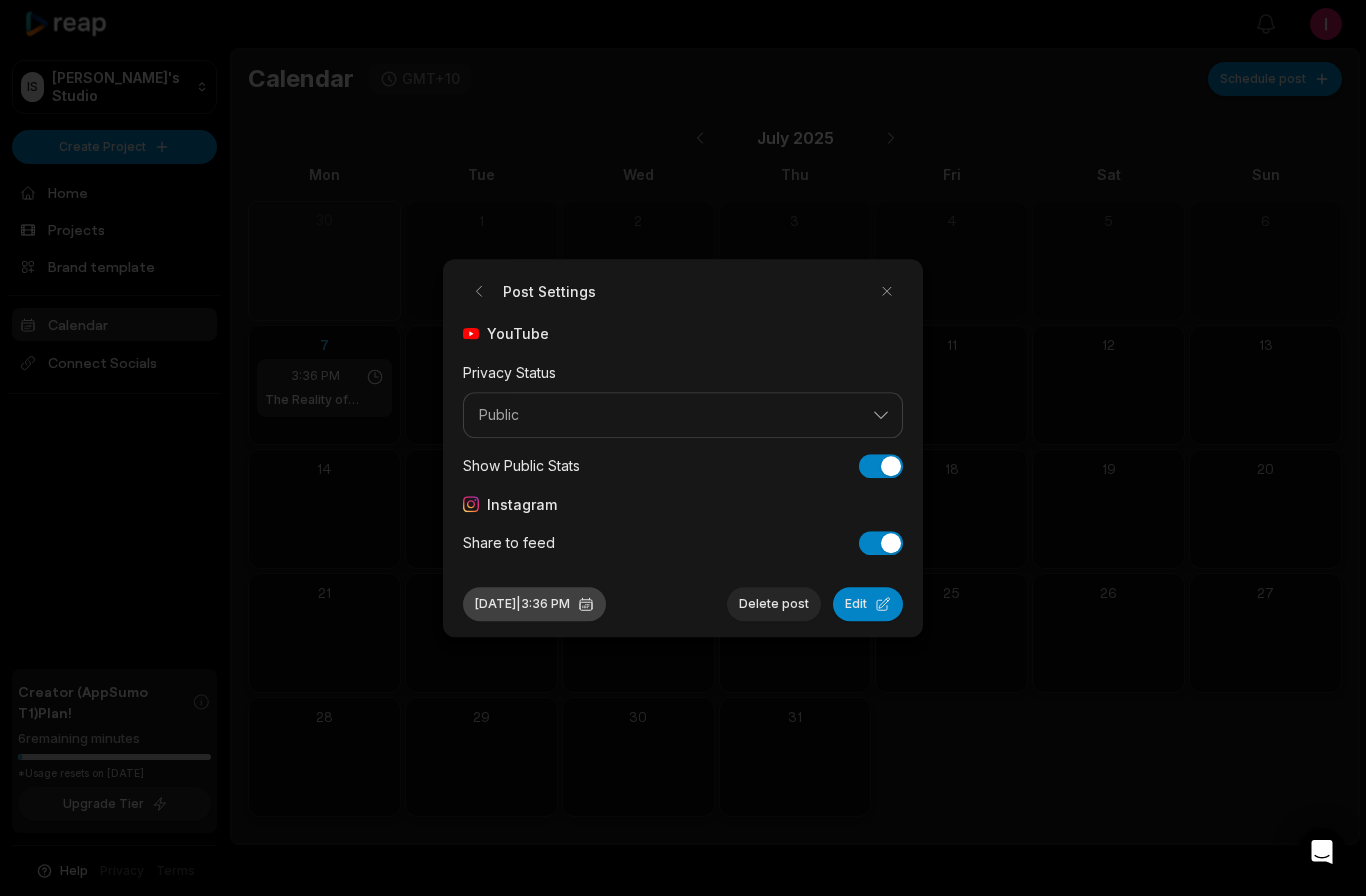 click on "[DATE]  3:36 PM" at bounding box center (534, 604) 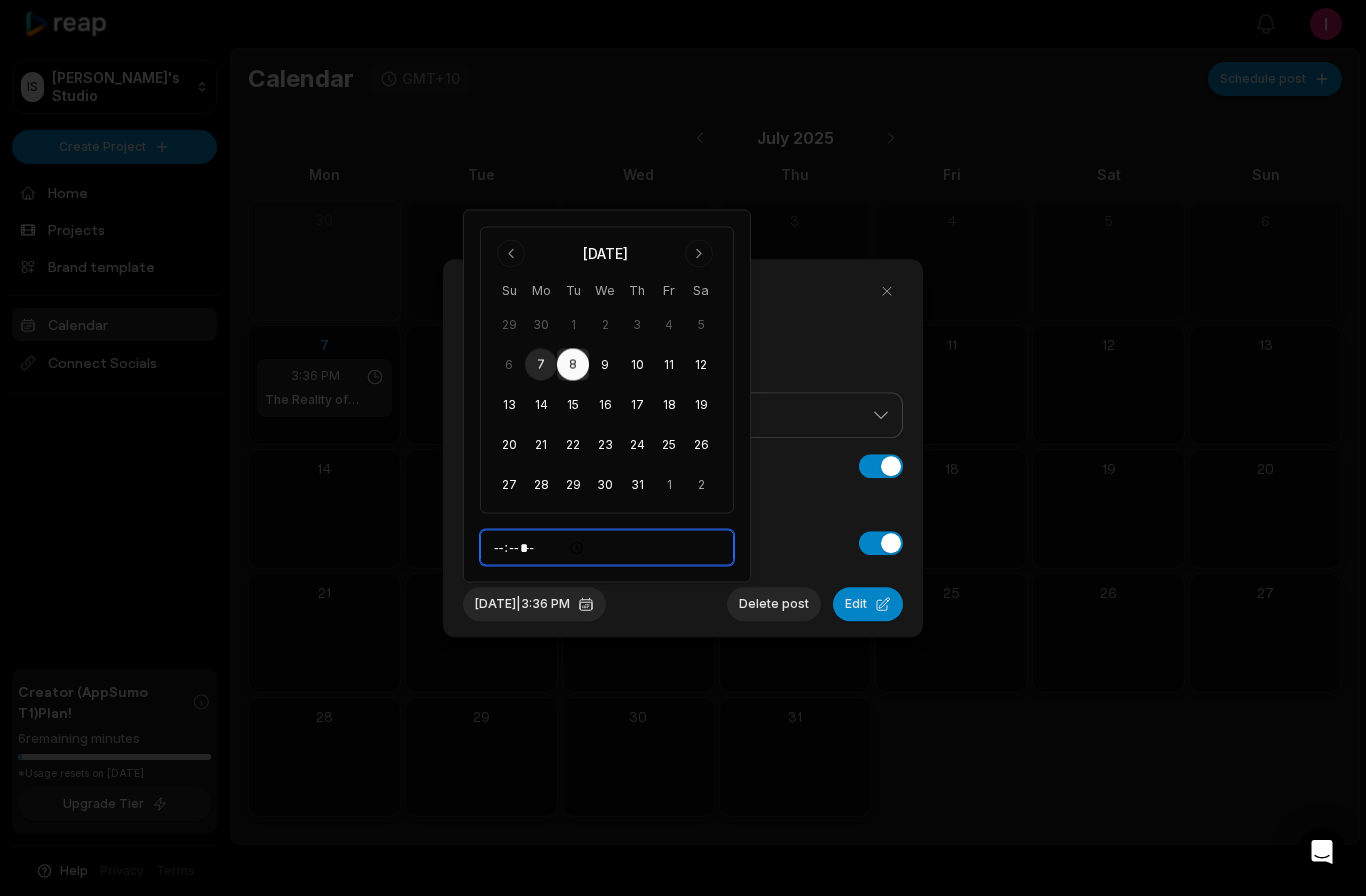 click on "*****" at bounding box center (607, 548) 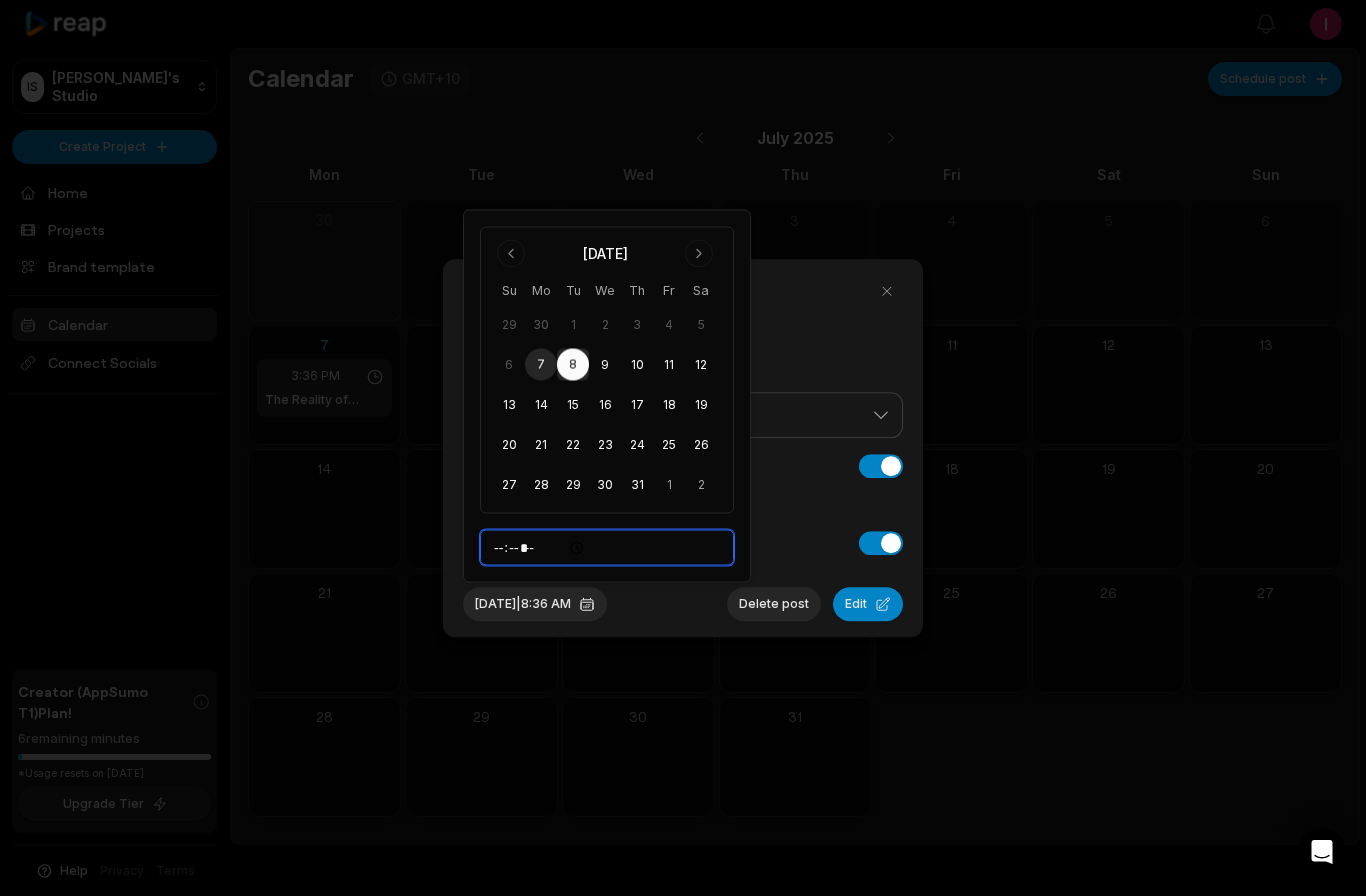 type on "*****" 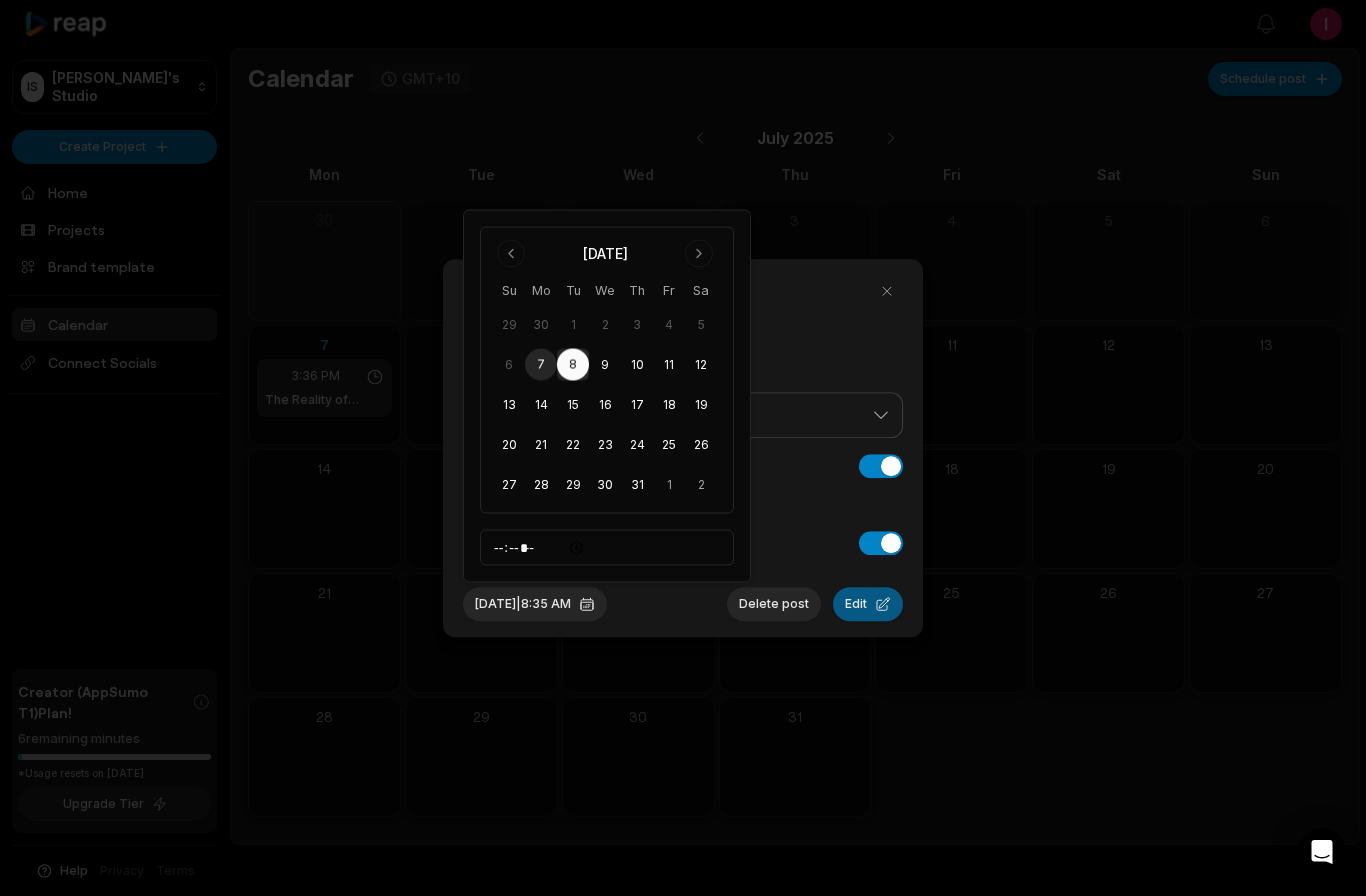 click on "Edit" at bounding box center [868, 604] 